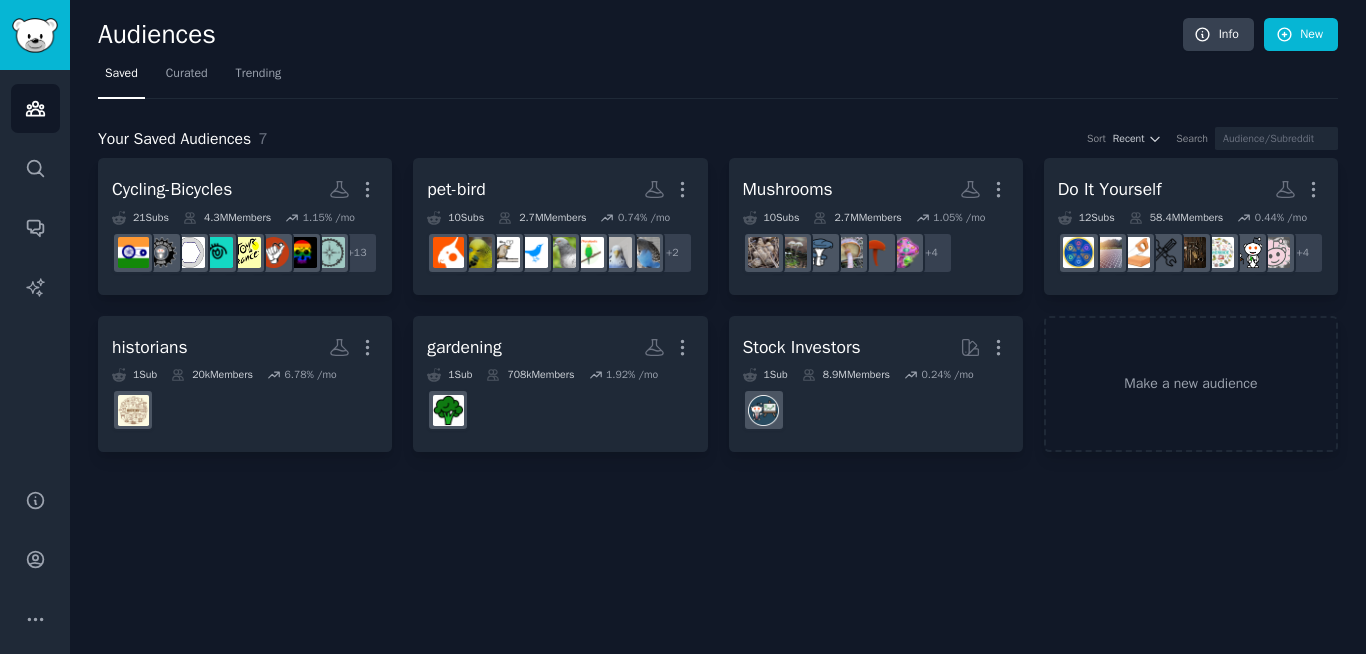 scroll, scrollTop: 0, scrollLeft: 0, axis: both 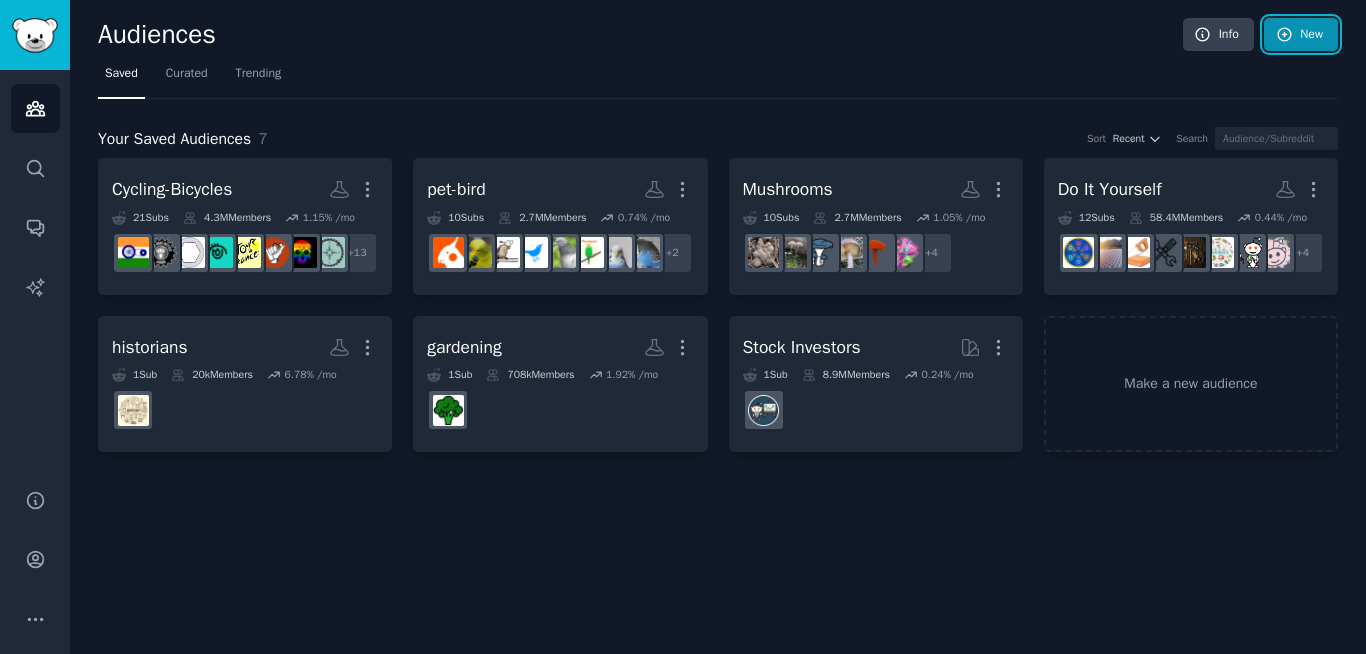 click on "New" at bounding box center [1301, 35] 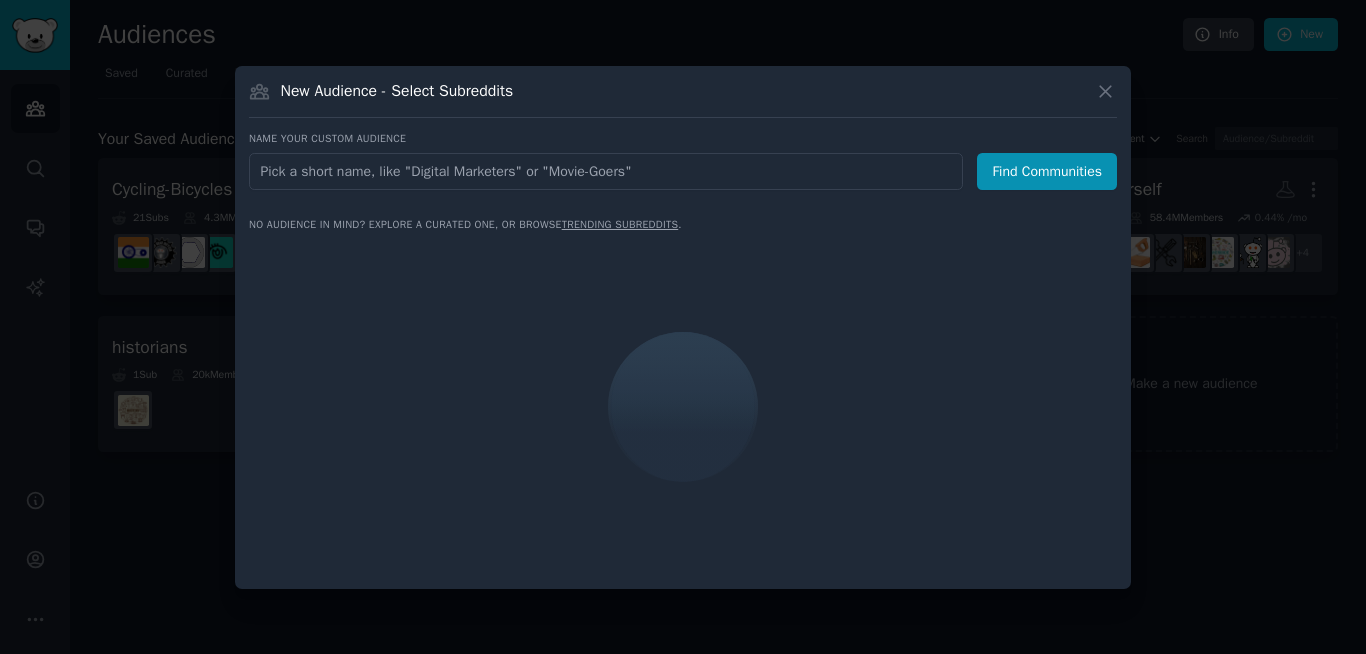 click at bounding box center [606, 171] 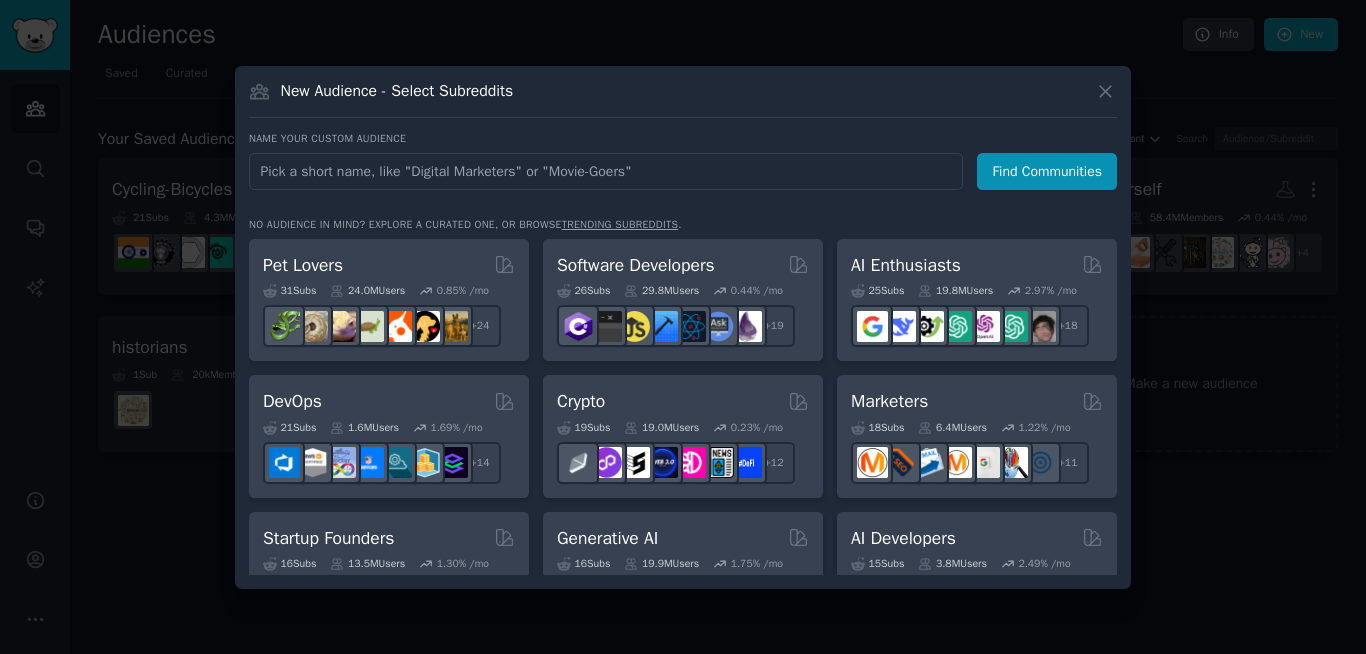 click on "trending subreddits" at bounding box center (620, 224) 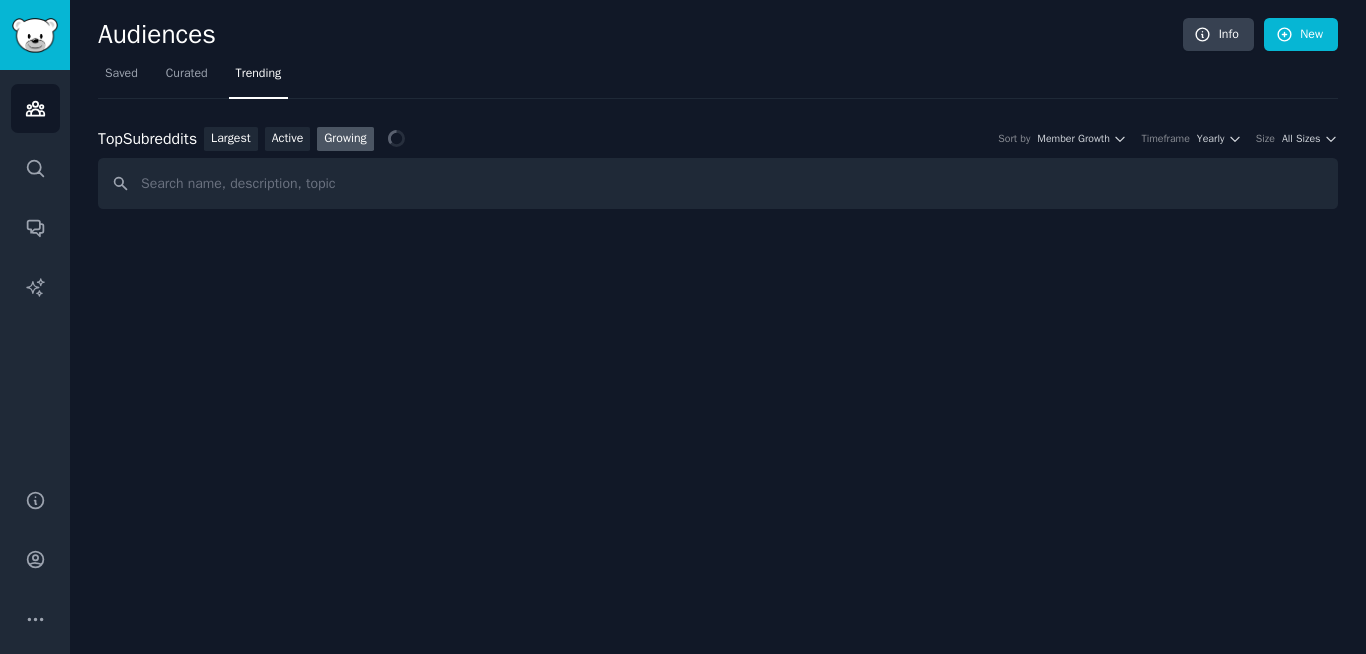 click on "Top   Subreddits Top Subreddits Largest Active Growing Sort by Member Growth Timeframe Yearly Size All Sizes" at bounding box center [718, 139] 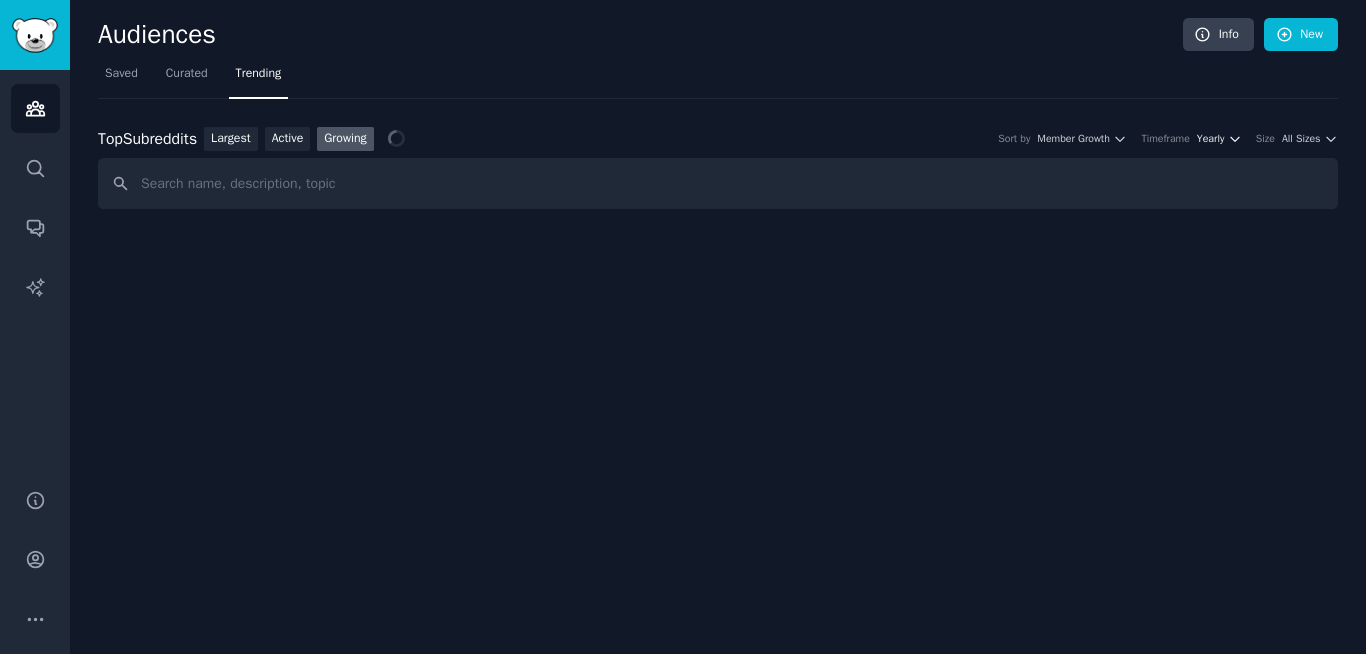 click on "Yearly" at bounding box center (1219, 139) 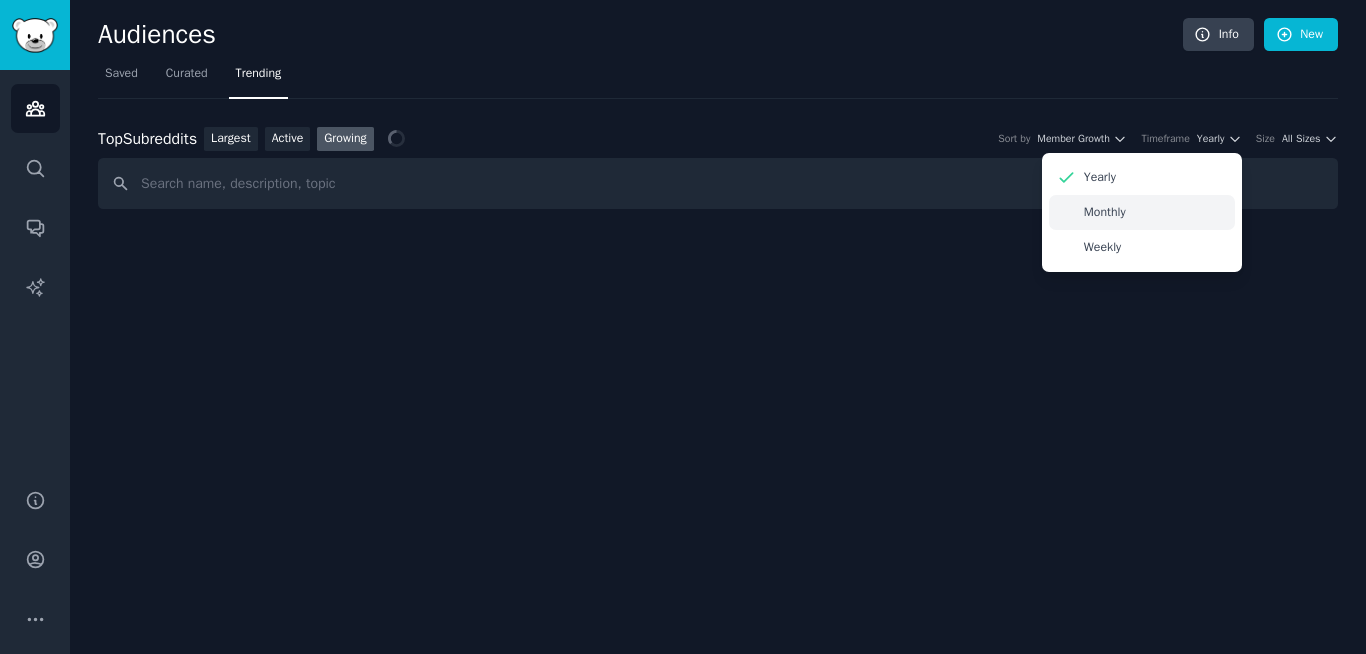 click on "Monthly" at bounding box center (1142, 212) 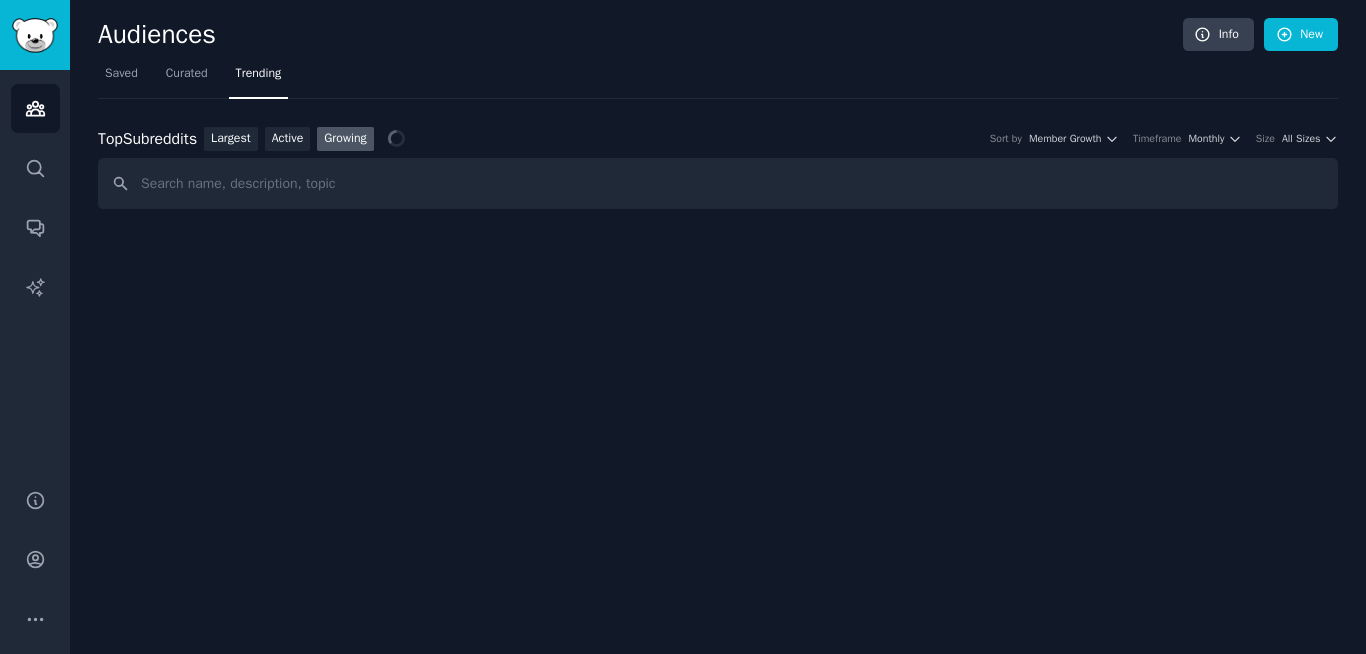 click on "Top   Subreddits Top Subreddits Largest Active Growing Sort by Member Growth Timeframe Monthly Size All Sizes" at bounding box center [718, 139] 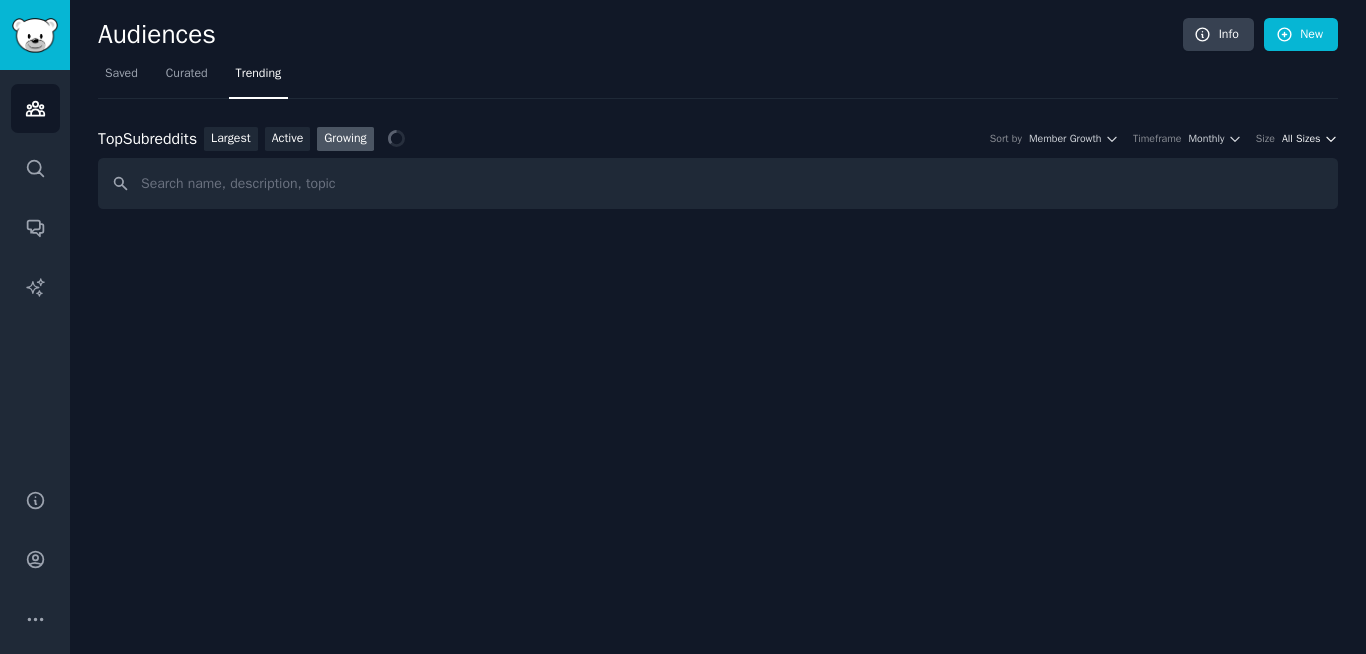 click on "Top   Subreddits Top Subreddits Largest Active Growing Sort by Member Growth Timeframe Monthly Size All Sizes" at bounding box center (718, 139) 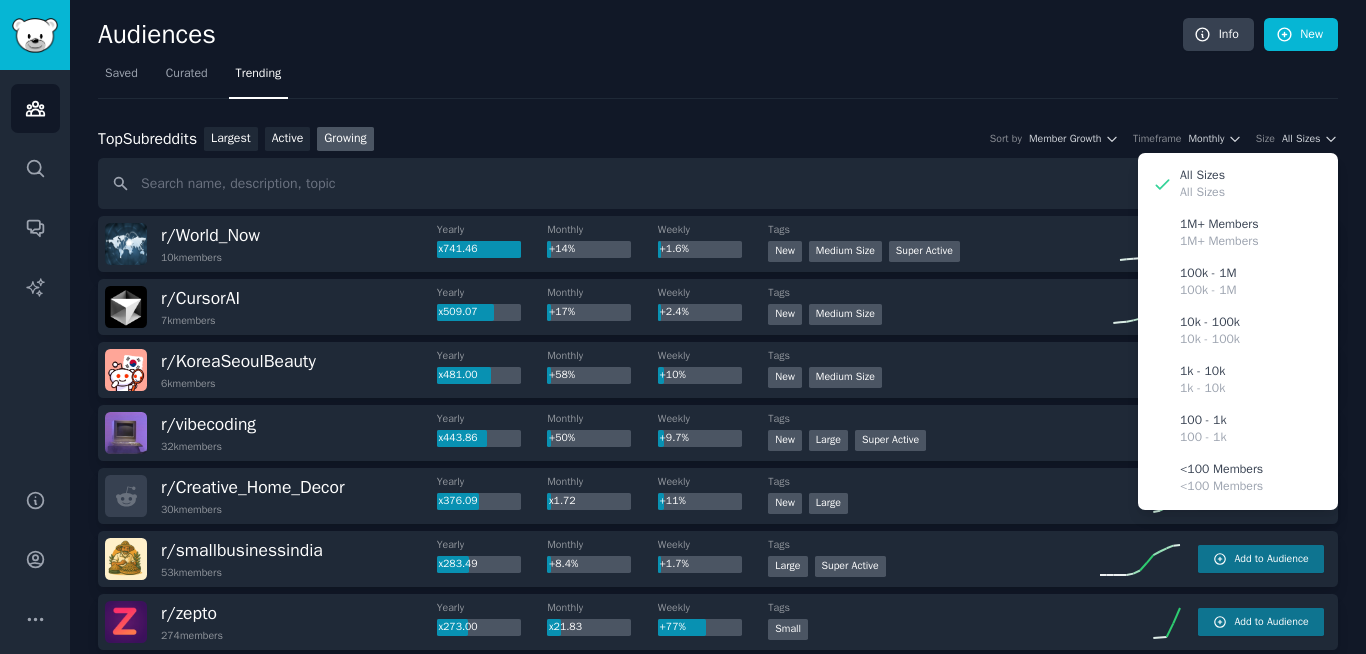 click on "Saved Curated Trending" at bounding box center (718, 78) 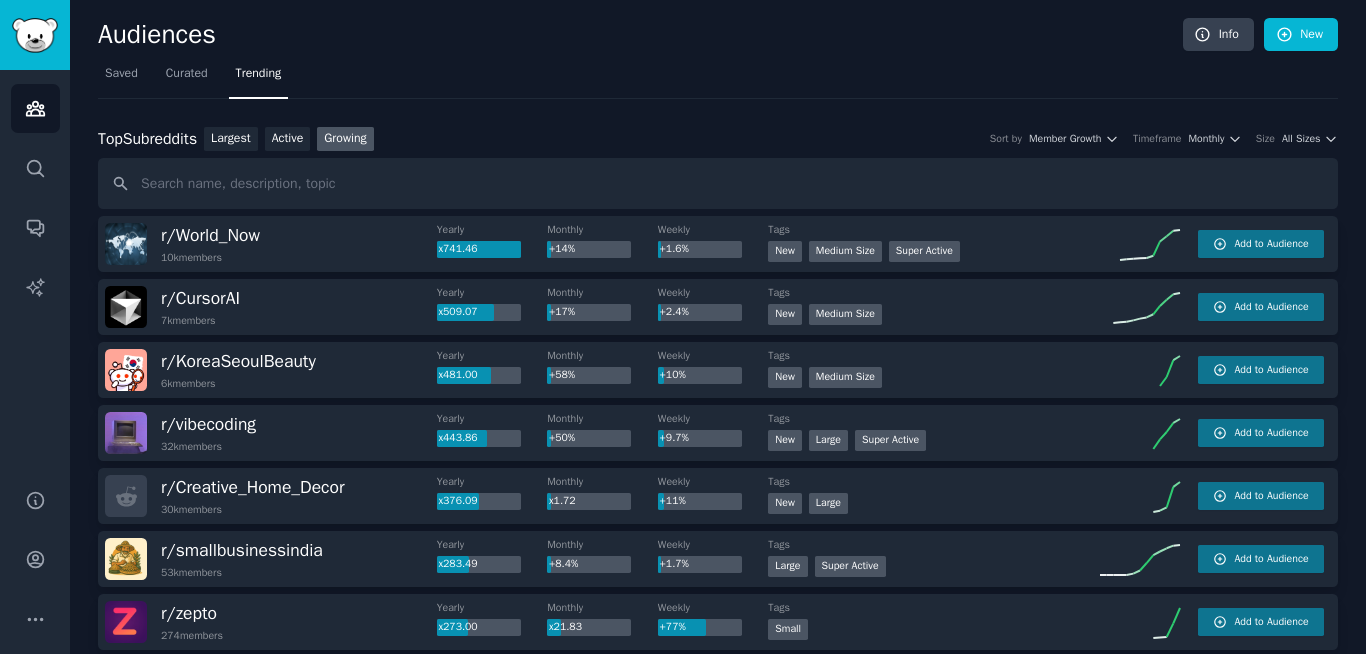 click on "Top   Subreddits Top Subreddits Largest Active Growing Sort by Member Growth Timeframe Monthly Size All Sizes" at bounding box center (718, 139) 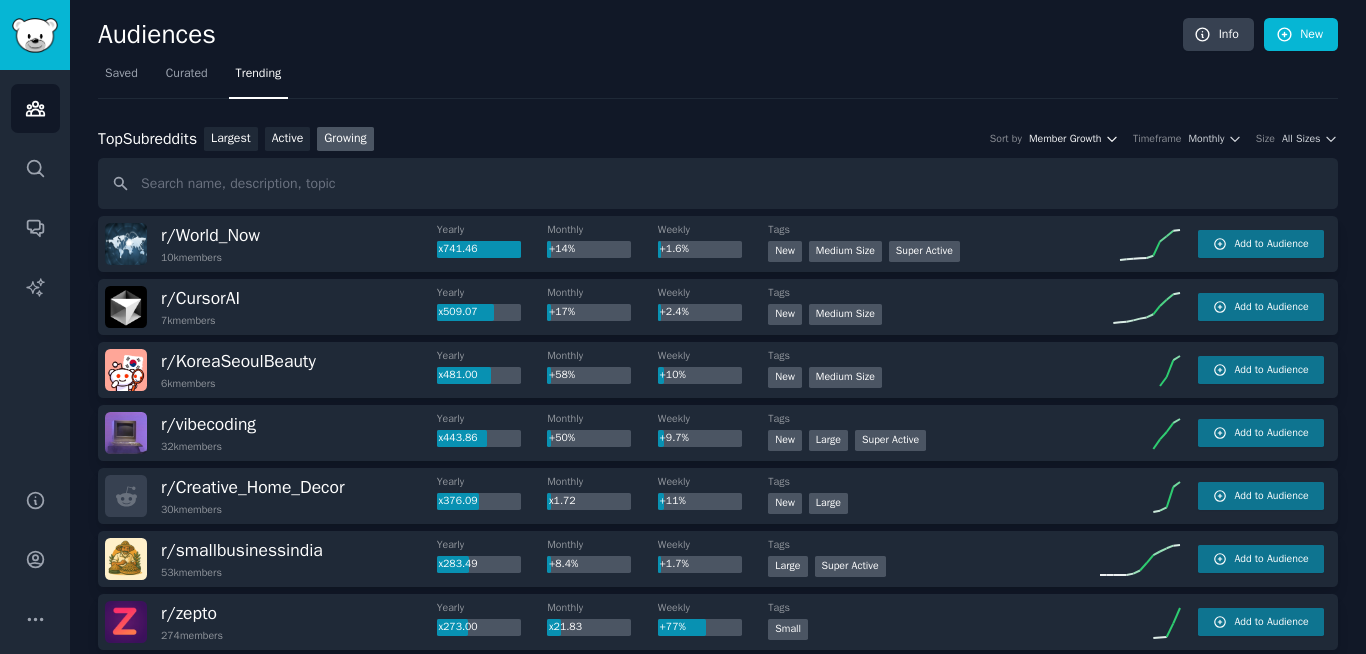 click 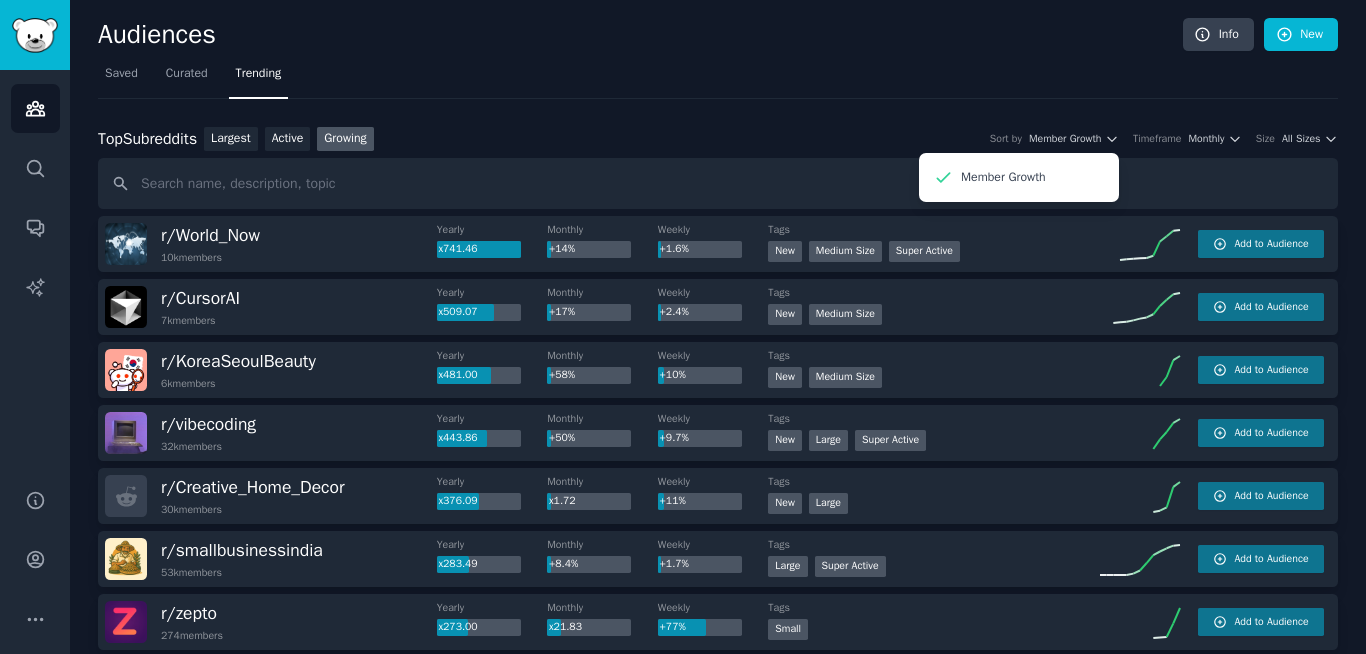 click on "Top   Subreddits Top Subreddits Largest Active Growing Sort by Member Growth Member Growth Timeframe Monthly Size All Sizes" at bounding box center [718, 139] 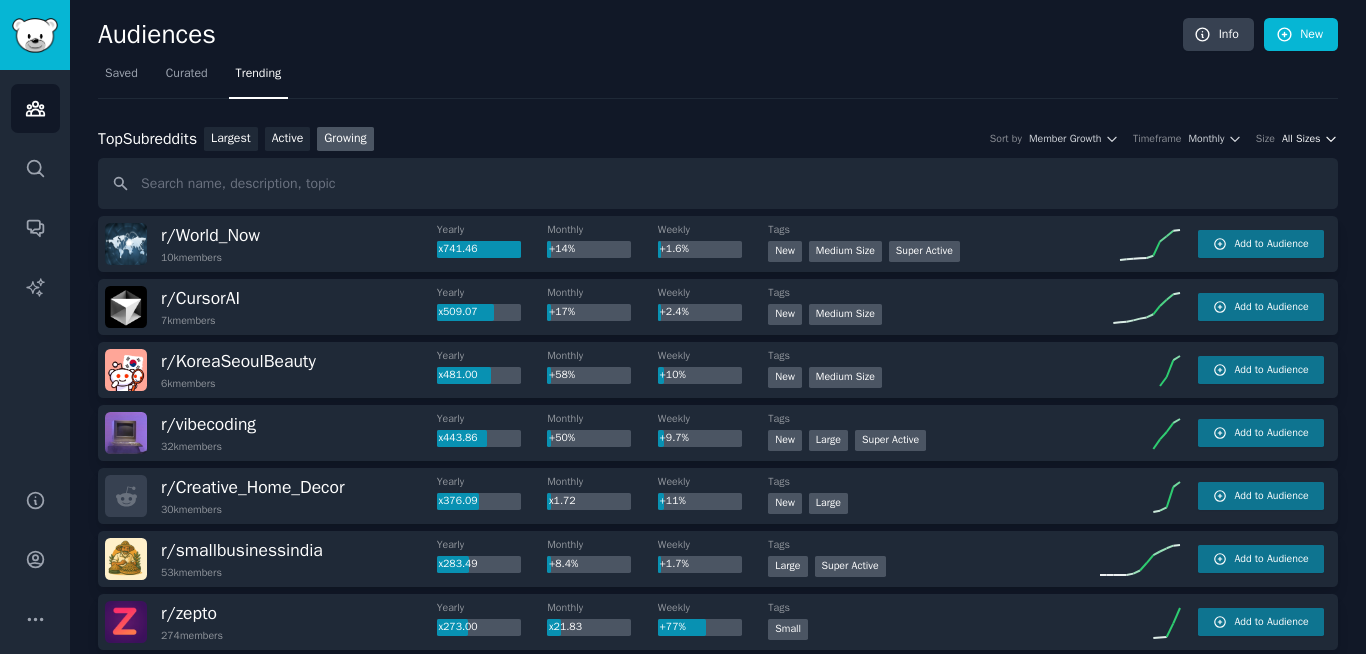 click on "All Sizes" at bounding box center [1301, 139] 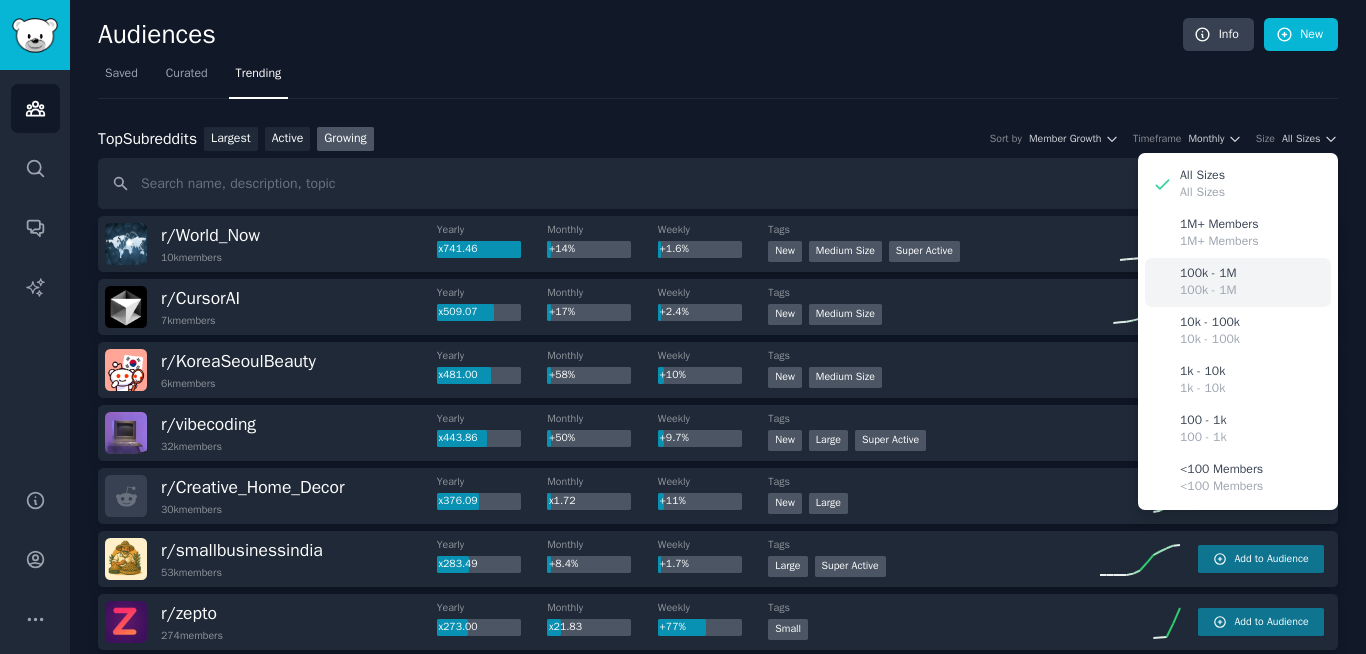 click on "100k - 1M" at bounding box center (1208, 291) 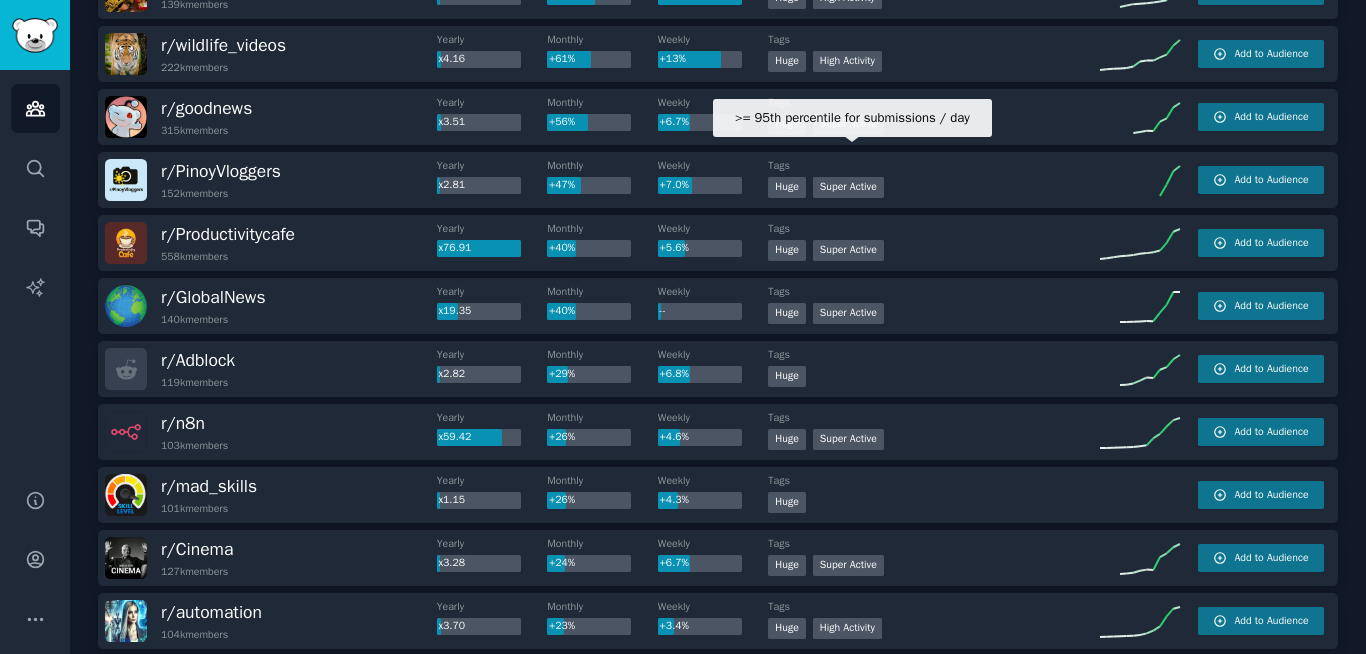 scroll, scrollTop: 0, scrollLeft: 0, axis: both 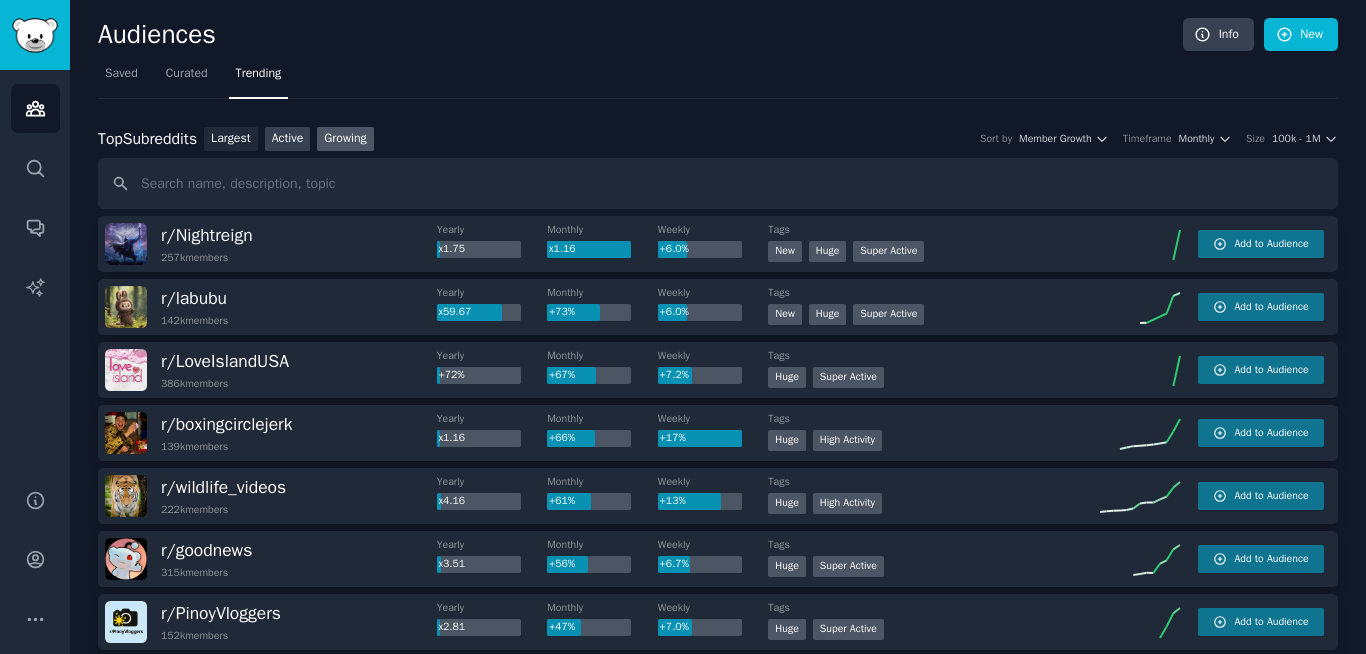 click on "Active" at bounding box center (288, 139) 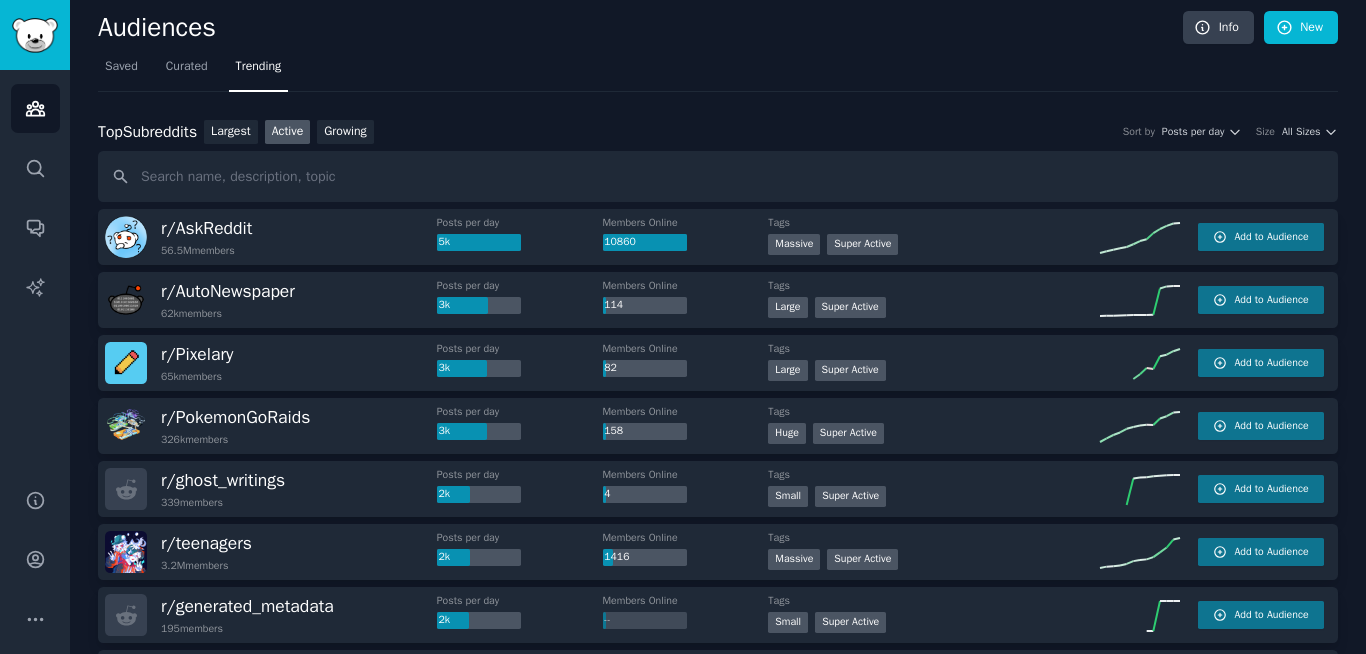 scroll, scrollTop: 0, scrollLeft: 0, axis: both 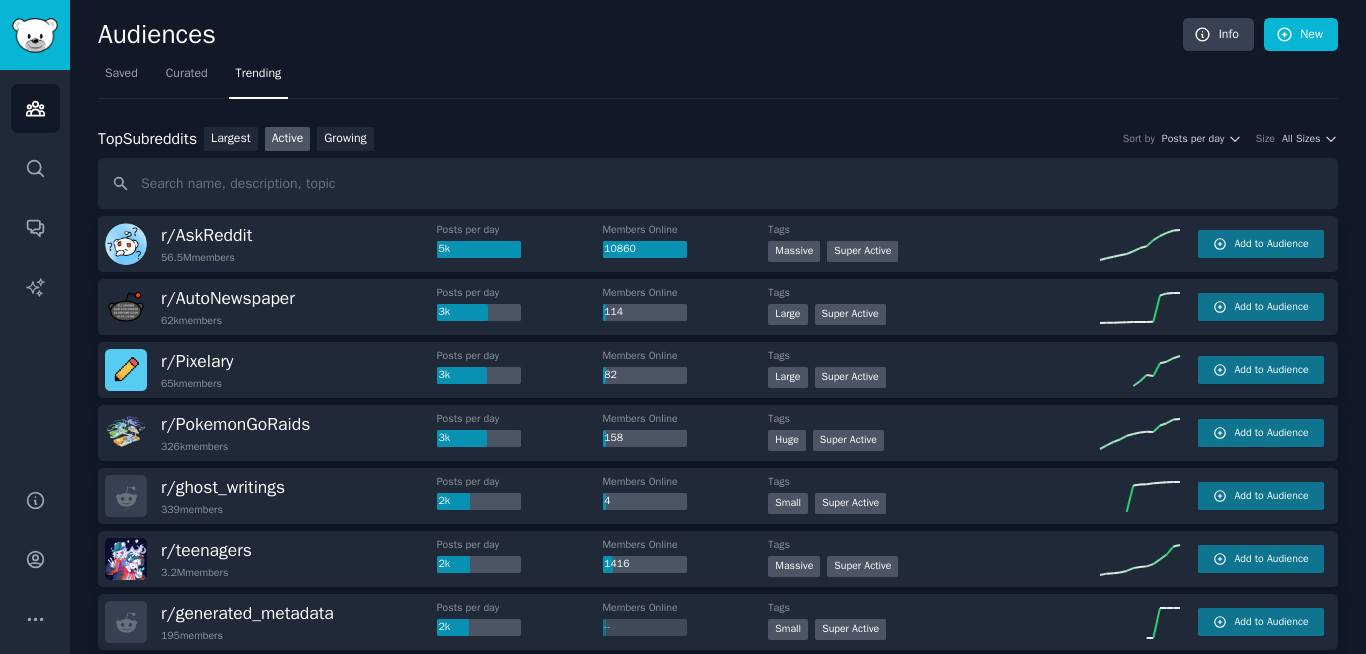 click on "Audiences" at bounding box center (640, 35) 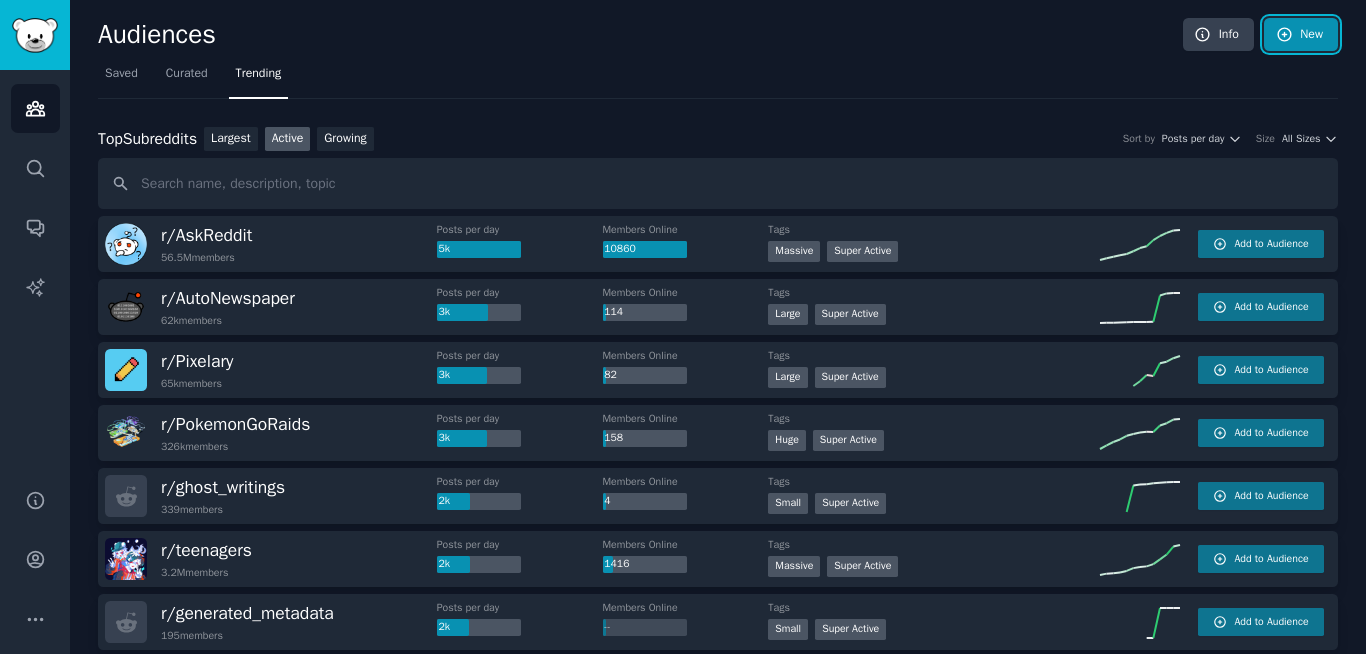 click on "New" at bounding box center [1301, 35] 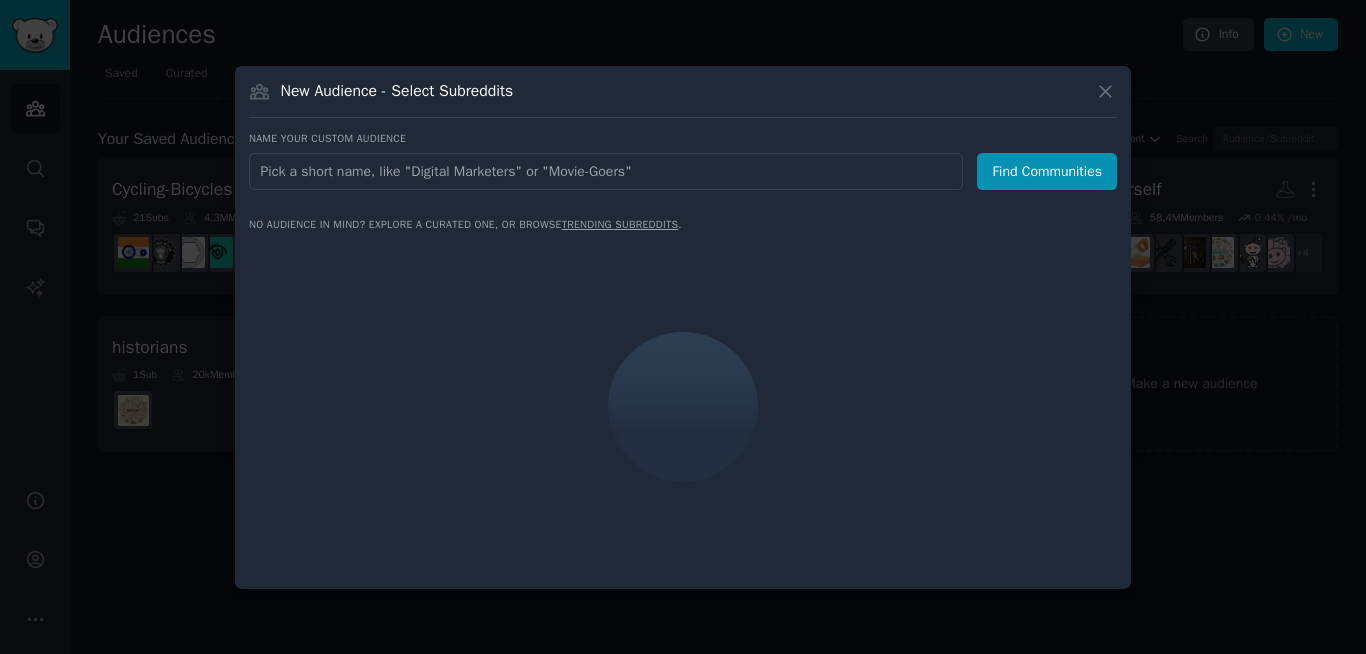 click at bounding box center (606, 171) 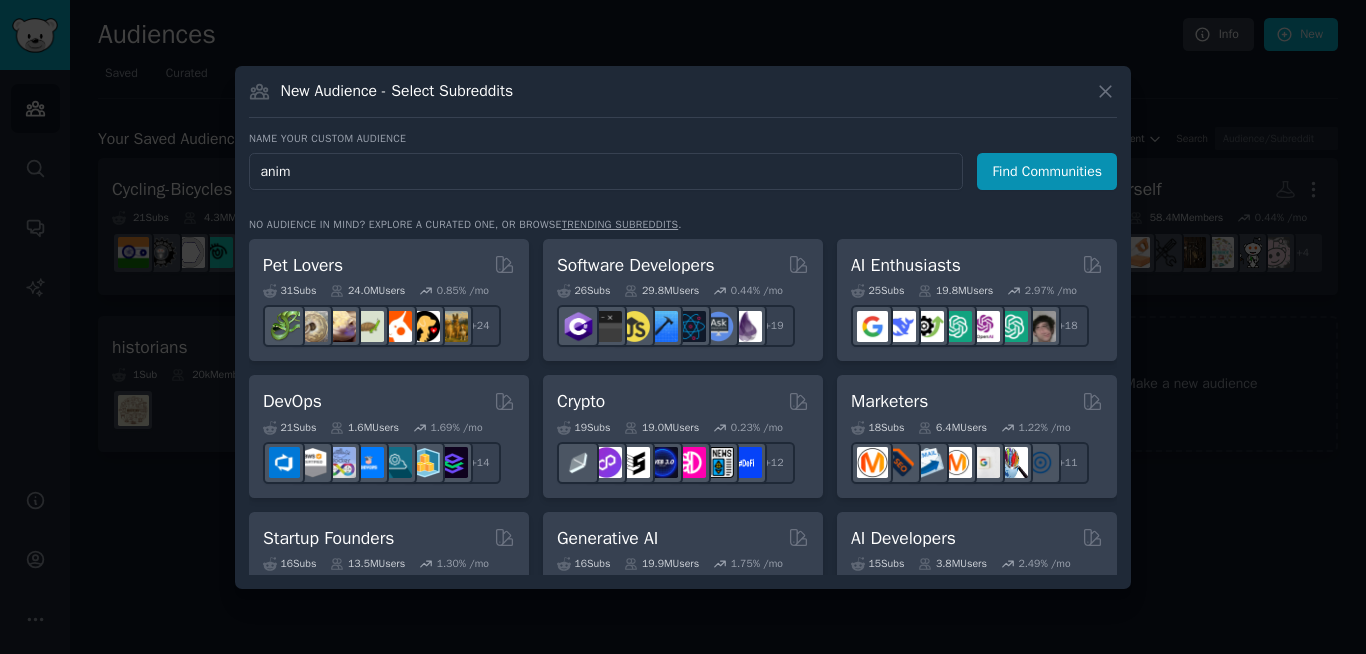 type on "anime" 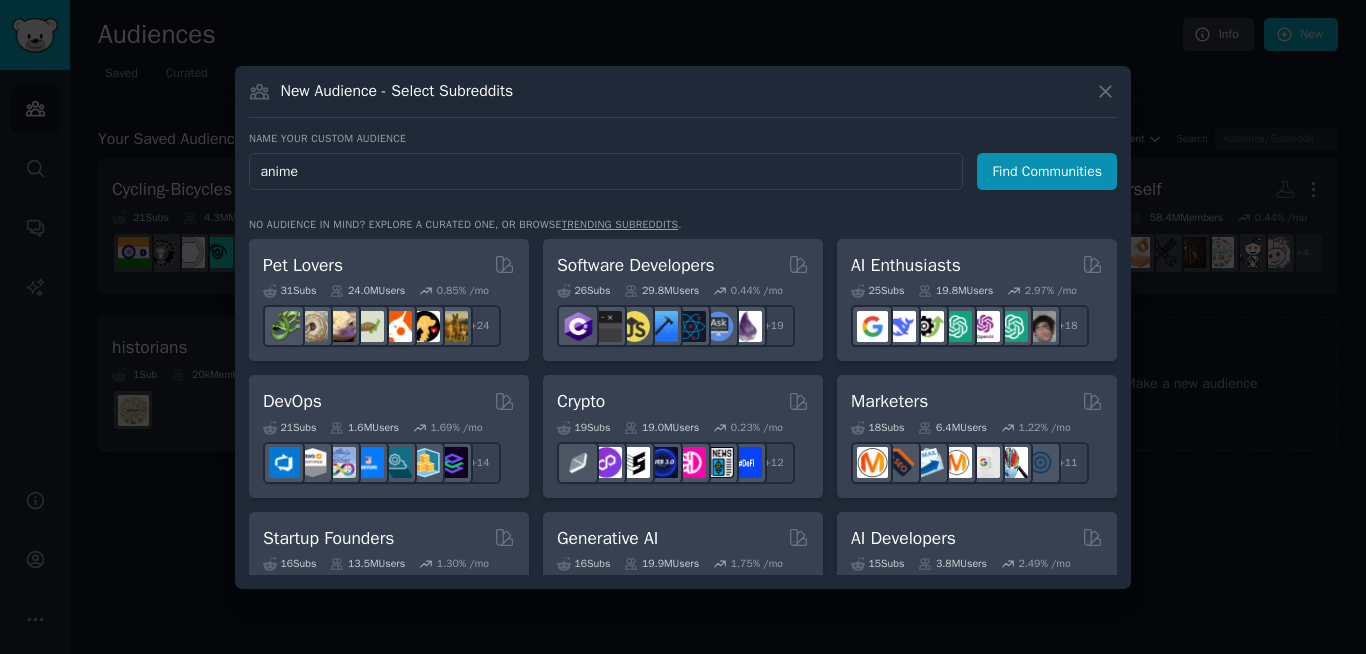 click on "Find Communities" at bounding box center [1047, 171] 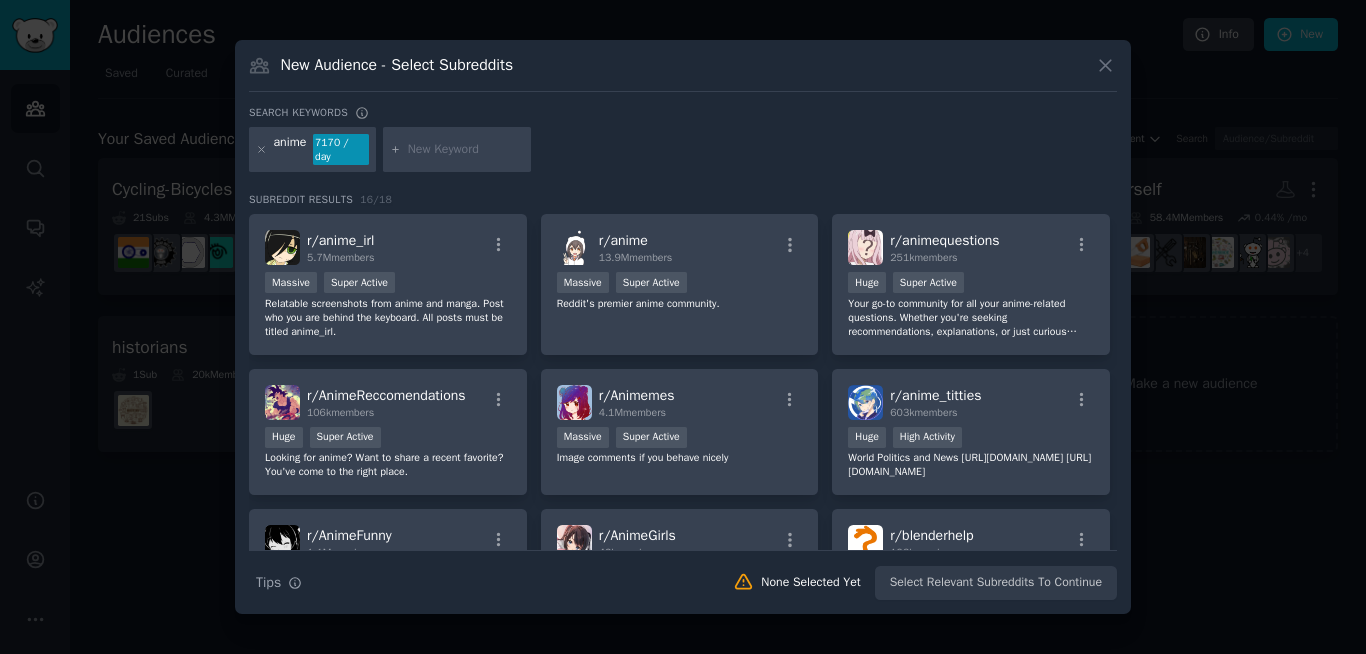 click at bounding box center (466, 150) 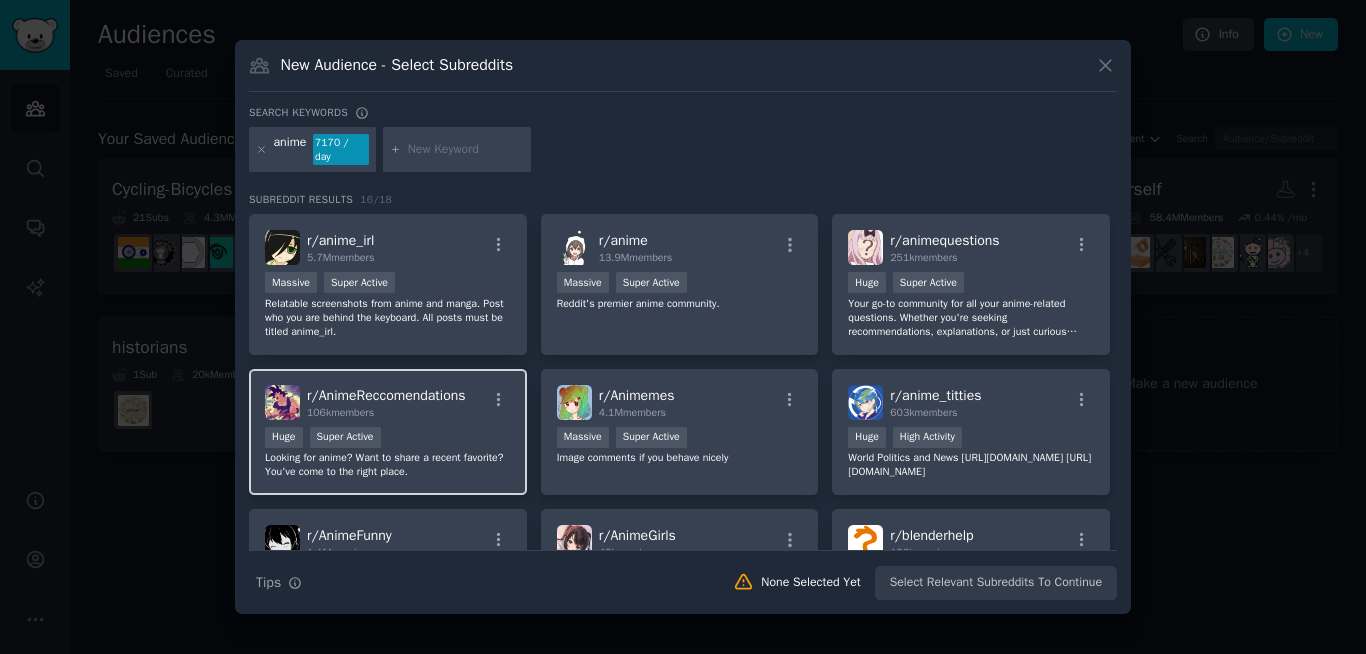 click on ">= 95th percentile for submissions / day Huge Super Active" at bounding box center (388, 439) 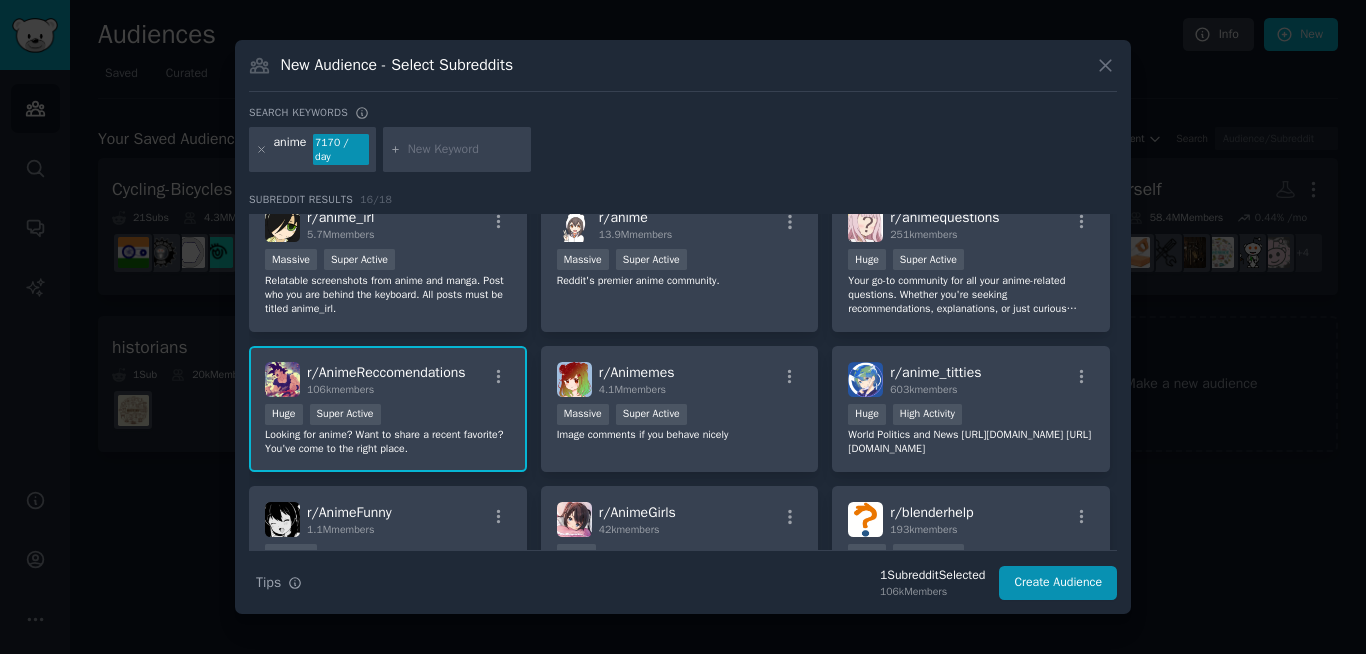 scroll, scrollTop: 0, scrollLeft: 0, axis: both 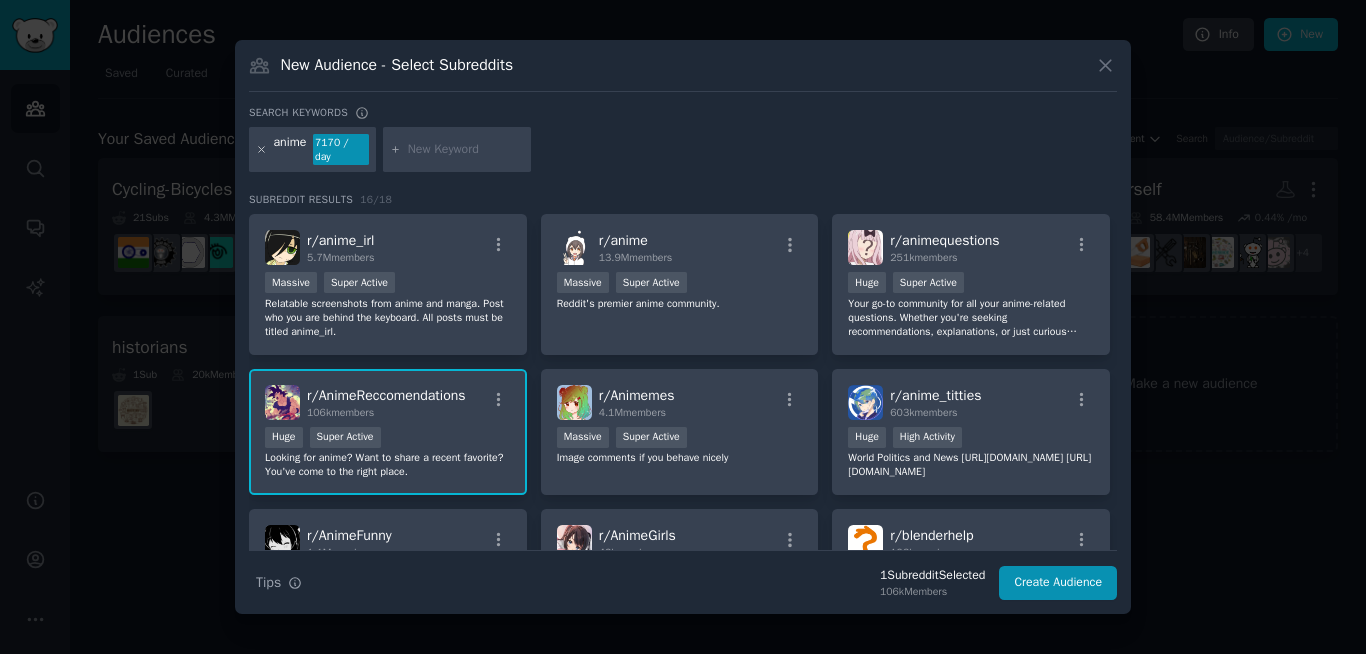 click 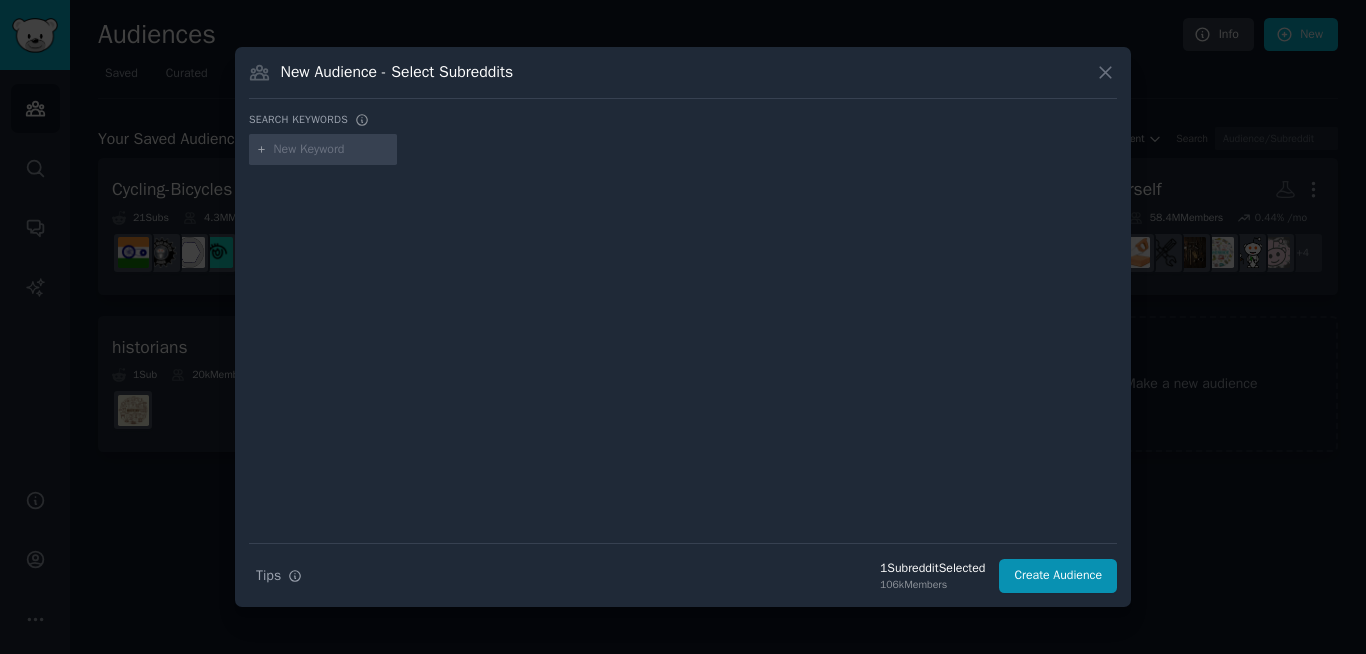 click at bounding box center [332, 150] 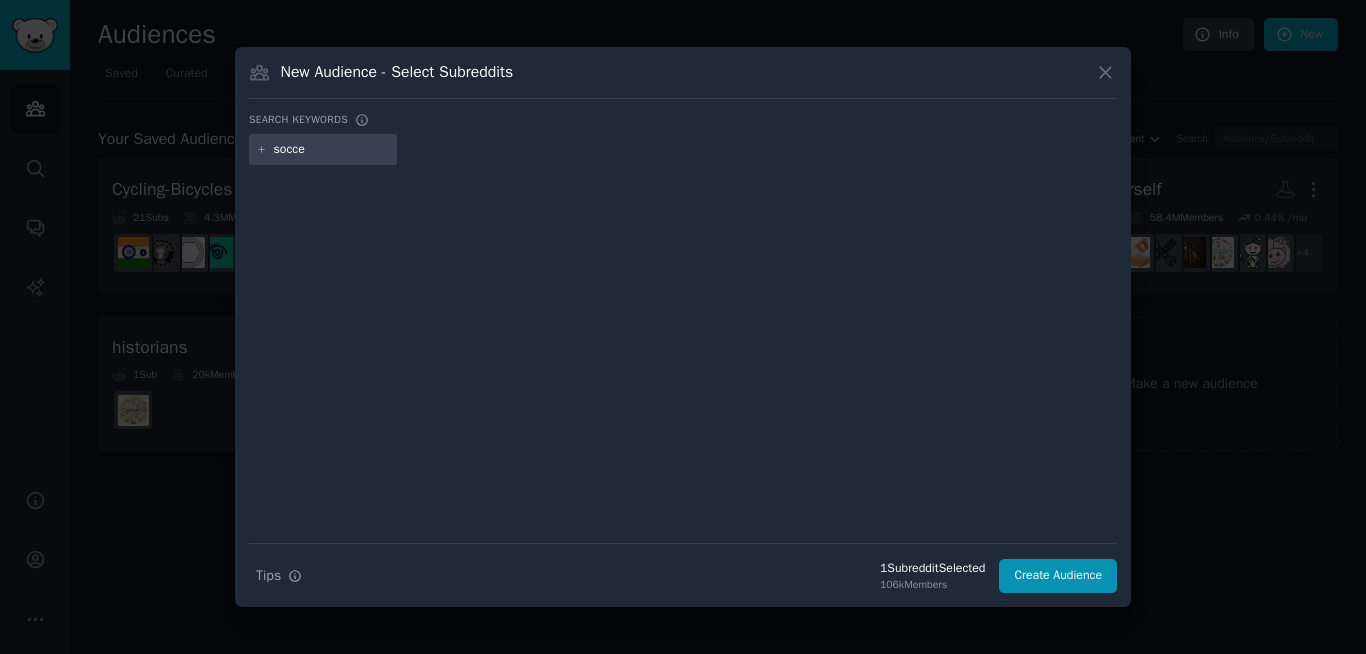 type on "soccer" 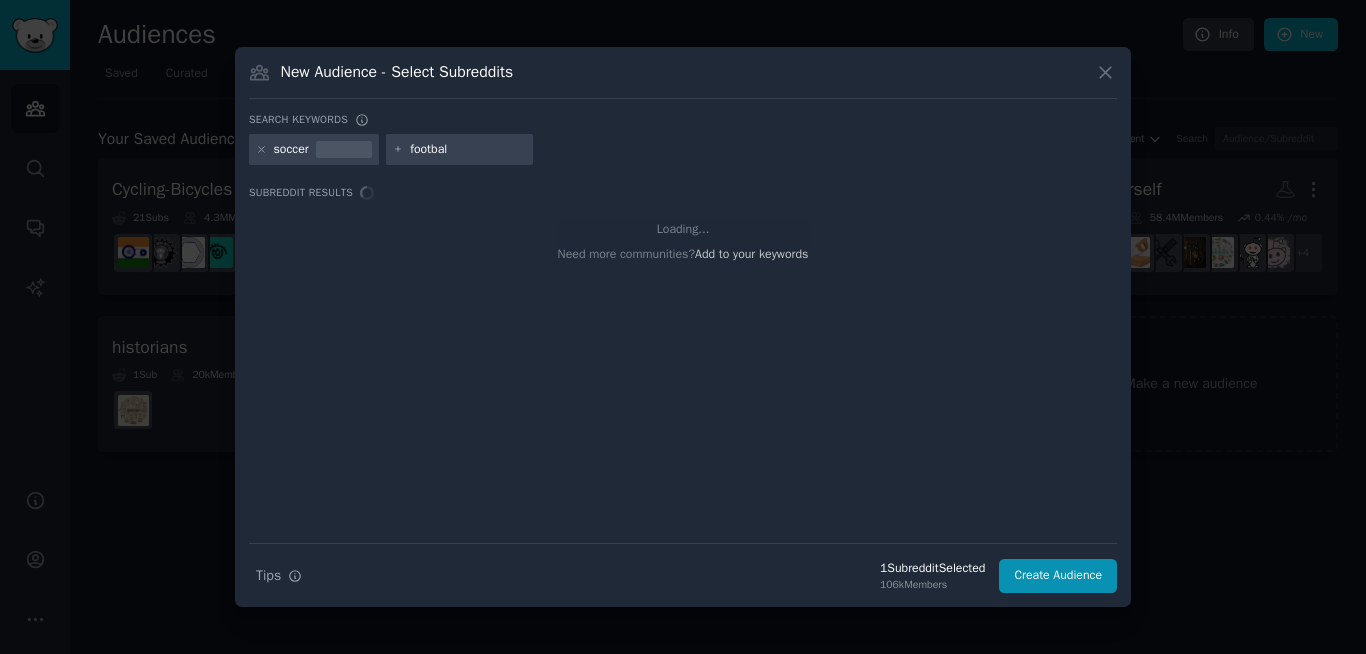 type on "football" 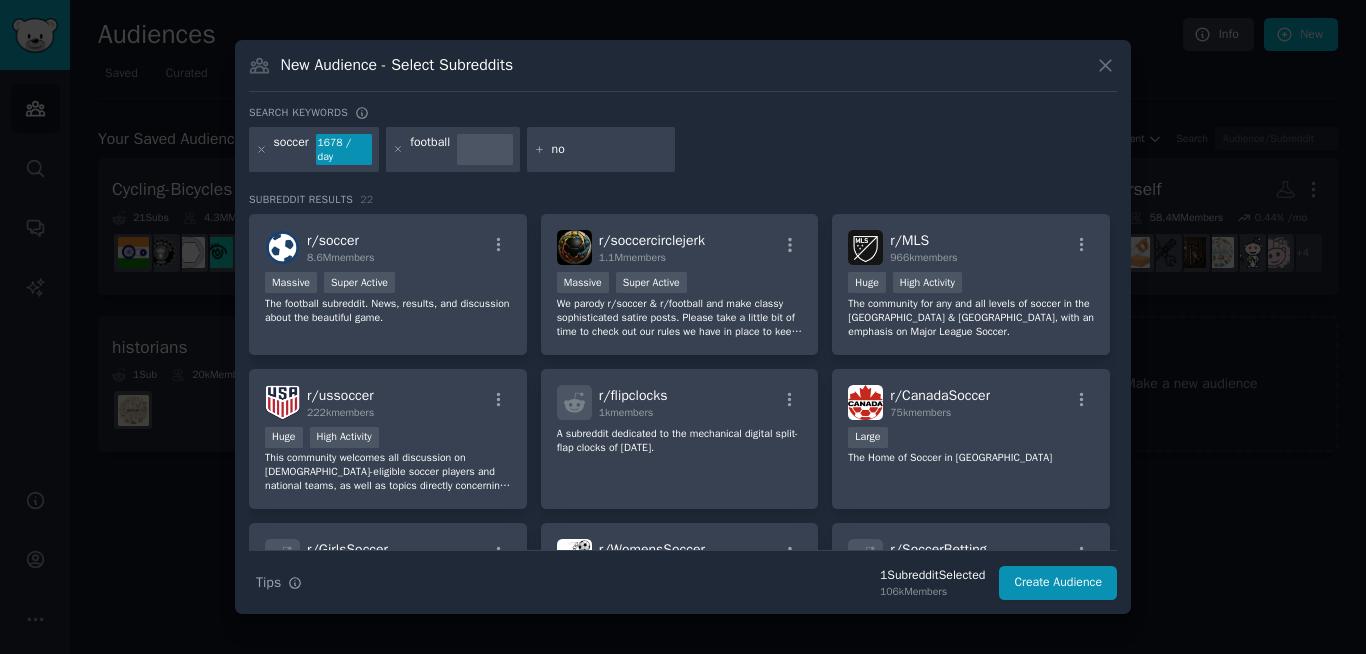 type on "n" 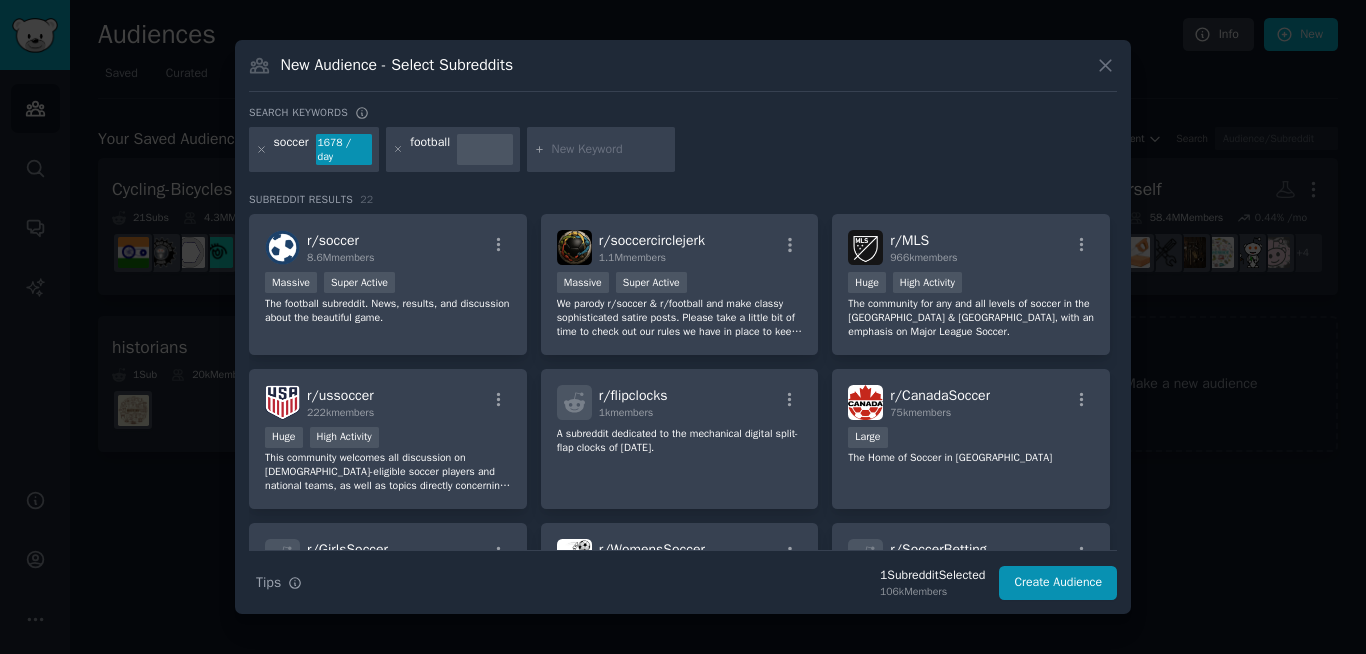 paste on "notifications" 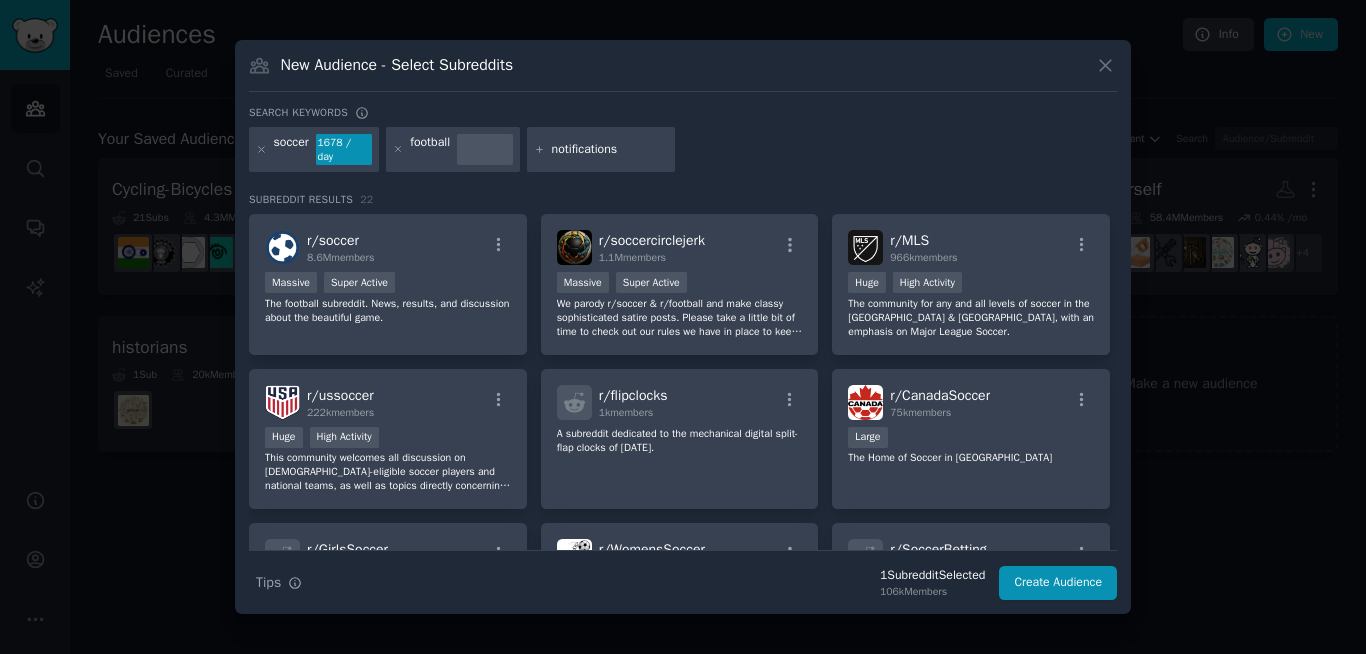 type on "notification" 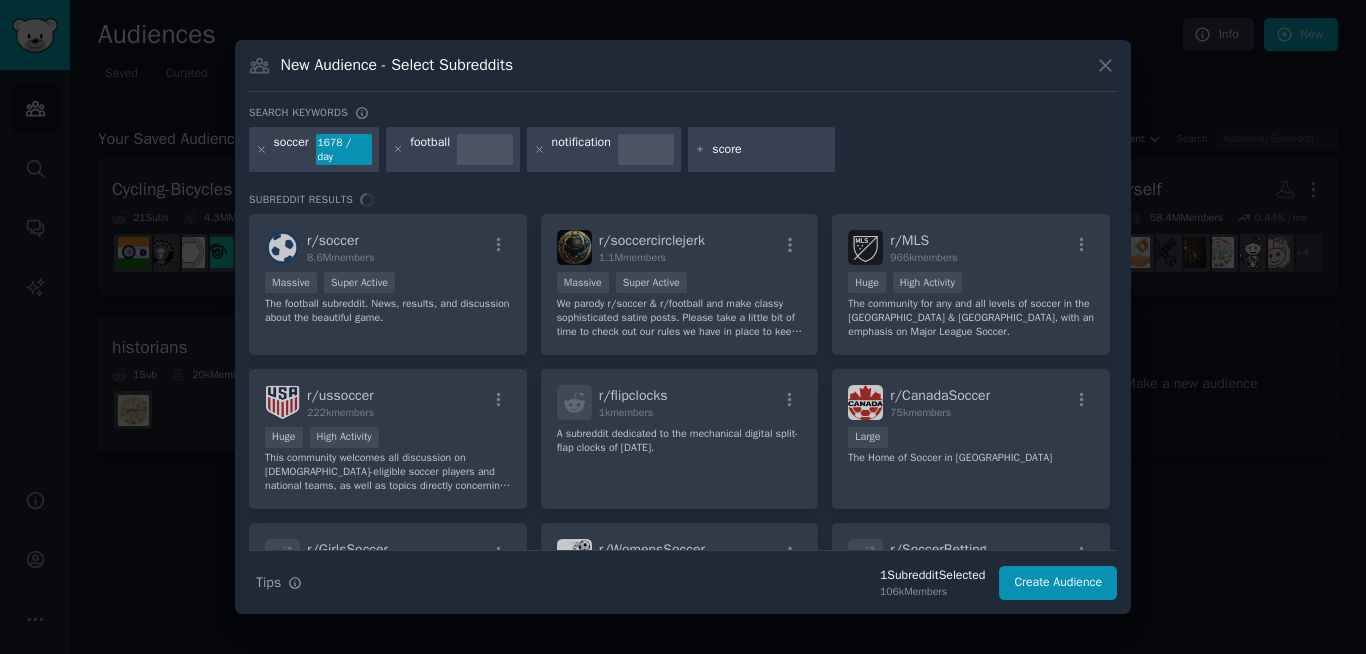 type on "scores" 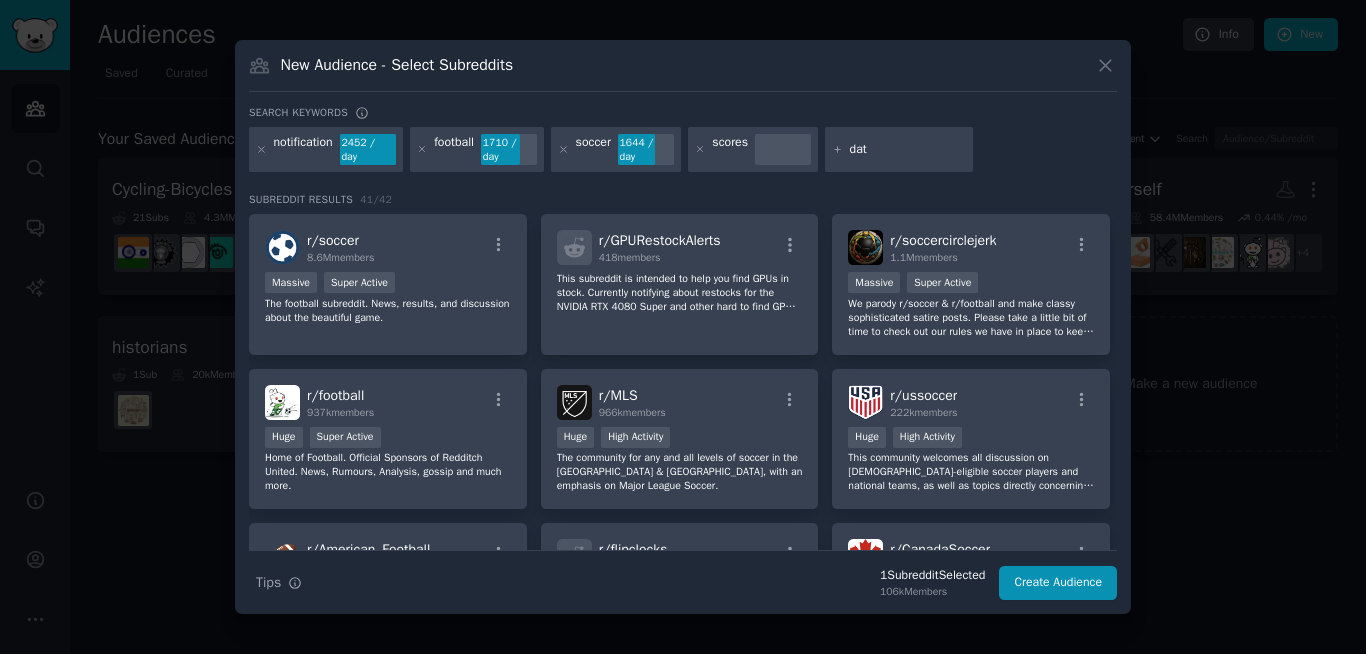 type on "data" 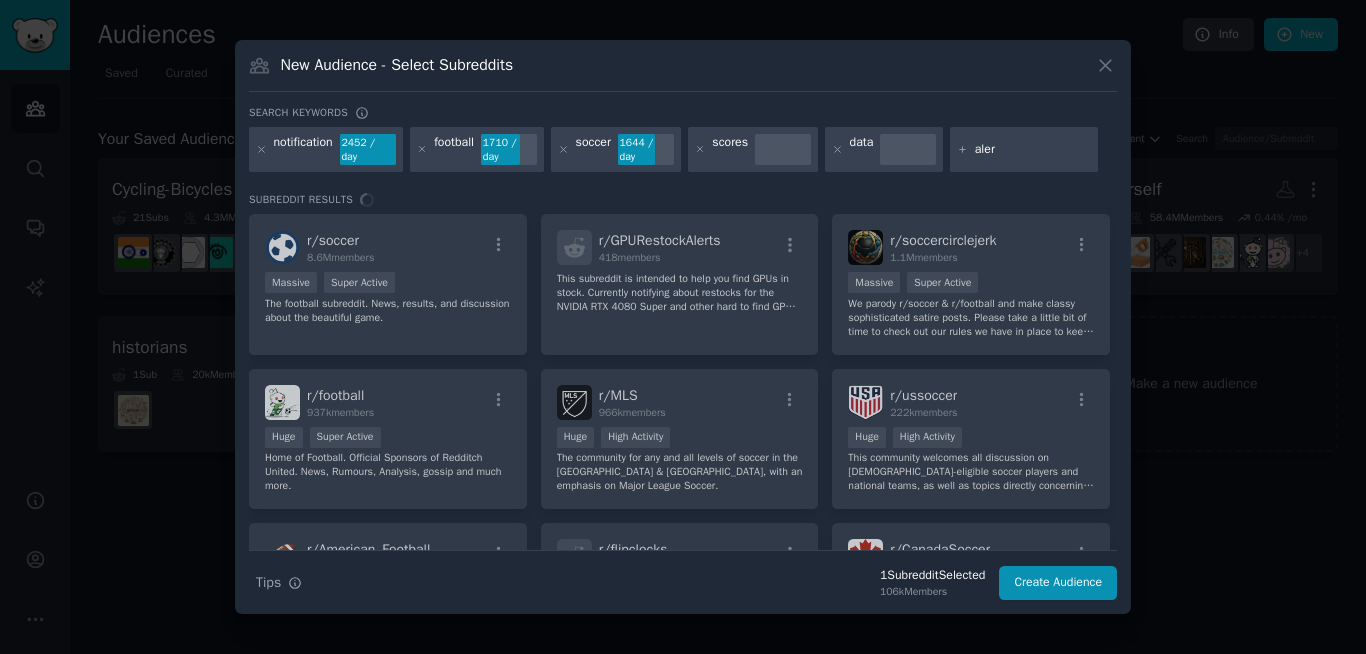 type on "alert" 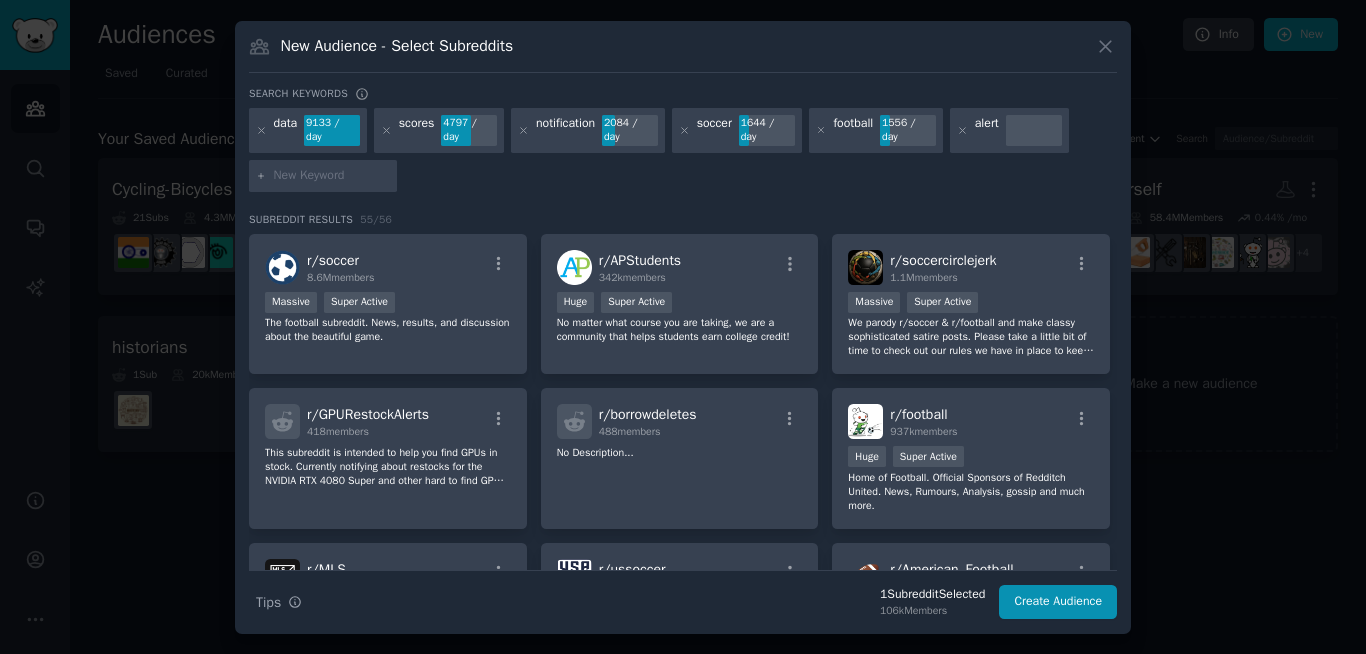 click at bounding box center (332, 176) 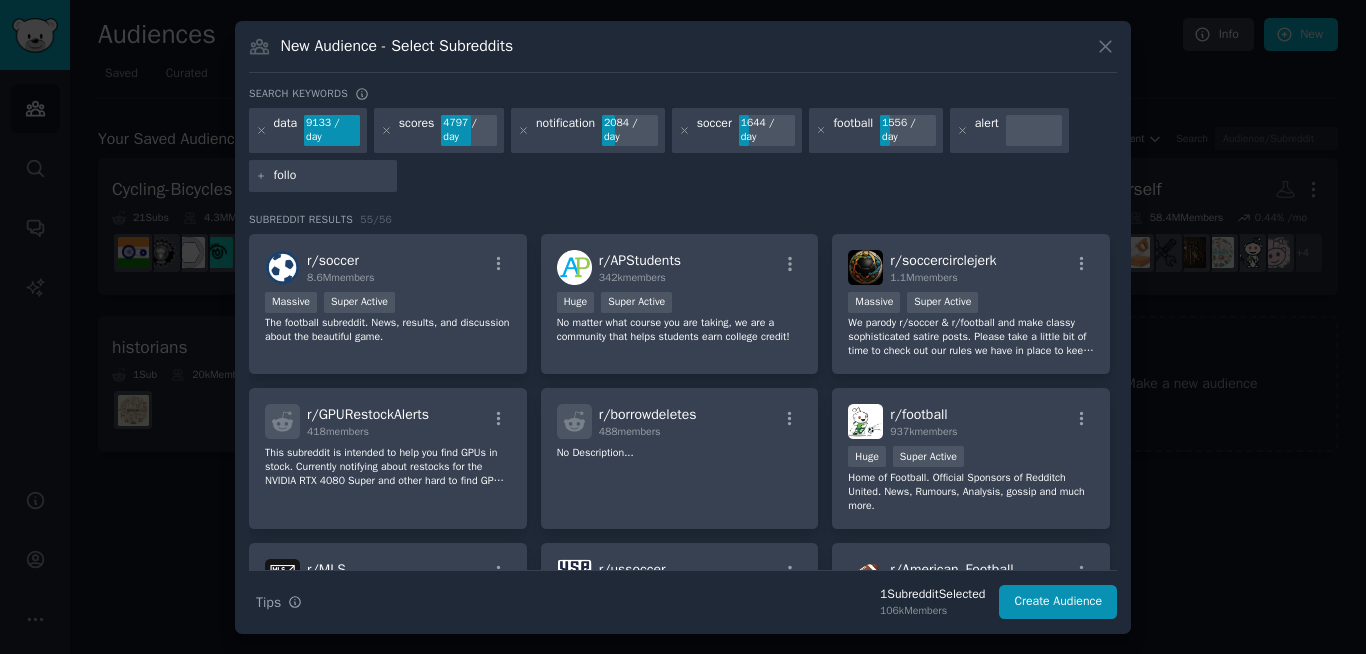 type on "follow" 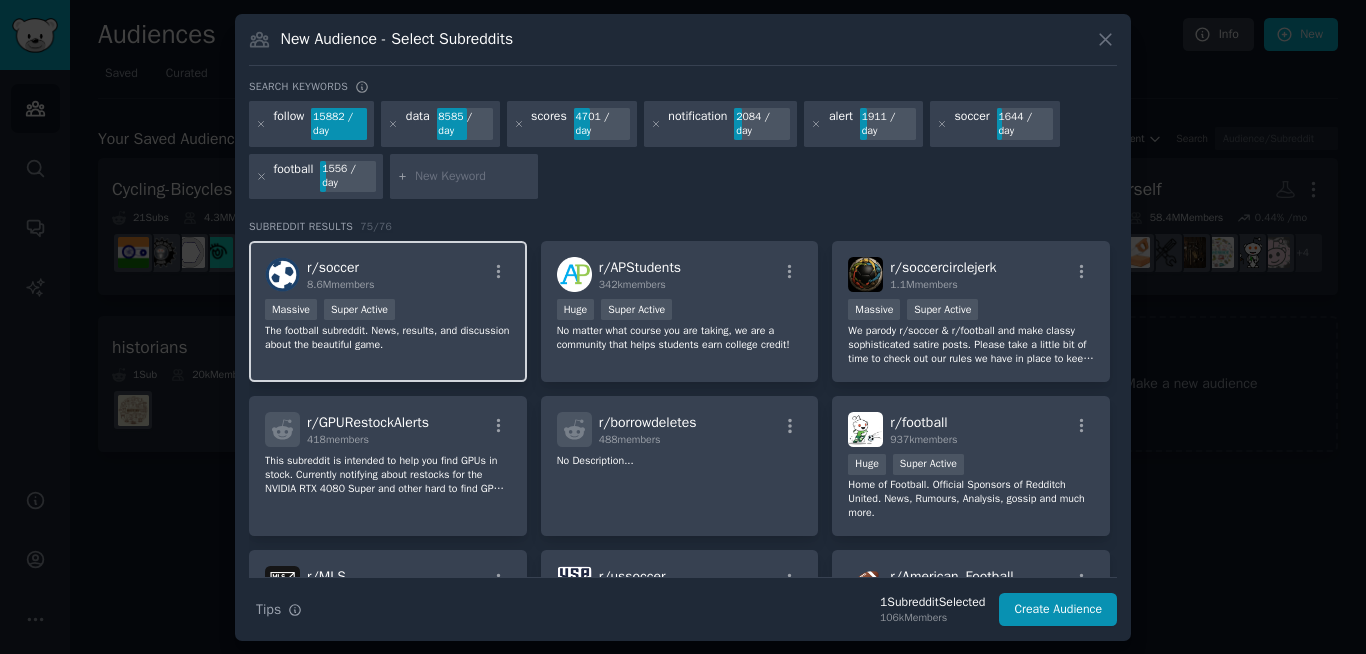 click on "The football subreddit.
News, results, and discussion about the beautiful game." at bounding box center (388, 338) 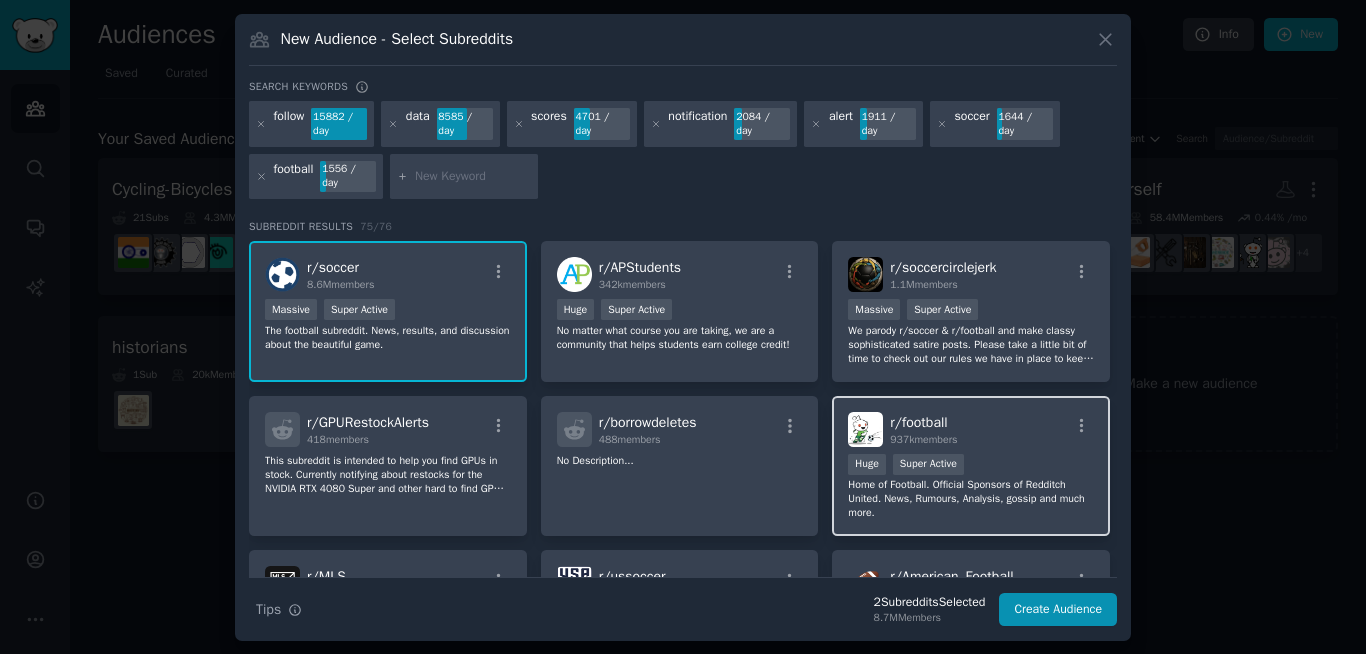 click on "Home of Football. Official Sponsors of Redditch United. News, Rumours, Analysis, gossip and much more." at bounding box center [971, 499] 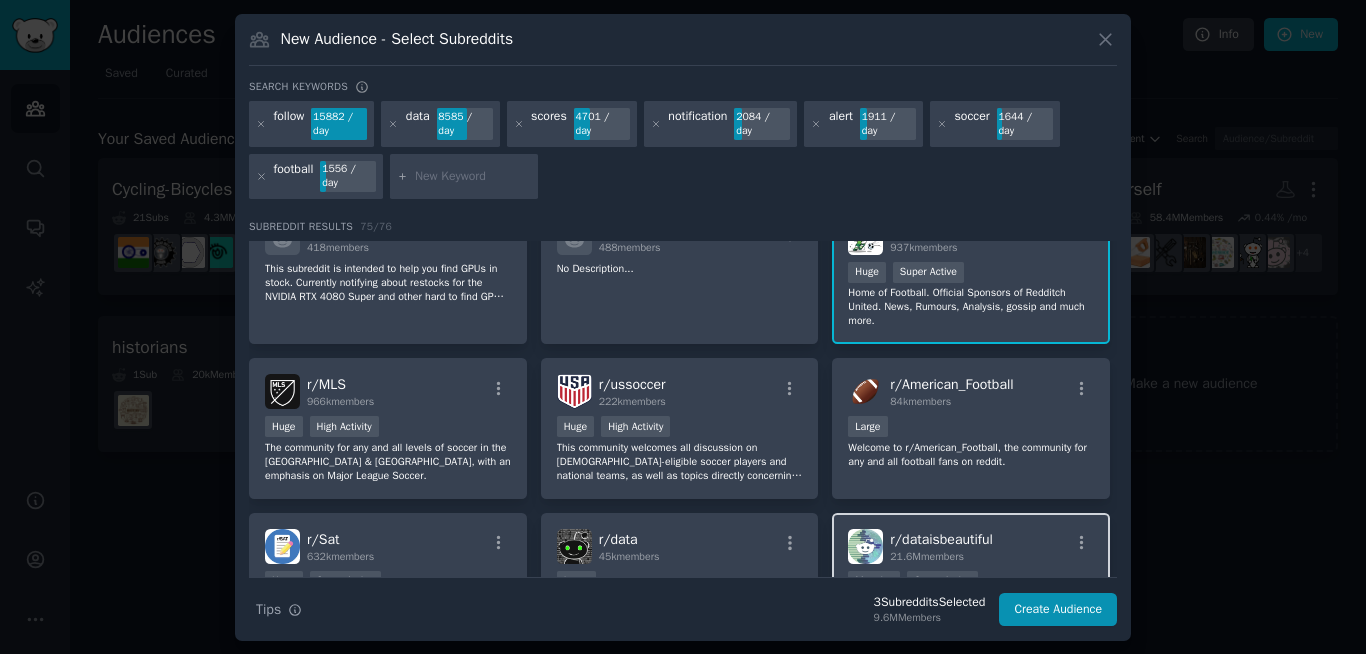 scroll, scrollTop: 288, scrollLeft: 0, axis: vertical 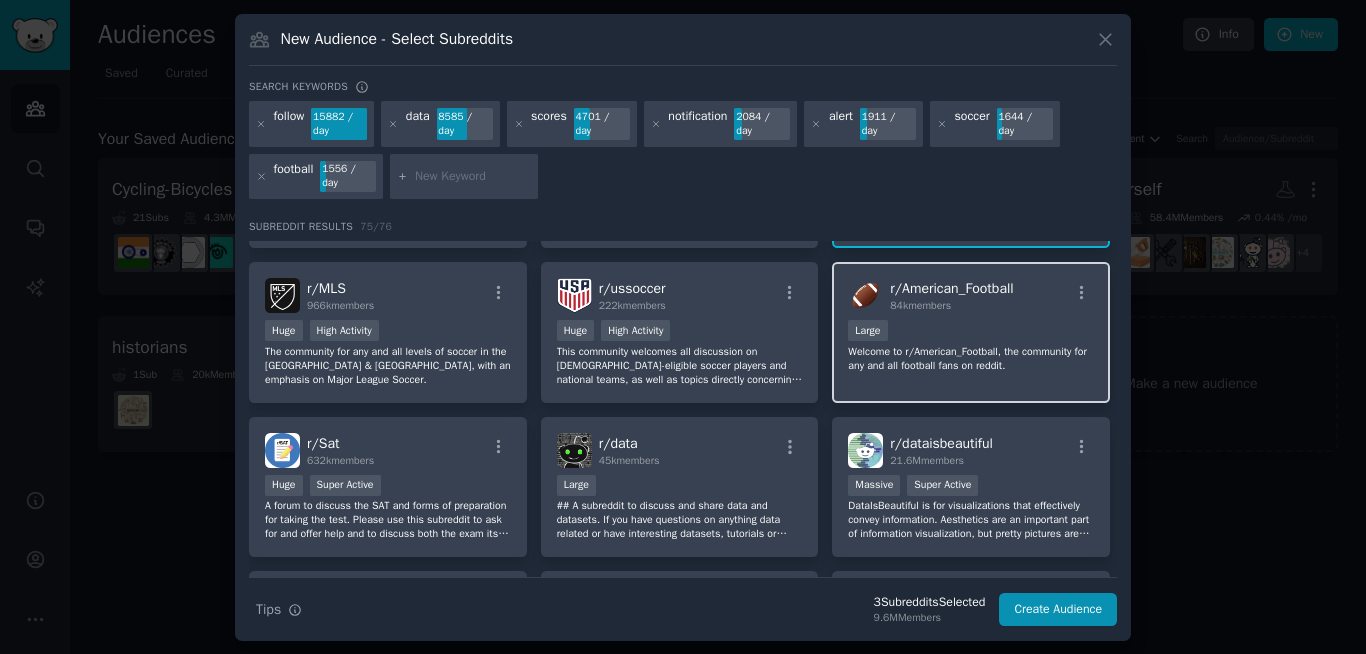 click on "r/ American_Football 84k  members Large Welcome to r/American_Football, the community for any and all football fans on reddit." at bounding box center (971, 332) 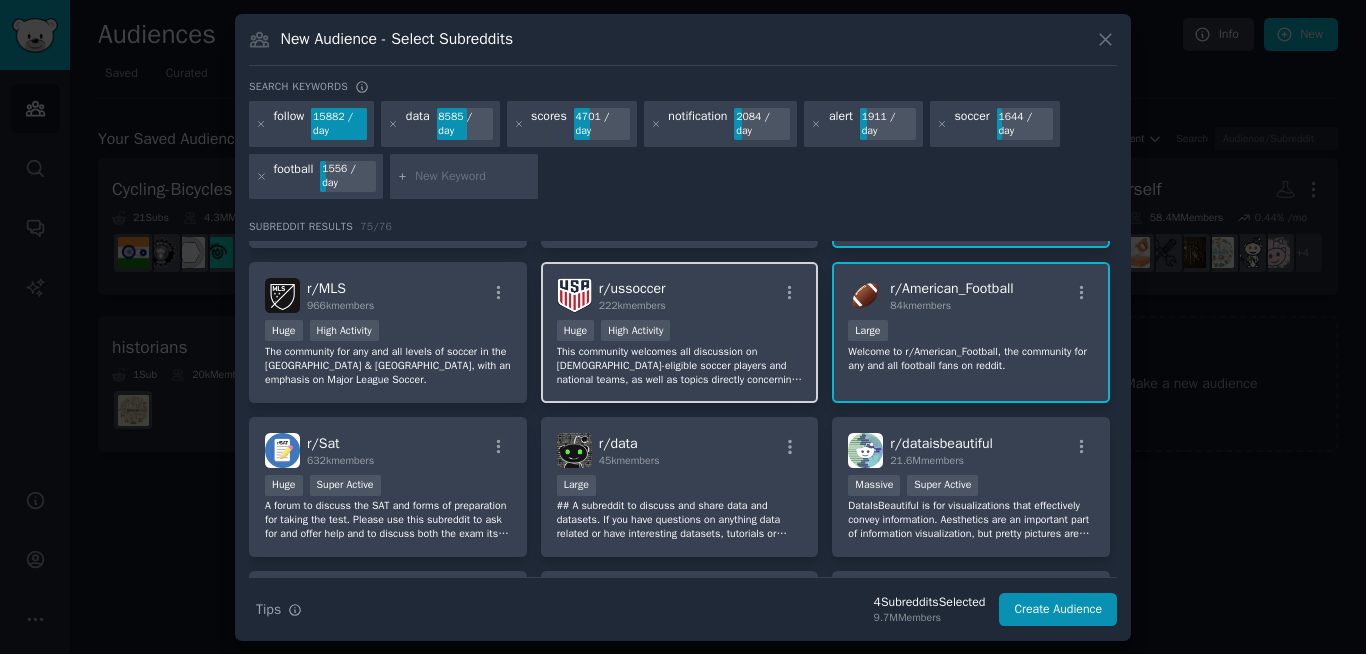 click on "r/ ussoccer 222k  members 100,000 - 1,000,000 members Huge High Activity This community welcomes all discussion on [DEMOGRAPHIC_DATA]-eligible soccer players and national teams, as well as topics directly concerning the US Soccer Federation." at bounding box center [680, 332] 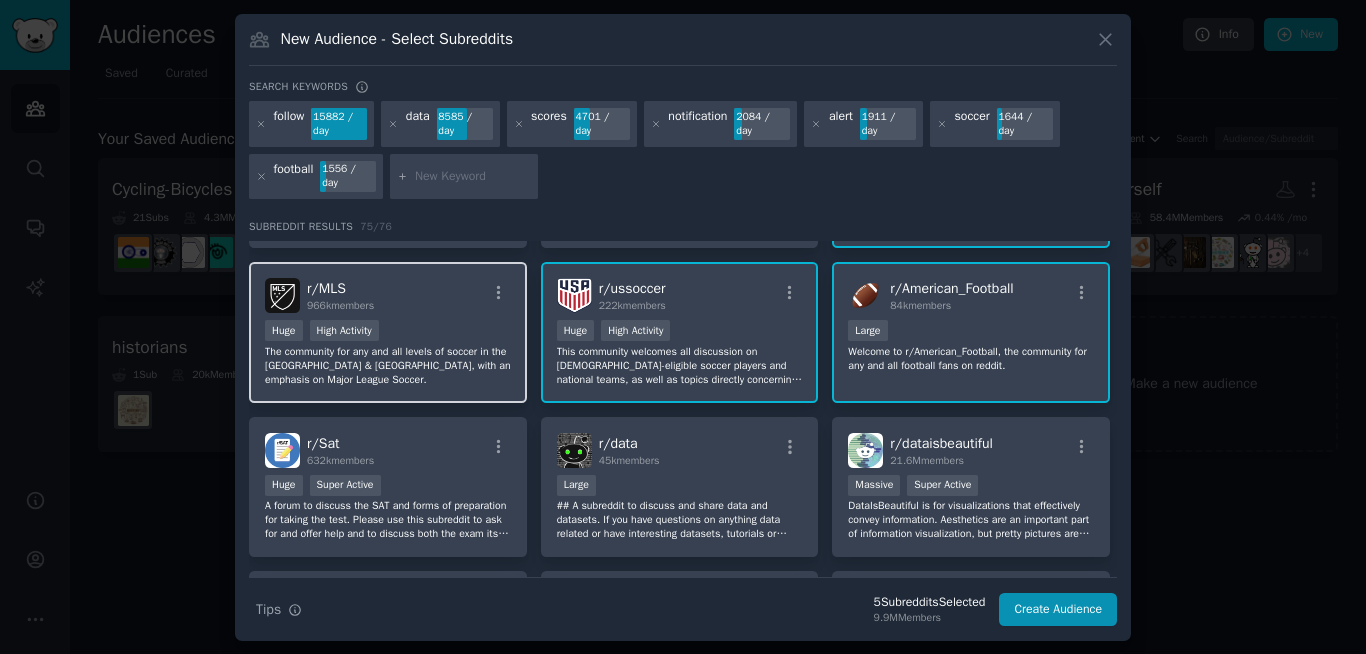 drag, startPoint x: 307, startPoint y: 378, endPoint x: 334, endPoint y: 391, distance: 29.966648 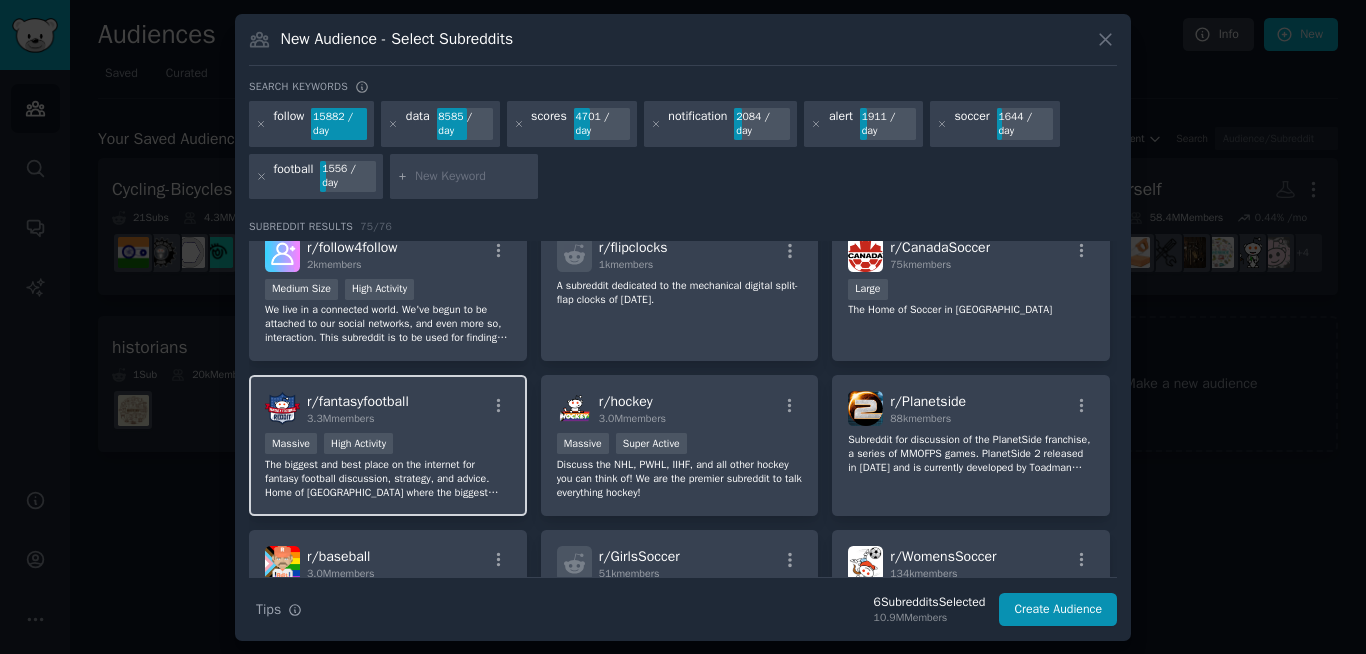 scroll, scrollTop: 768, scrollLeft: 0, axis: vertical 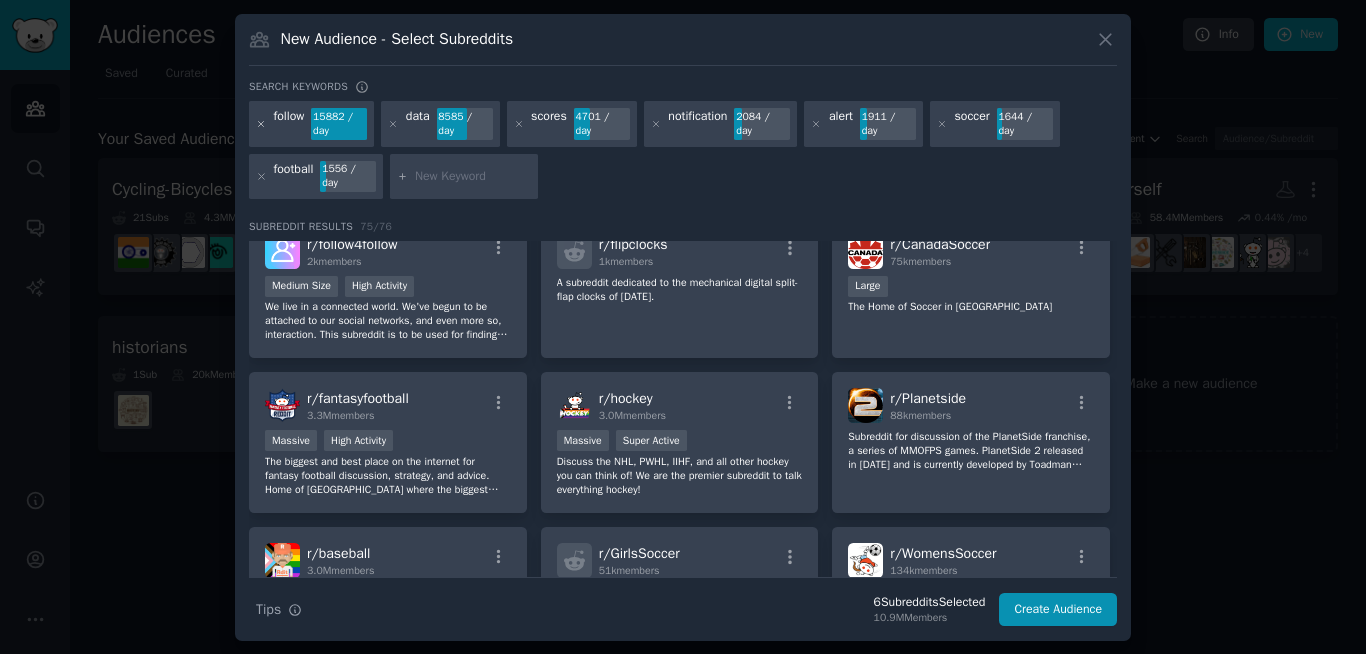 click 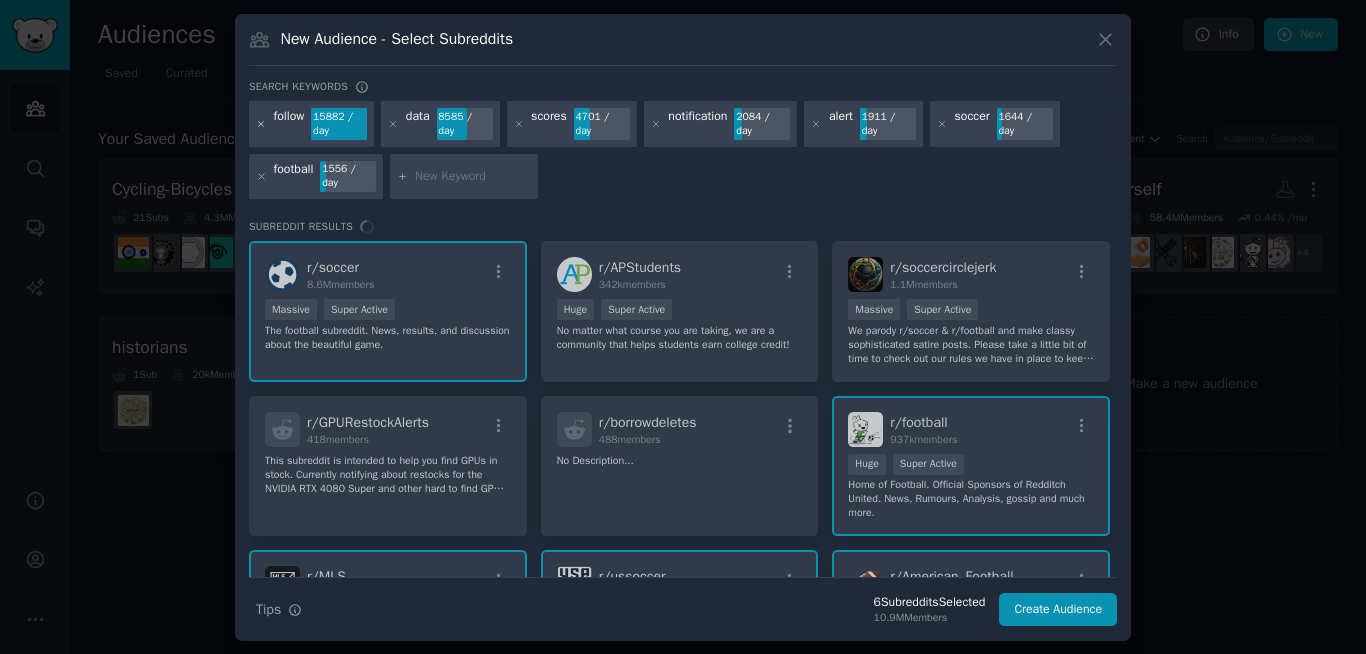 click 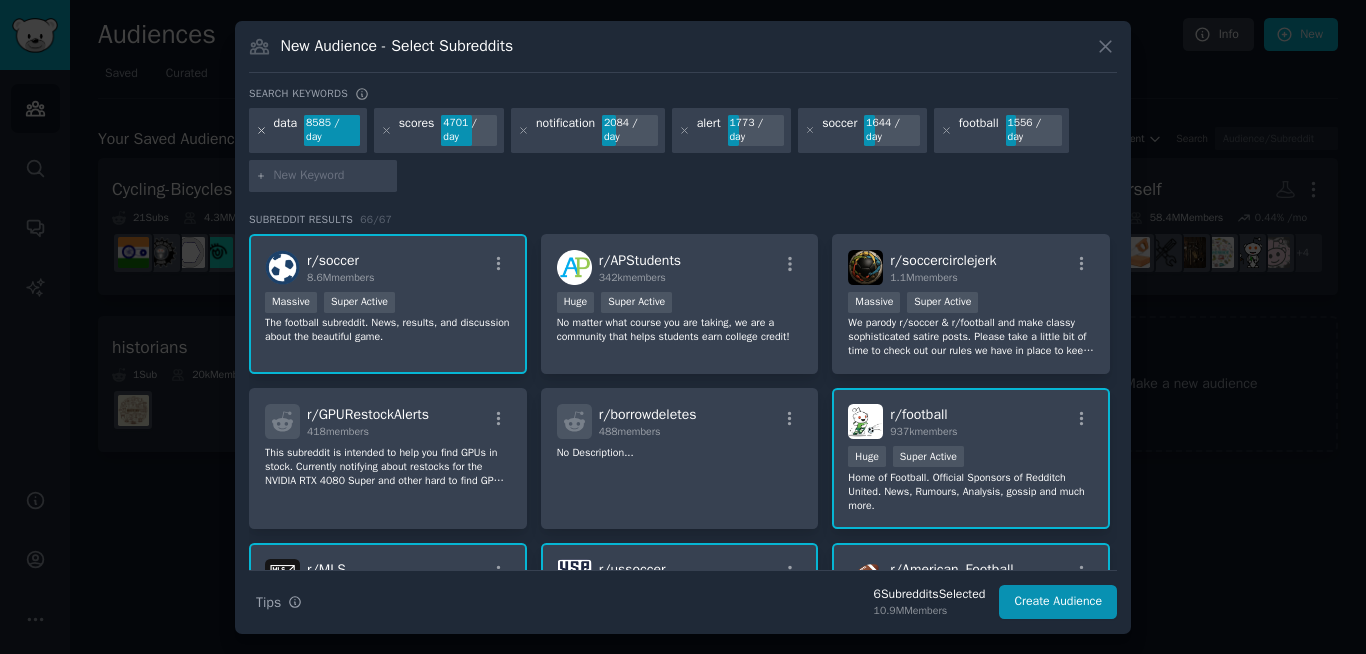 click 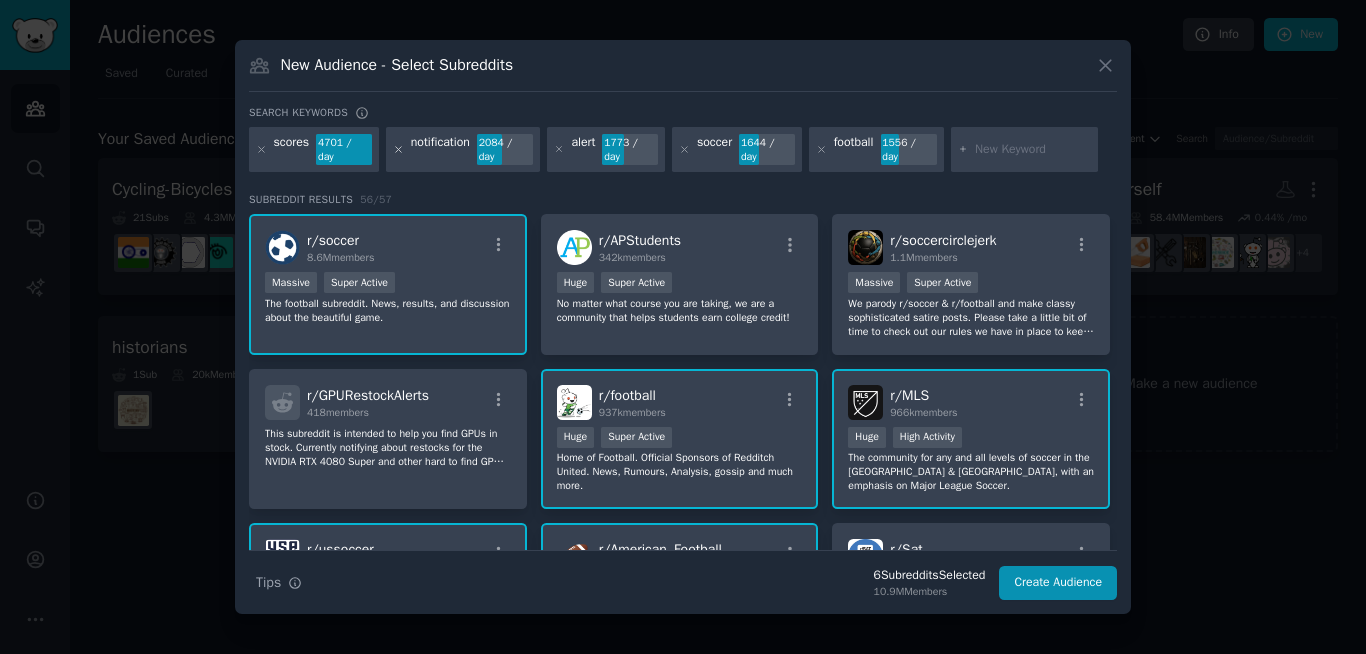 click 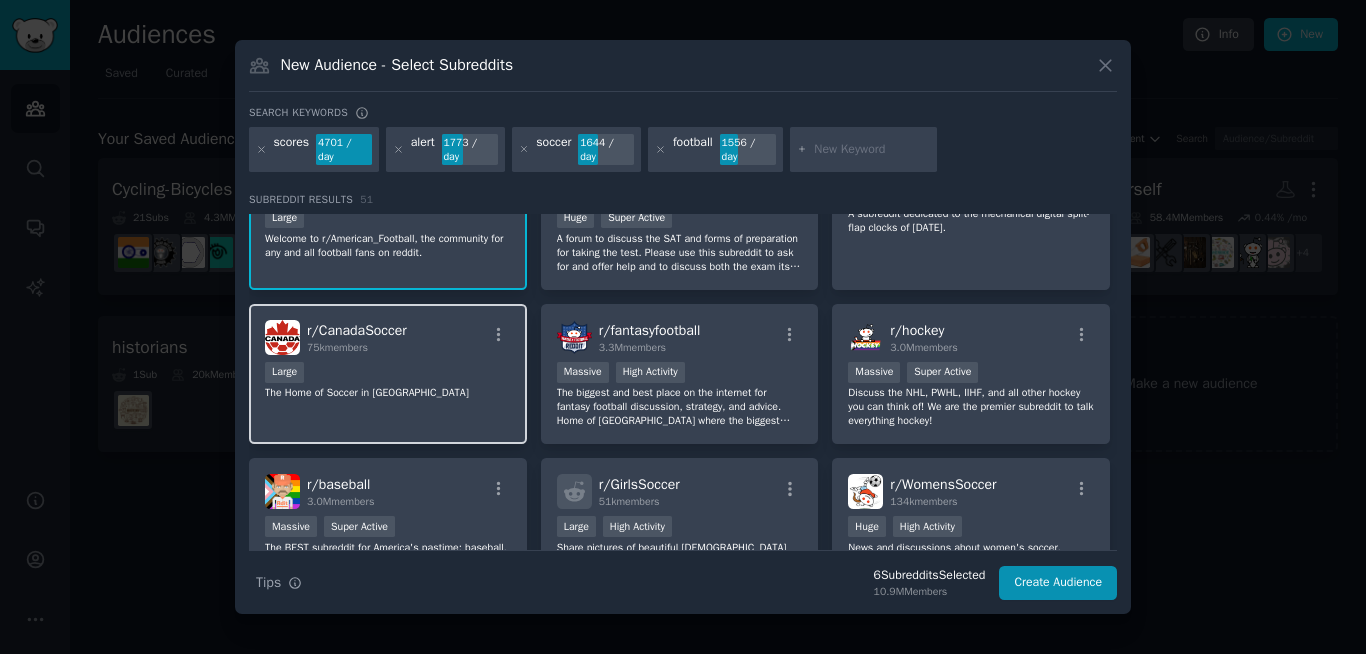 scroll, scrollTop: 384, scrollLeft: 0, axis: vertical 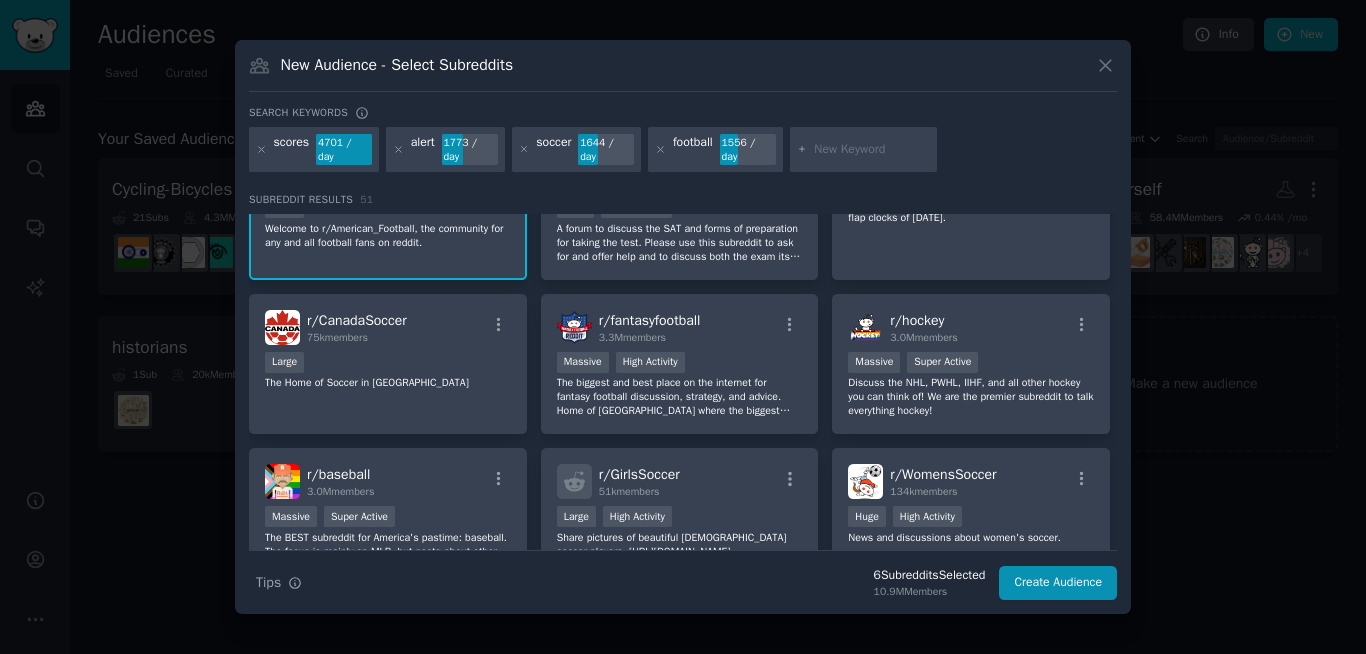 click at bounding box center [864, 150] 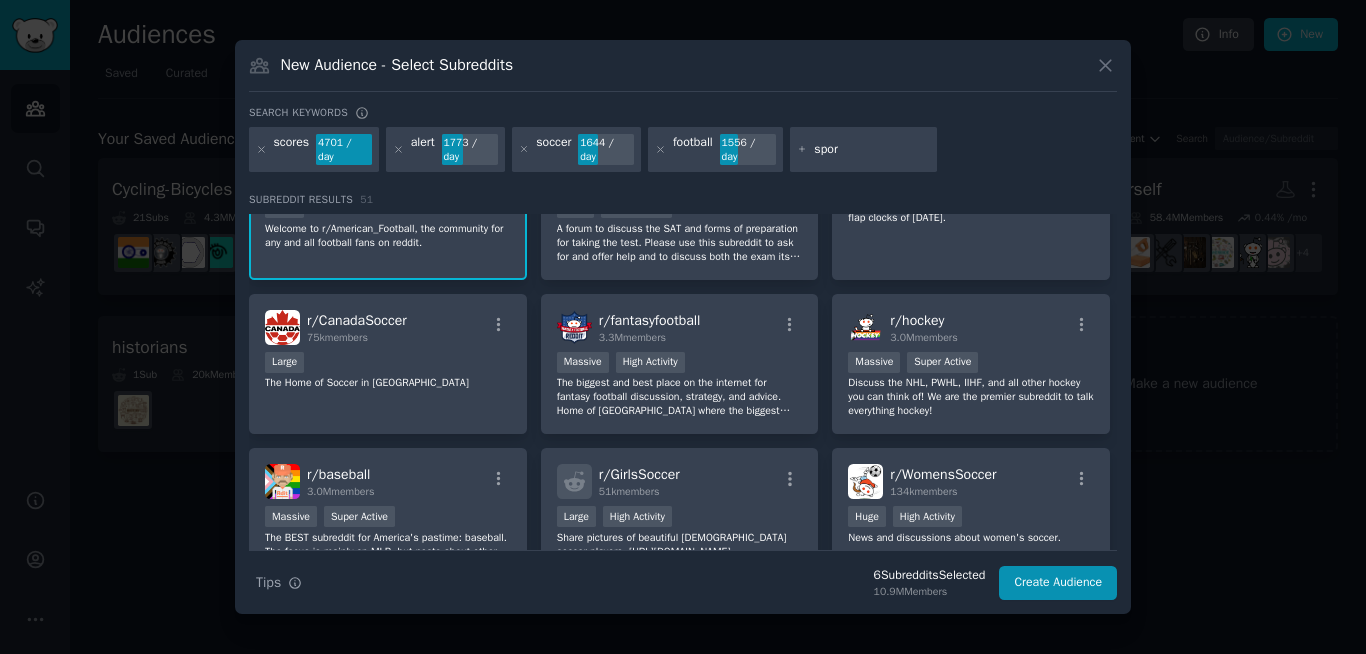 type on "sport" 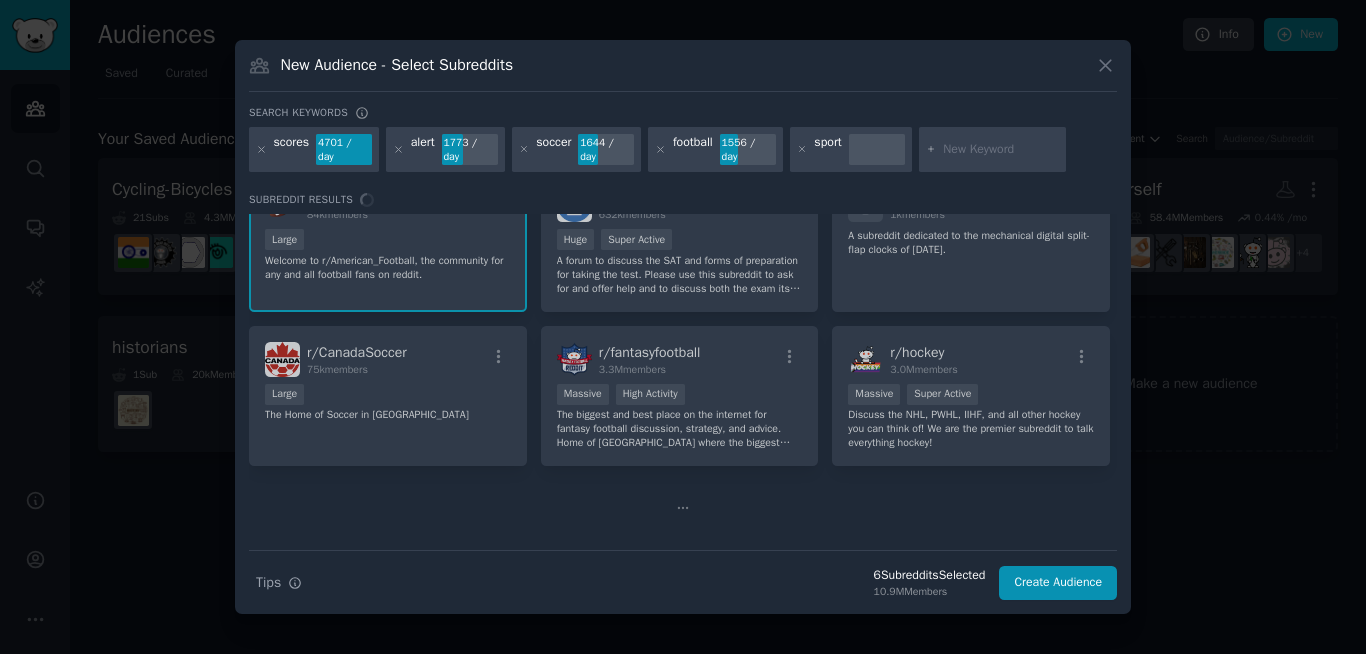 scroll, scrollTop: 0, scrollLeft: 0, axis: both 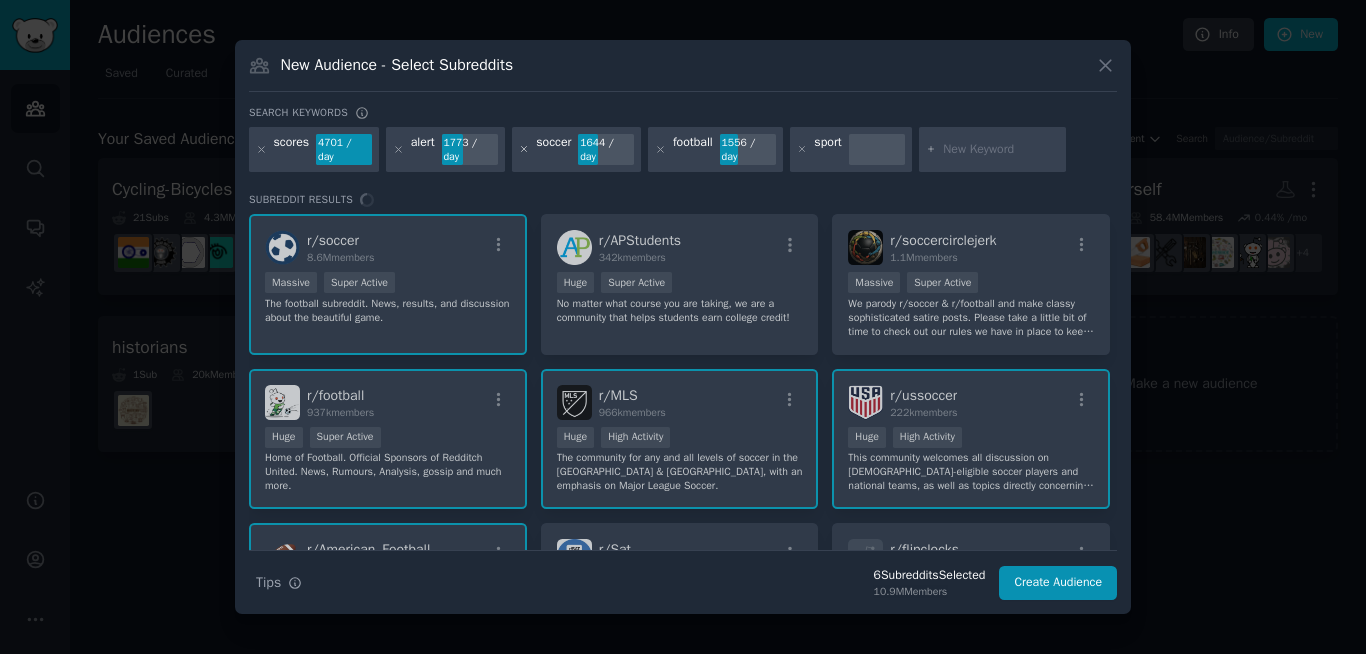 click 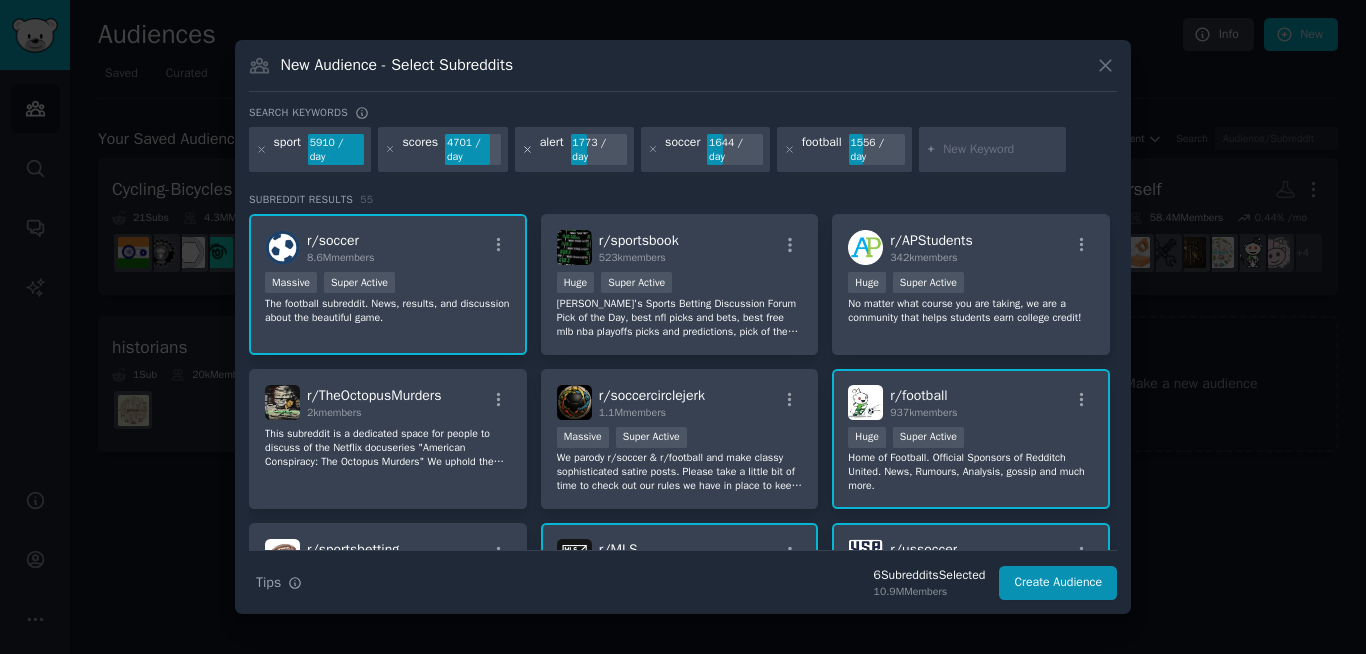 click 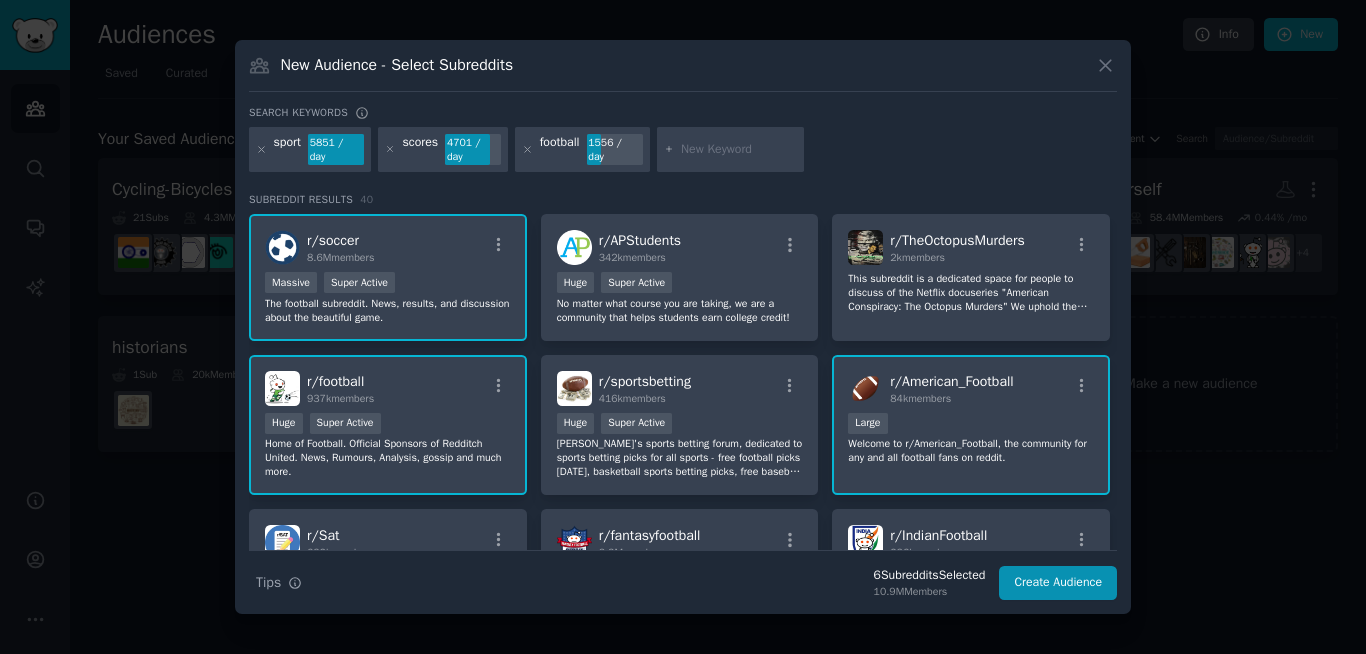 click at bounding box center [739, 150] 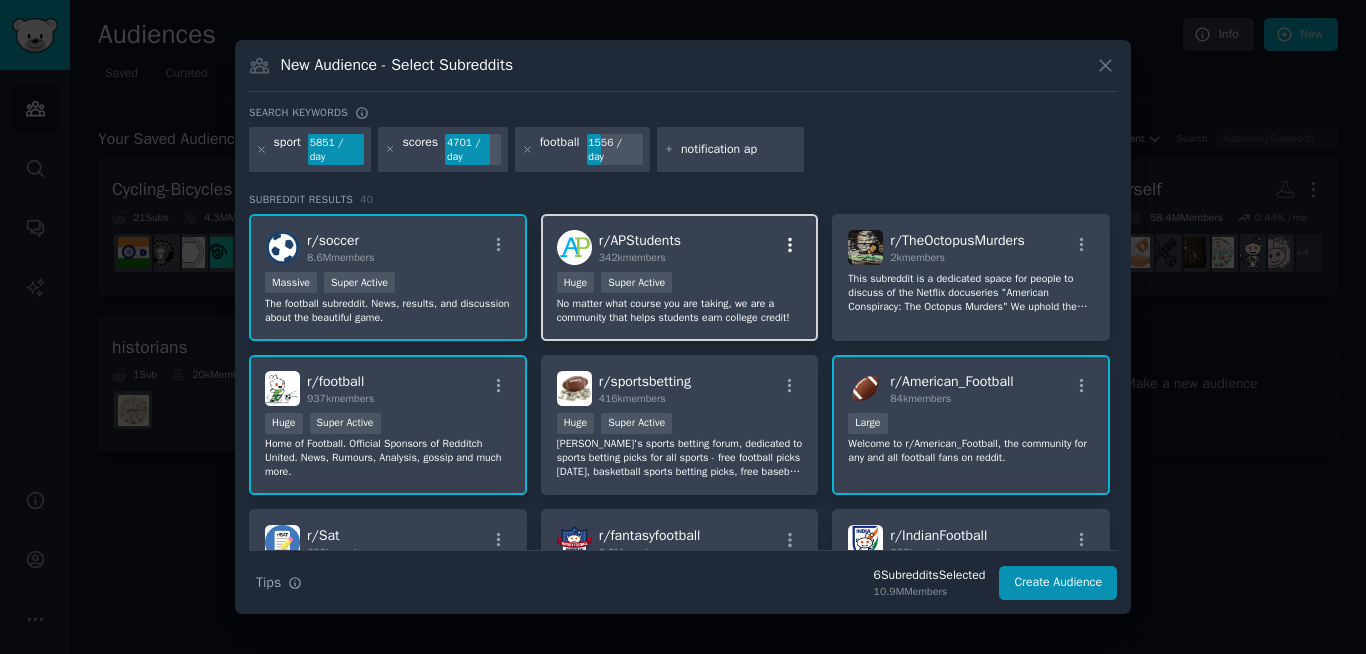 type on "notification app" 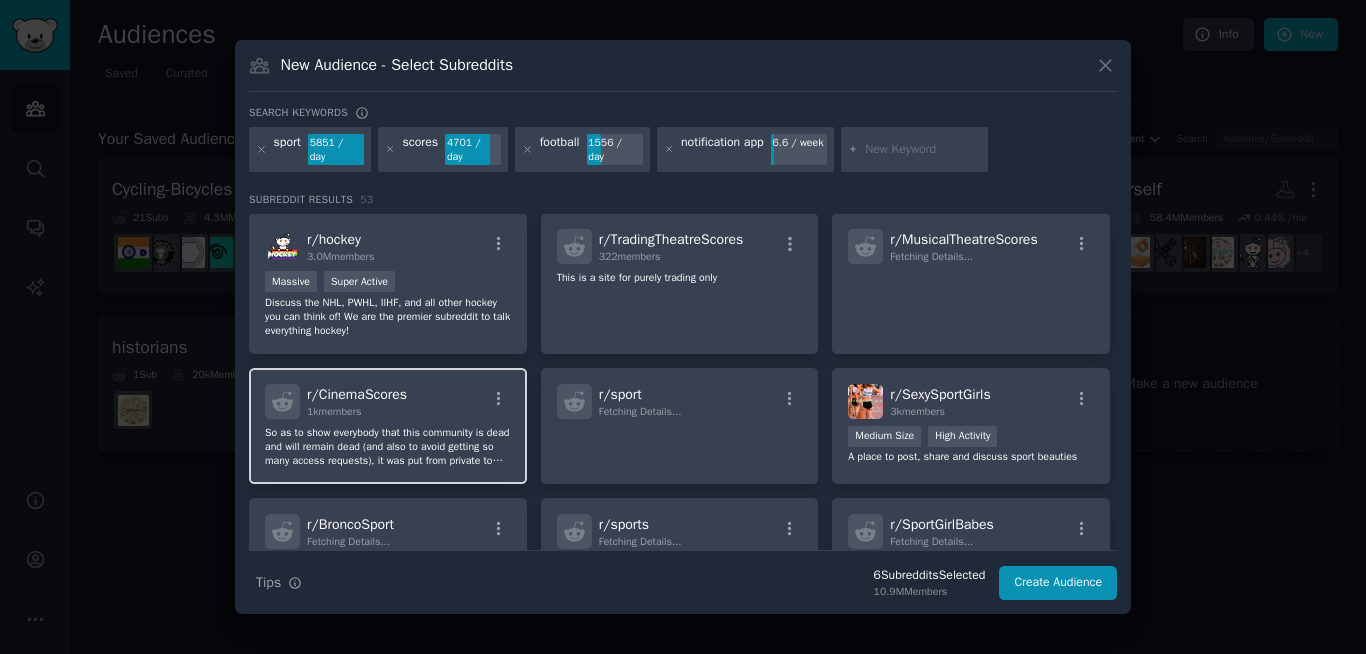 scroll, scrollTop: 931, scrollLeft: 0, axis: vertical 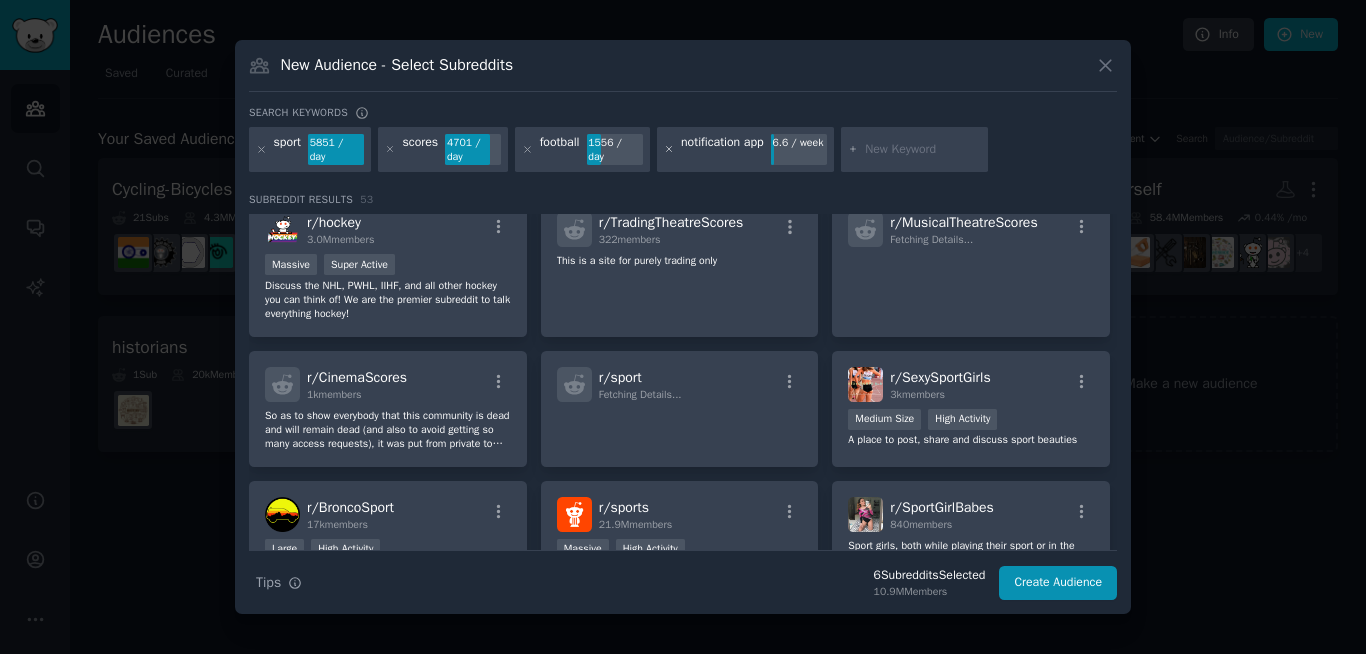 click 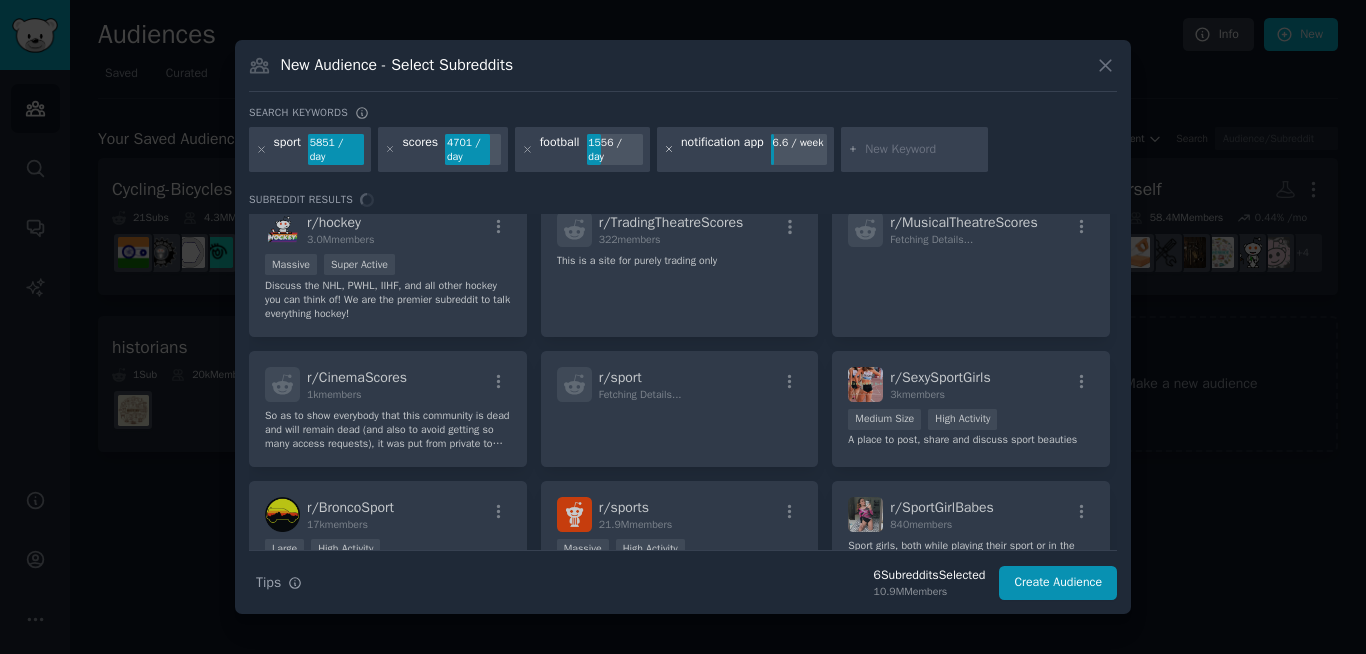 scroll, scrollTop: 0, scrollLeft: 0, axis: both 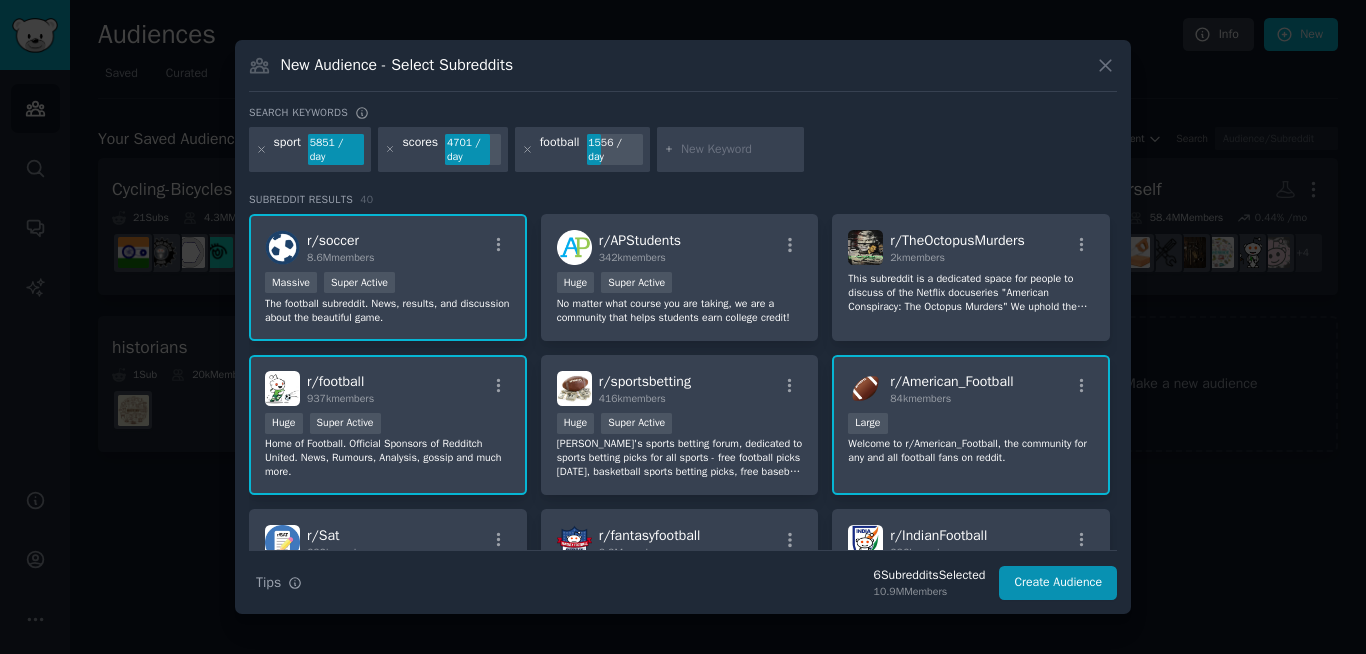 click at bounding box center (739, 150) 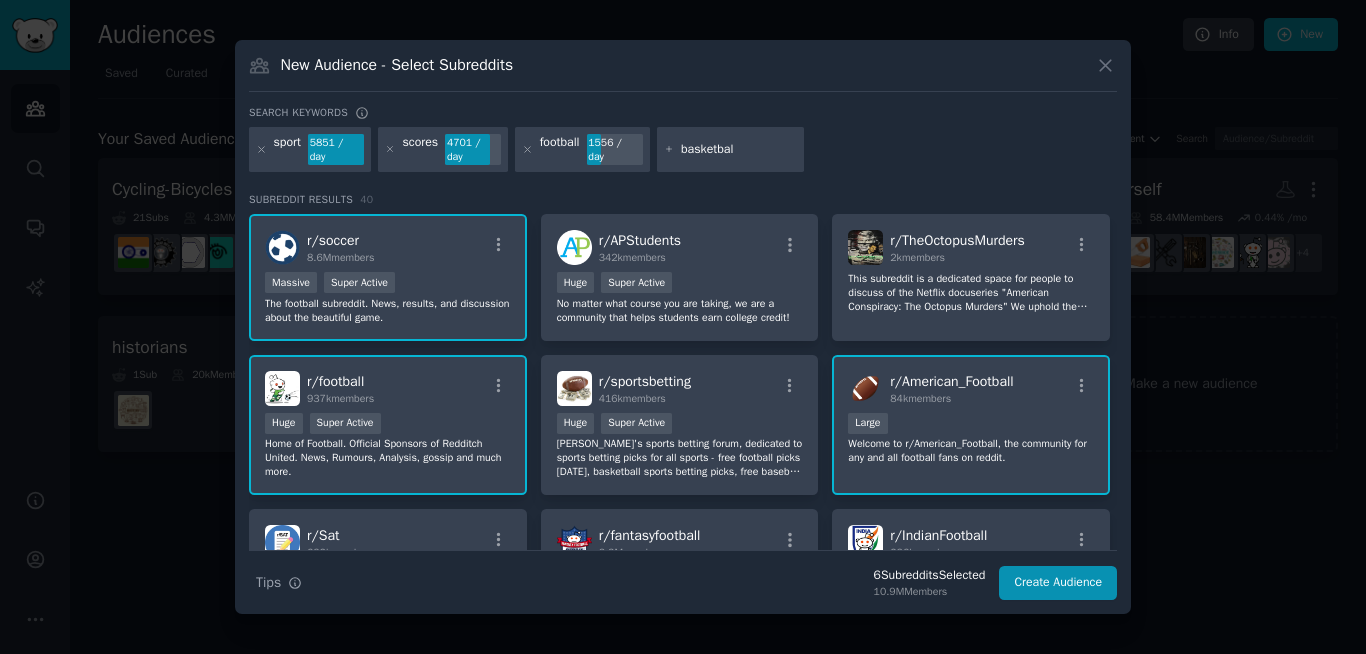 type on "basketball" 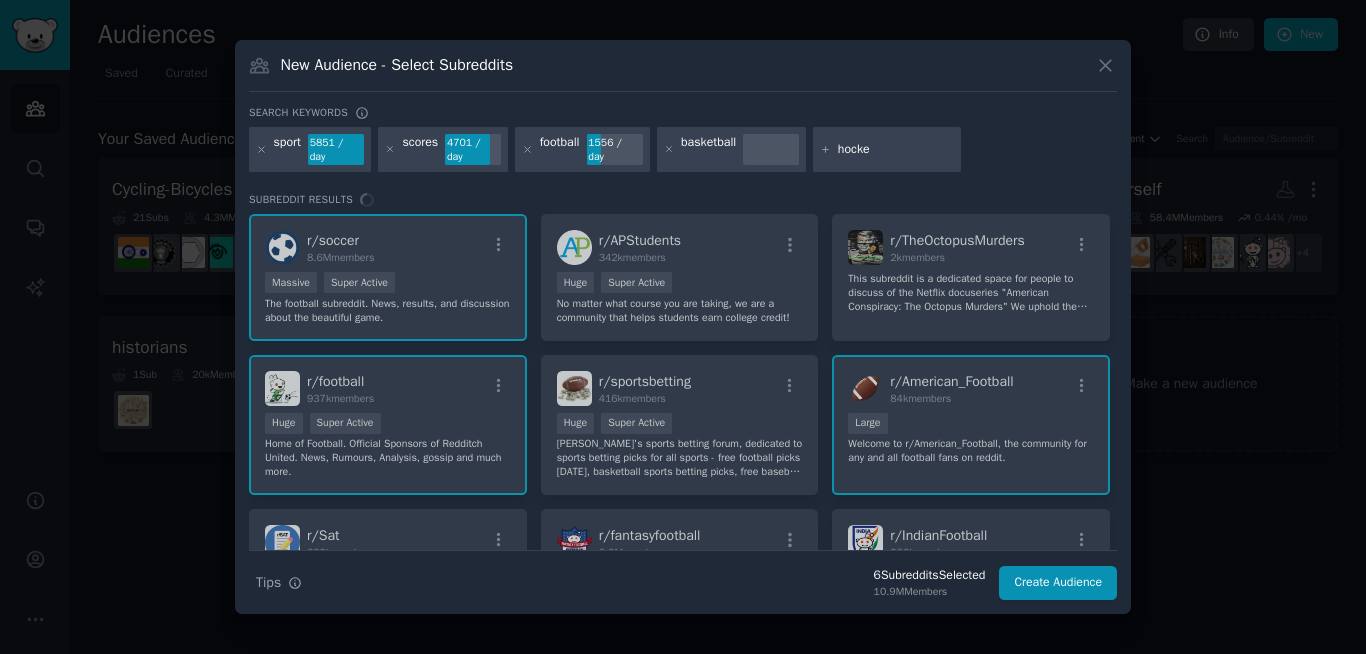type on "hockey" 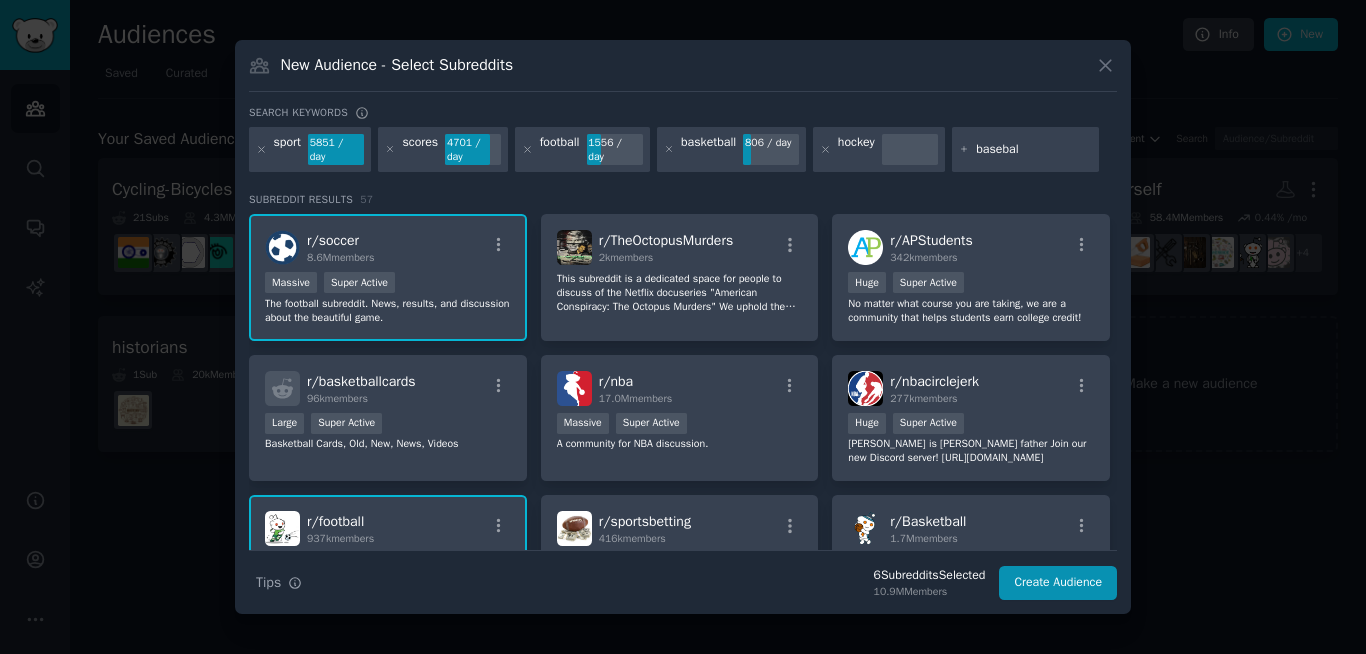 type on "baseball" 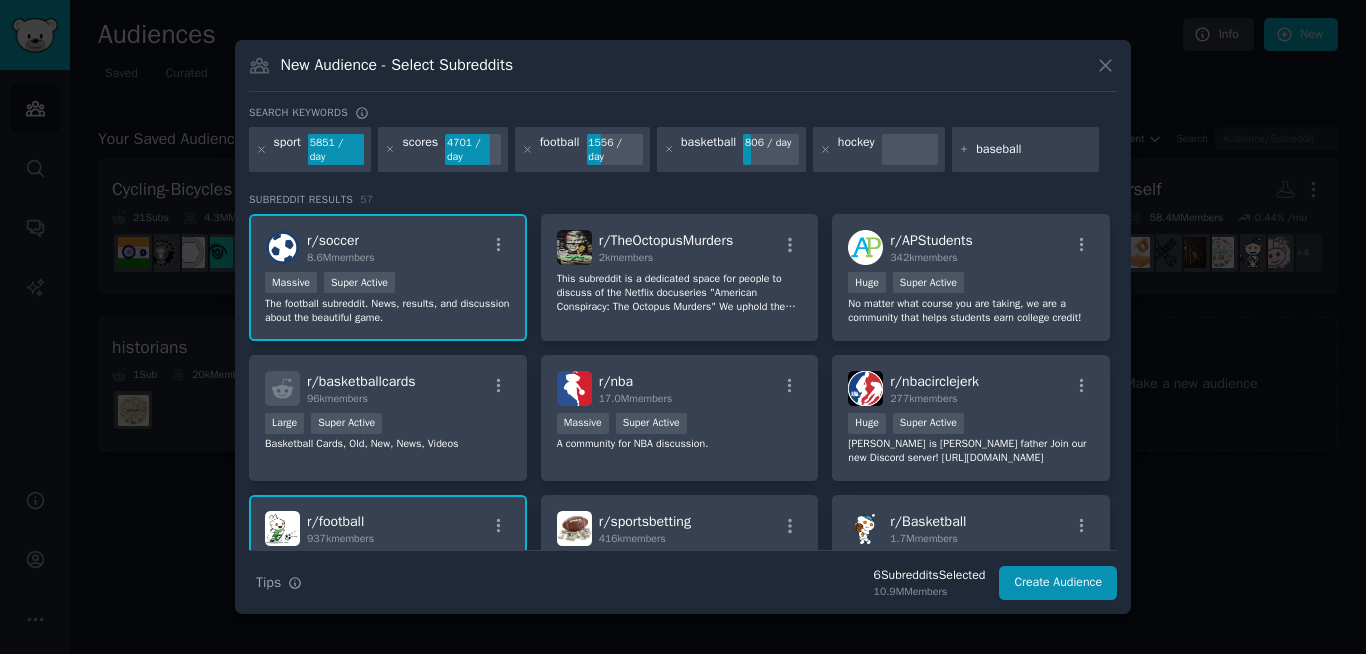 type 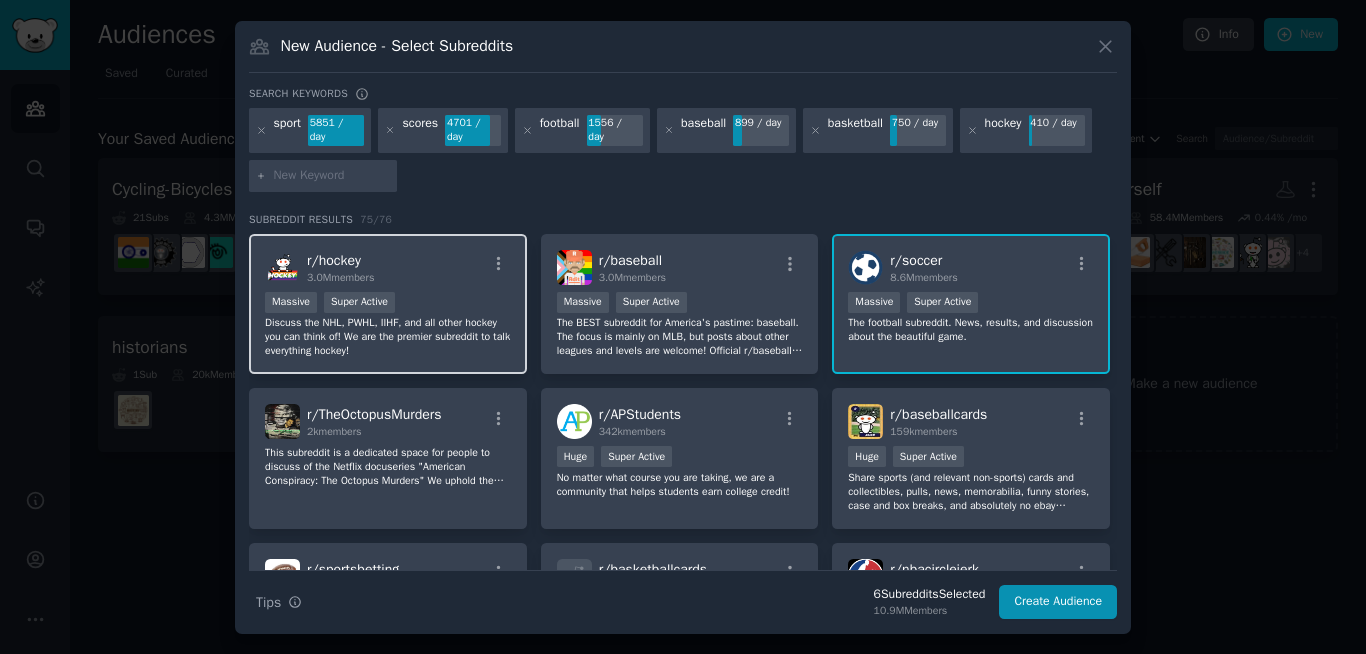 click on "Massive Super Active" at bounding box center (388, 304) 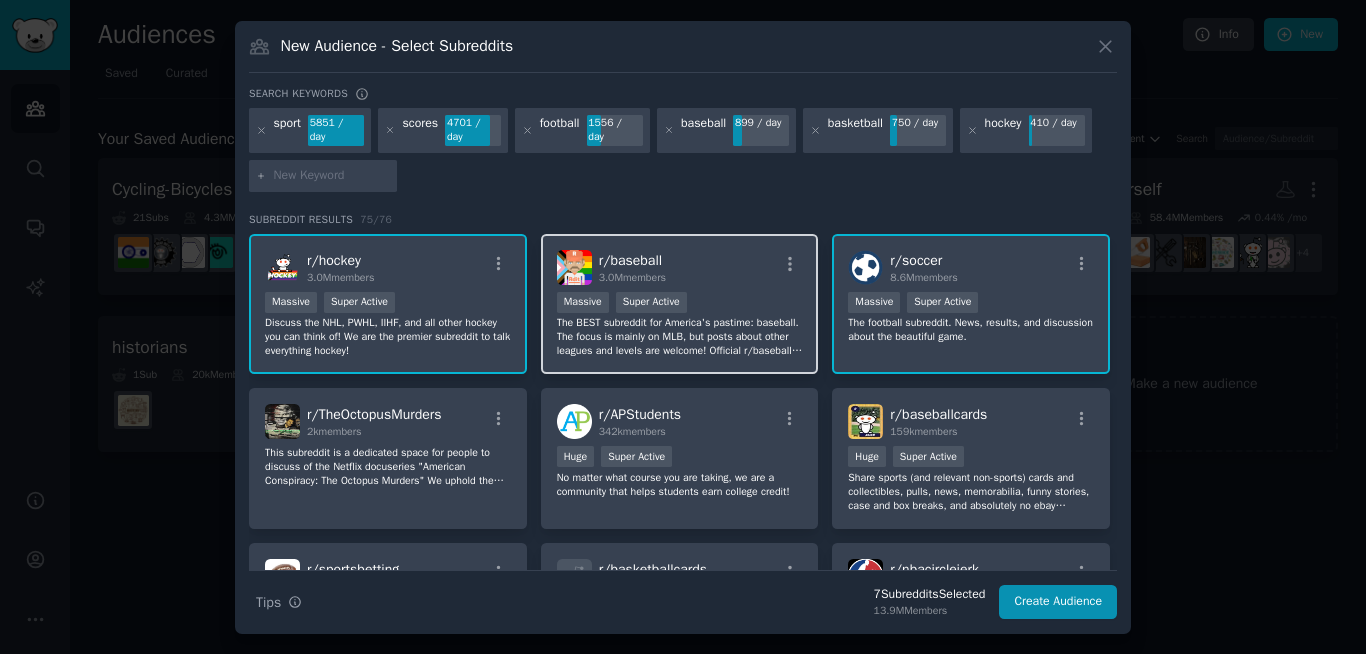 click on "The BEST subreddit for America's pastime: baseball. The focus is mainly on MLB, but posts about other leagues and levels are welcome!
Official r/baseball Discord: [URL][DOMAIN_NAME]
[PERSON_NAME]
**For the best user experience, we recommend disabling the Reddit redesign.**" at bounding box center [680, 337] 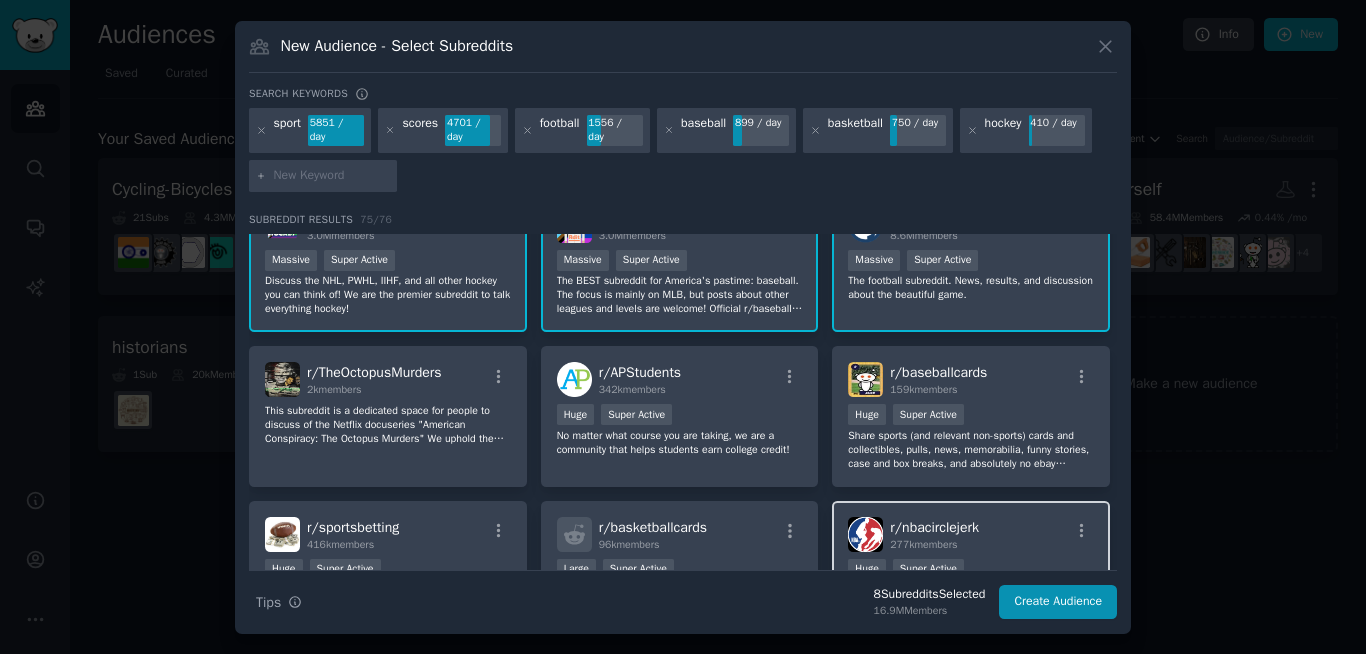 scroll, scrollTop: 96, scrollLeft: 0, axis: vertical 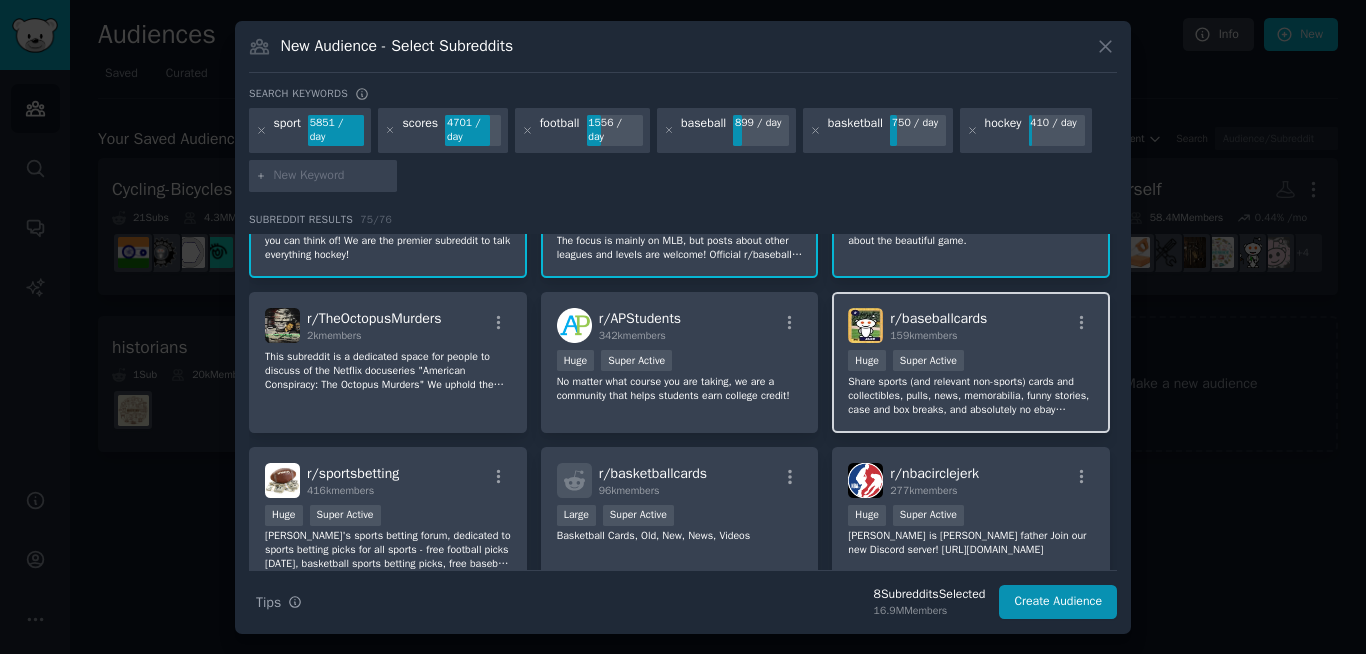 click on "Share sports (and relevant non-sports) cards and collectibles, pulls, news, memorabilia, funny stories, case and box breaks, and absolutely no ebay auctions." at bounding box center (971, 396) 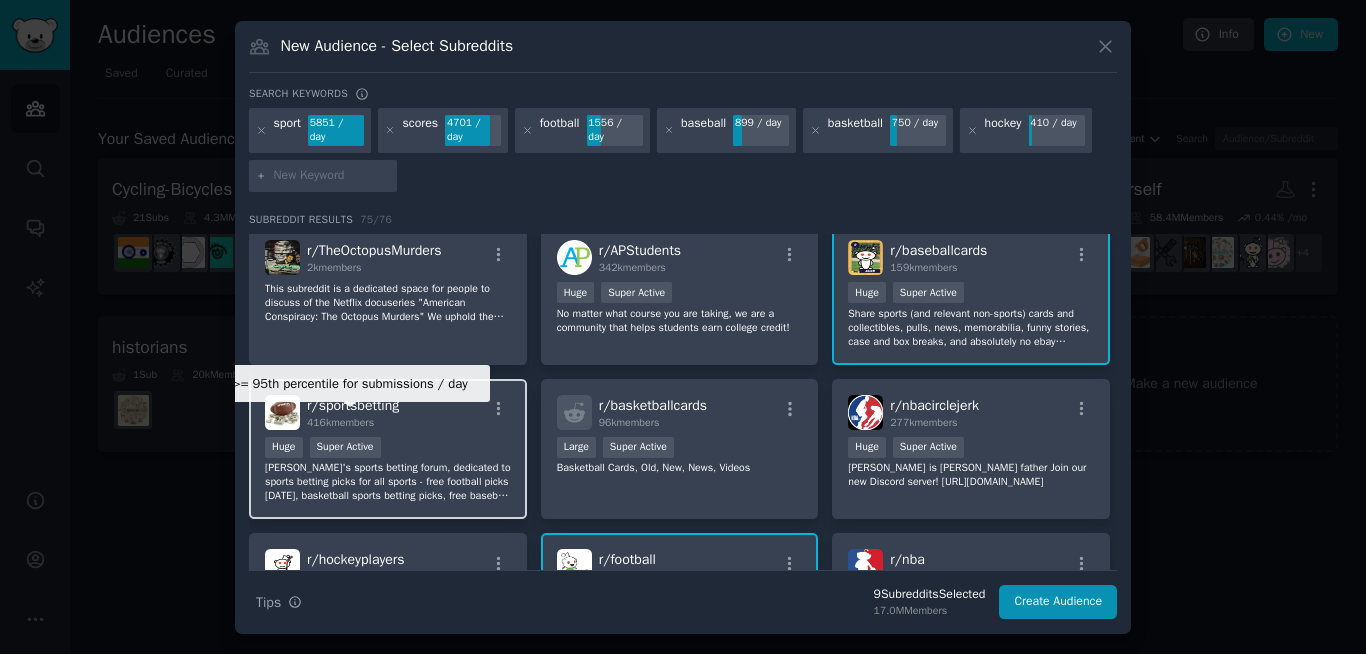 scroll, scrollTop: 192, scrollLeft: 0, axis: vertical 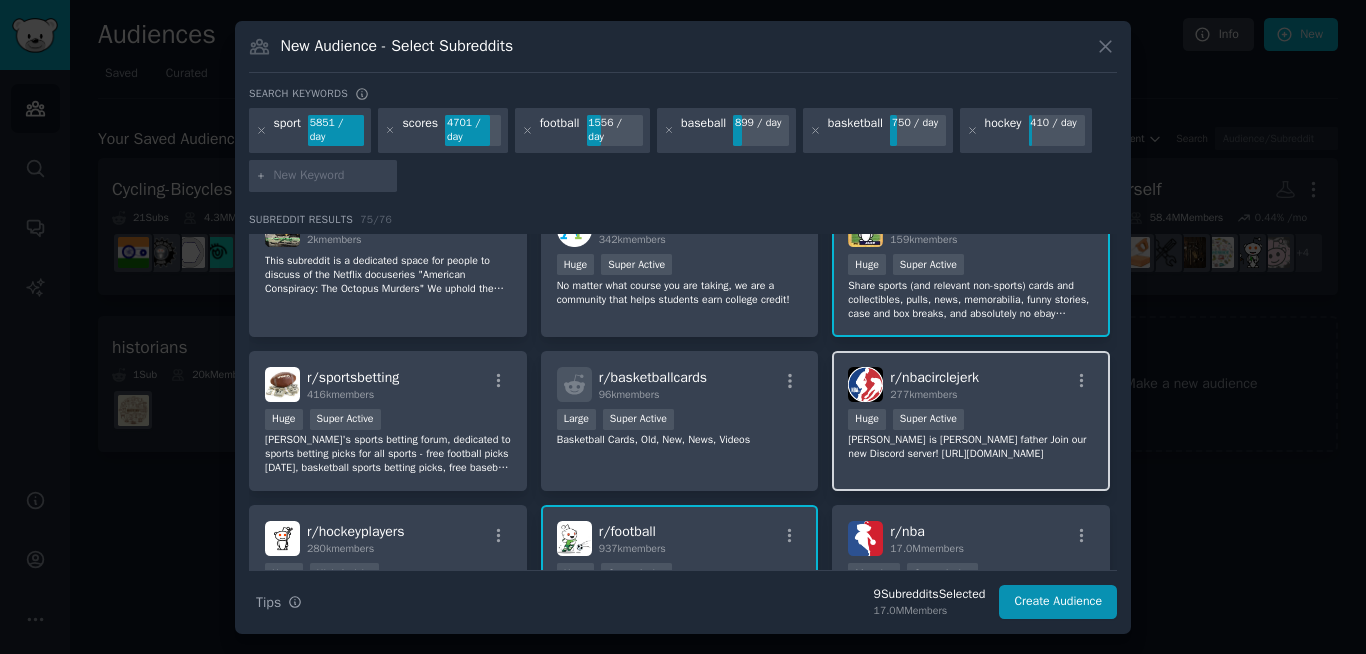 click on "r/ nbacirclejerk 277k  members >= 95th percentile for submissions / day Huge Super Active [PERSON_NAME] is [PERSON_NAME] father
Join our new Discord server! [URL][DOMAIN_NAME]" at bounding box center (971, 421) 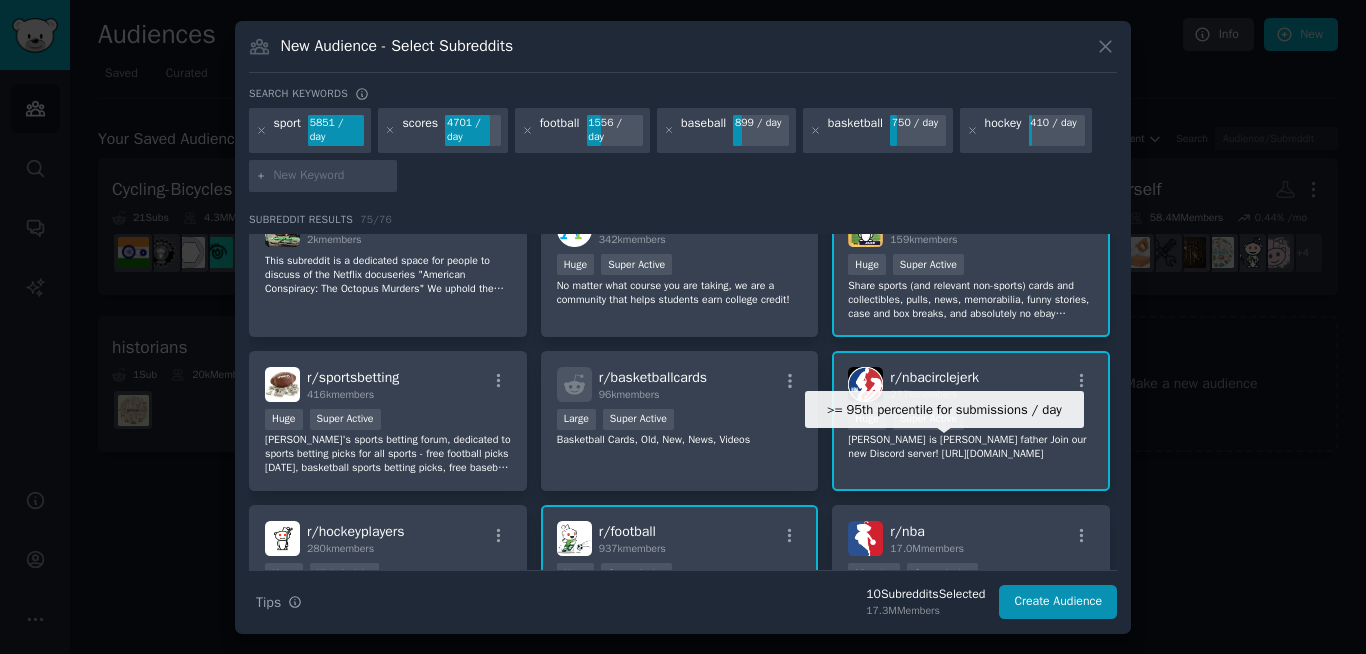 scroll, scrollTop: 352, scrollLeft: 0, axis: vertical 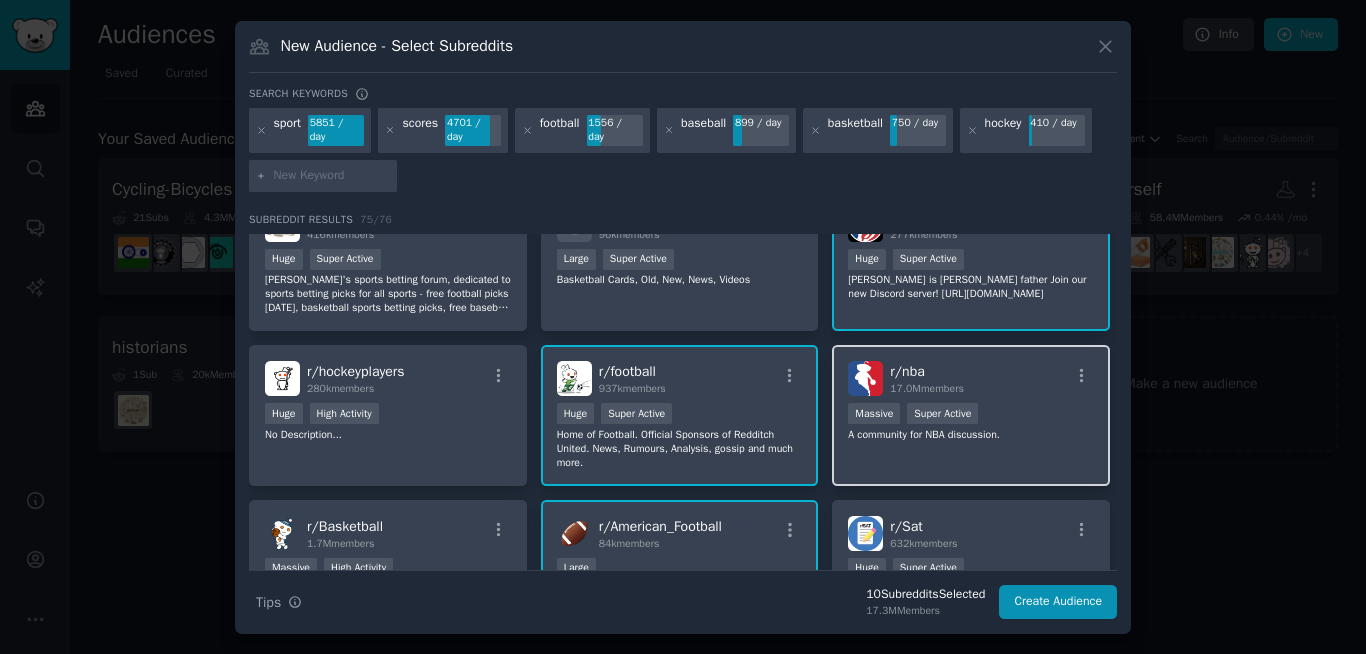 click on "r/ nba 17.0M  members >= 95th percentile for submissions / day Massive Super Active A community for NBA discussion." at bounding box center (971, 415) 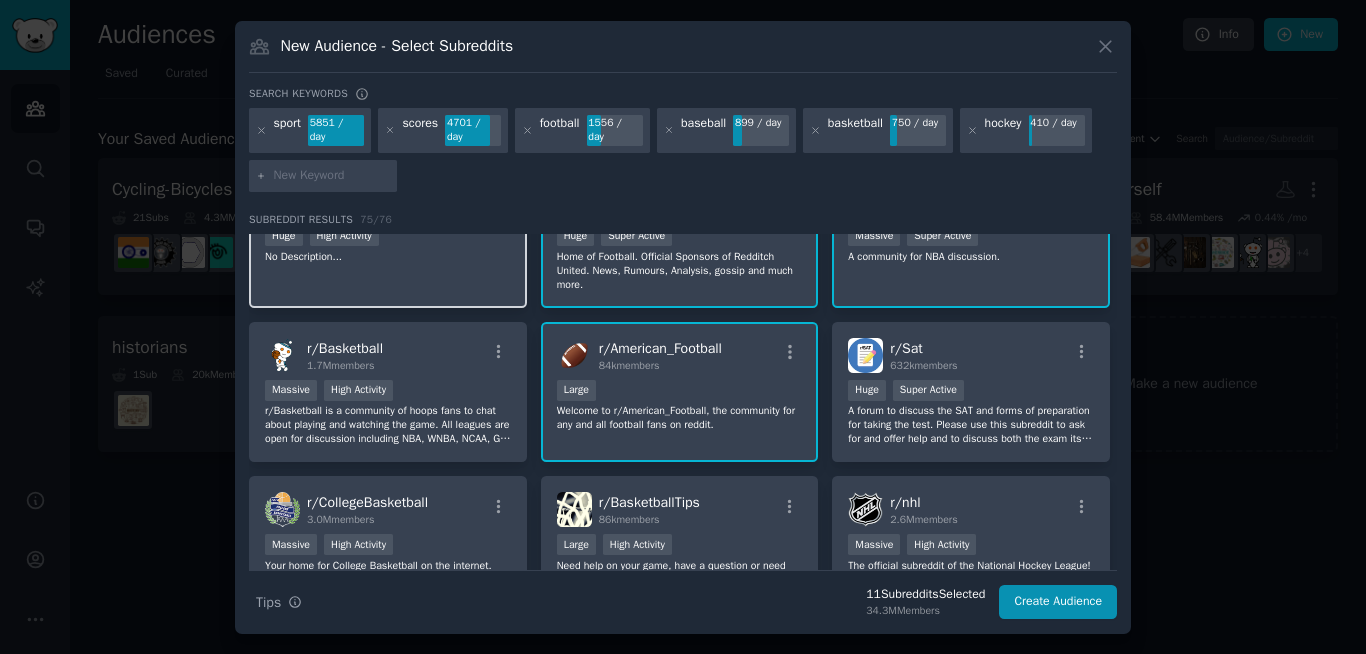 scroll, scrollTop: 544, scrollLeft: 0, axis: vertical 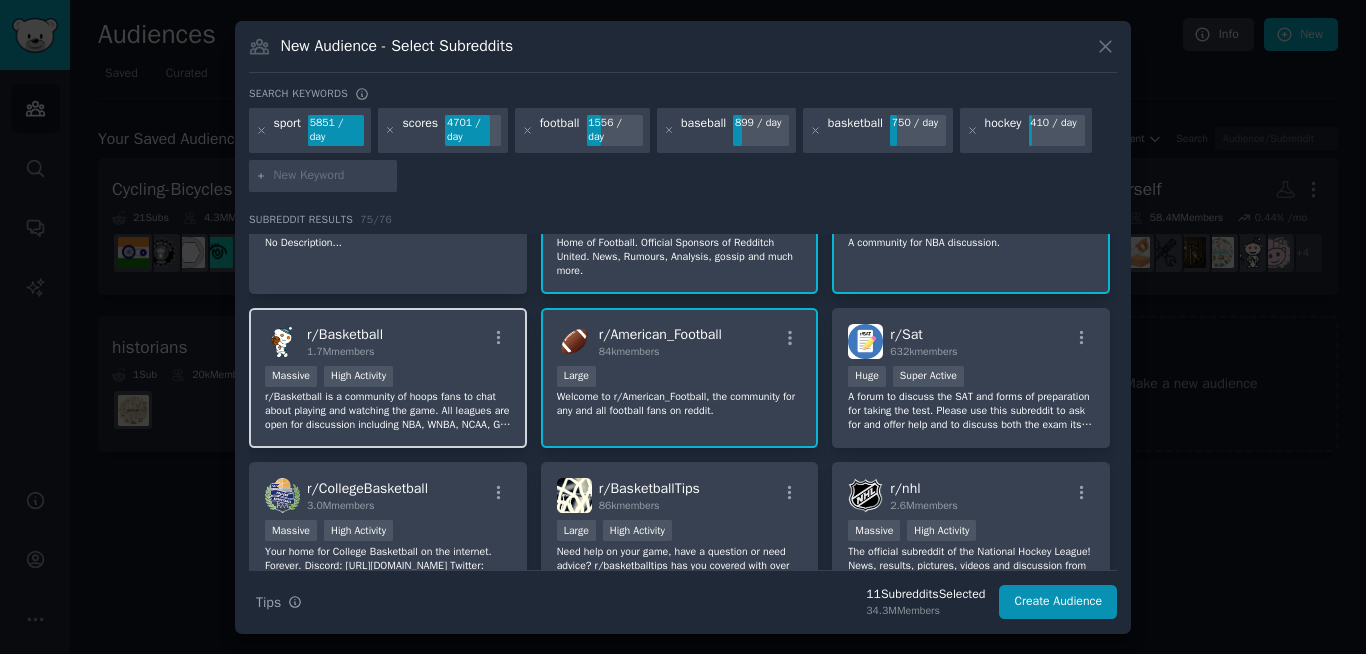 click on "r/Basketball is a community of hoops fans to chat about playing and watching the game. All leagues are open for discussion including NBA, WNBA, NCAA, G-League, EuroLeague, as well as FIBA events.
Keep it clean!" at bounding box center (388, 411) 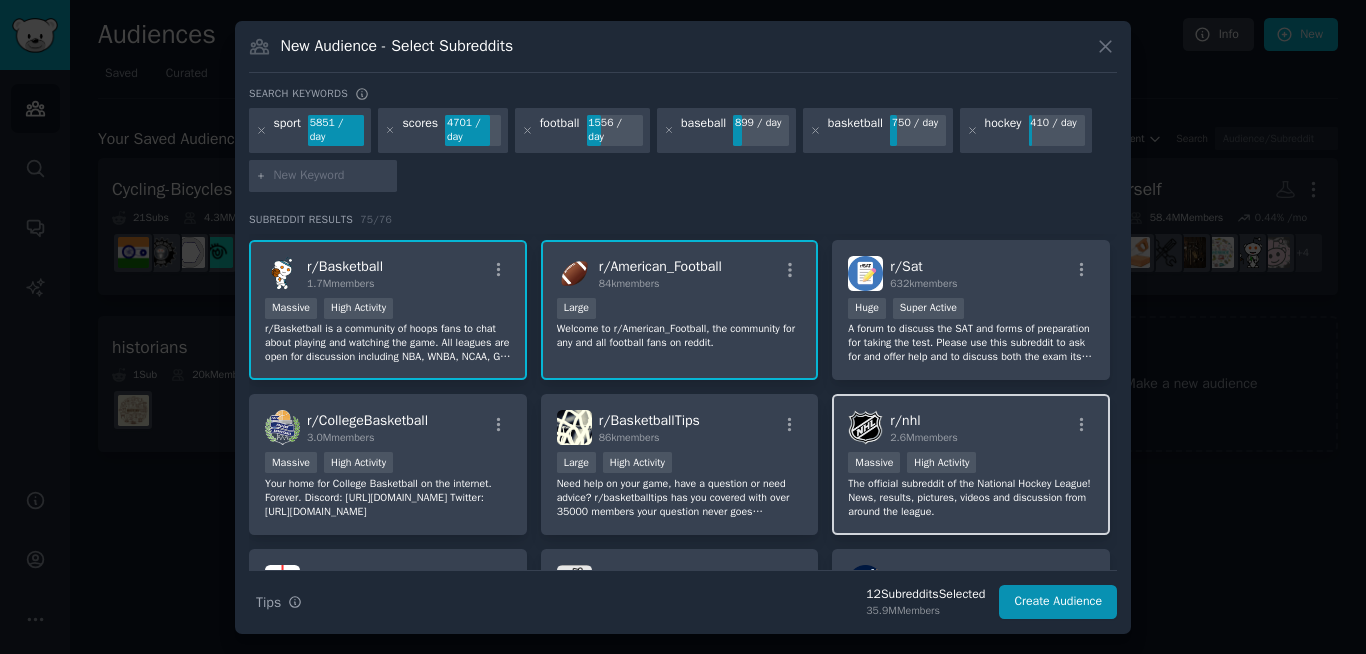 scroll, scrollTop: 640, scrollLeft: 0, axis: vertical 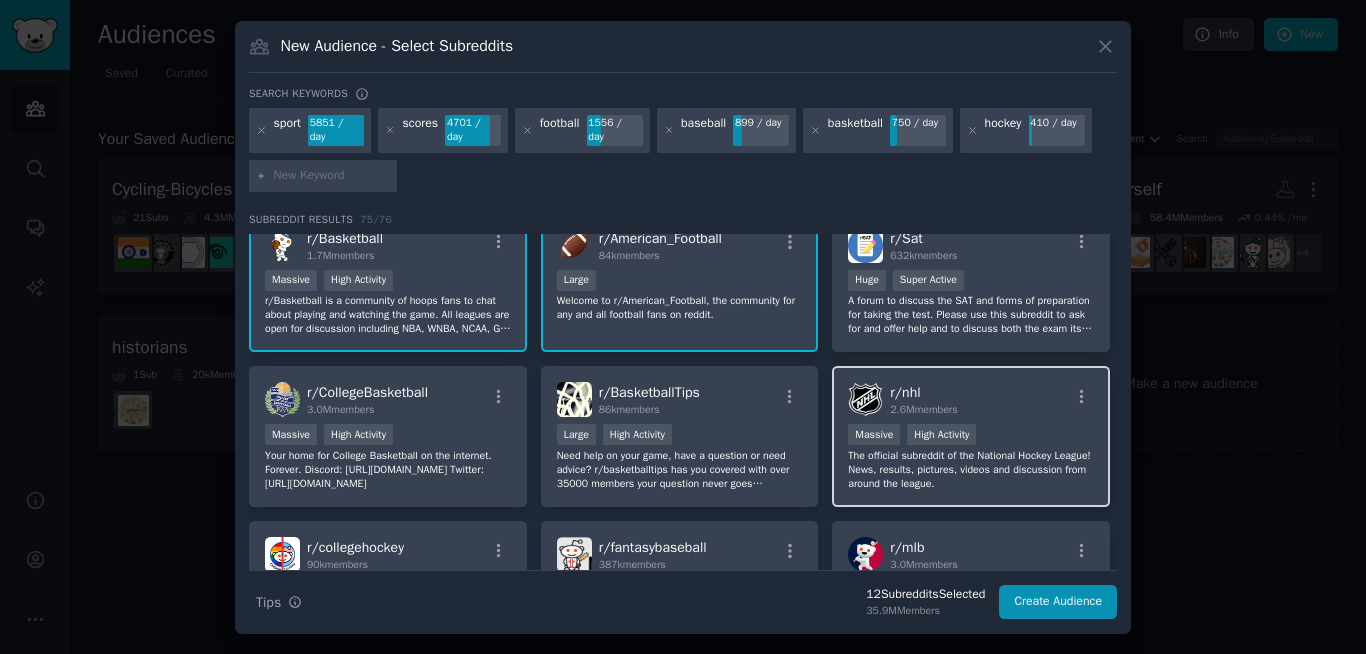 click on "The official subreddit of the National Hockey League! News, results, pictures, videos and discussion from around the league." at bounding box center [971, 470] 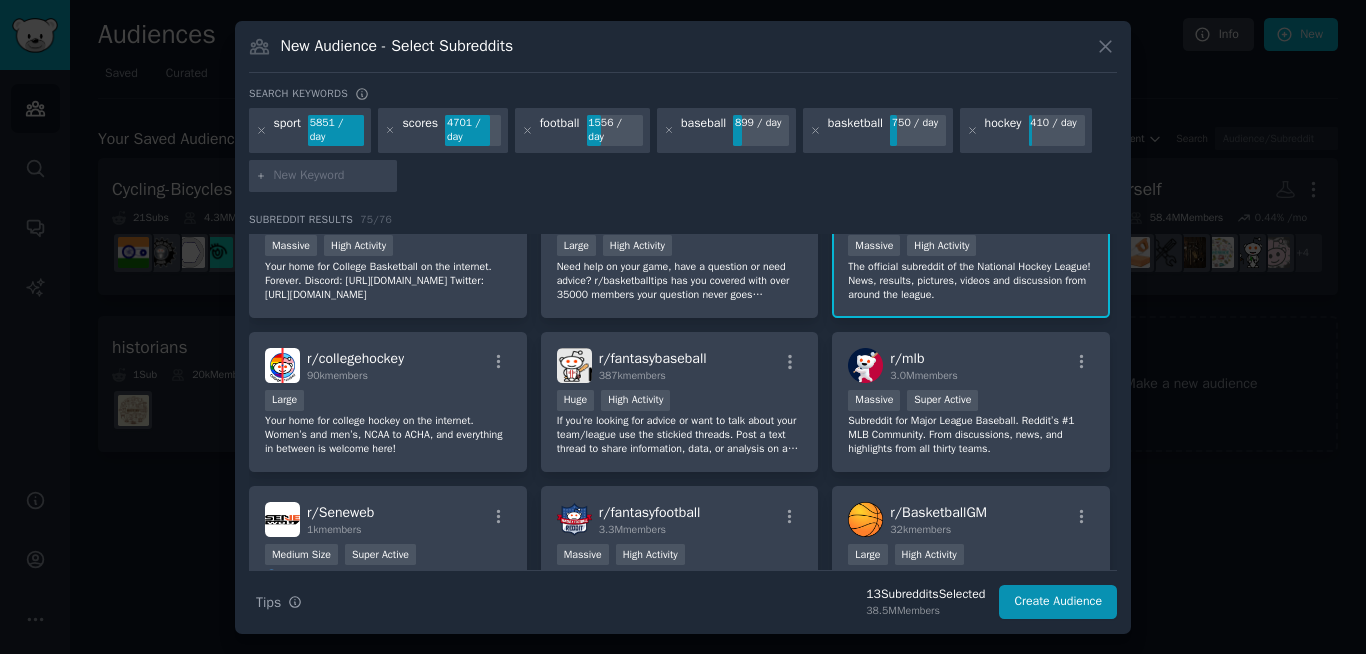 scroll, scrollTop: 832, scrollLeft: 0, axis: vertical 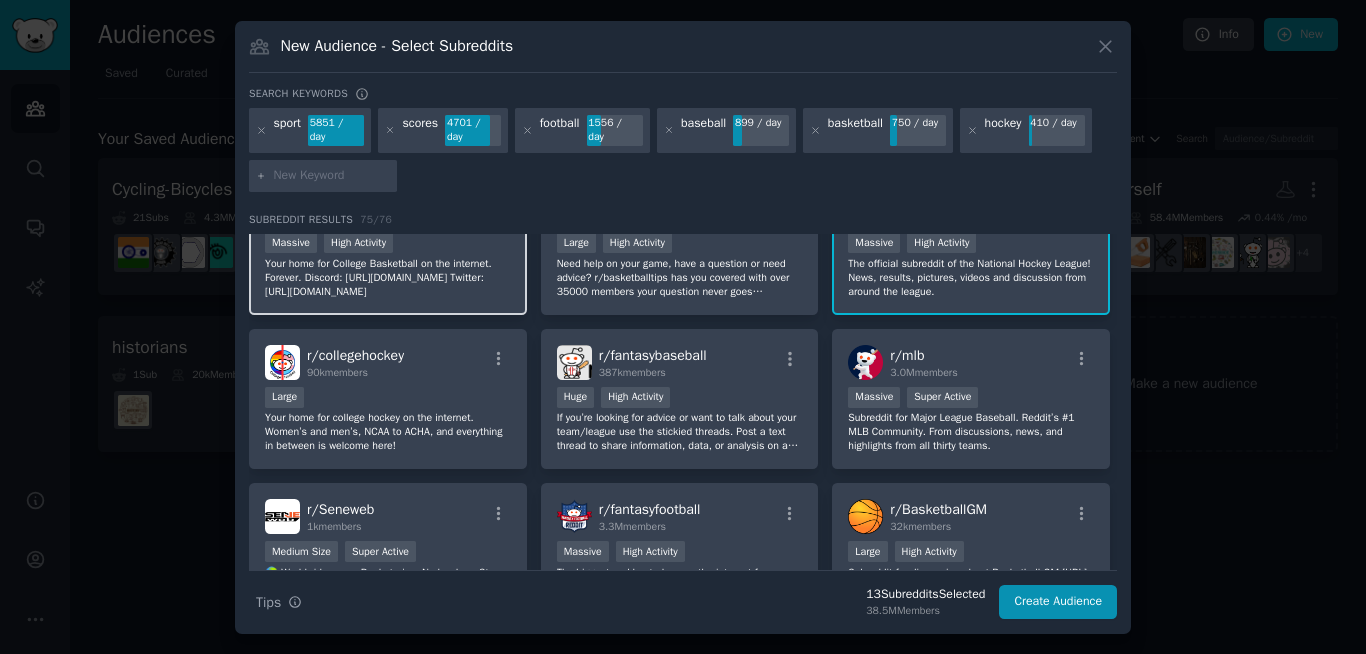 click on "r/ CollegeBasketball 3.0M  members Massive High Activity Your home for College Basketball on the internet. Forever.
Discord: [URL][DOMAIN_NAME]
Twitter: [URL][DOMAIN_NAME]" at bounding box center [388, 244] 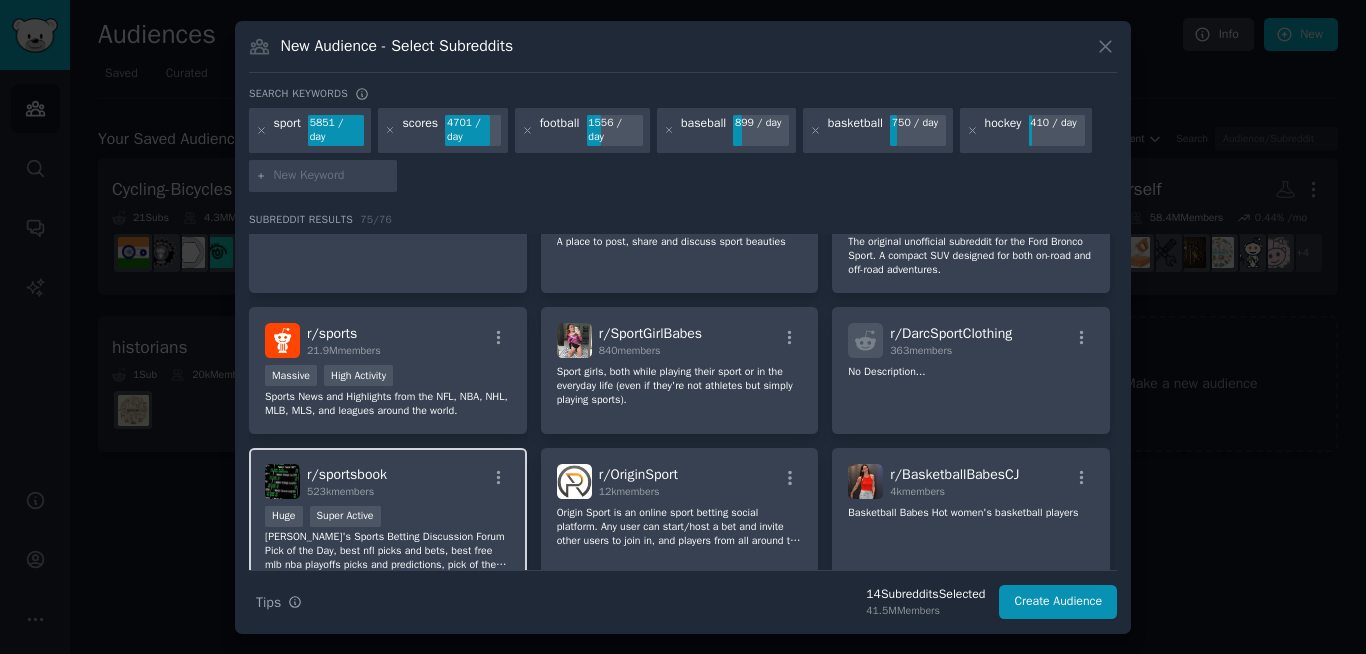 scroll, scrollTop: 2147, scrollLeft: 0, axis: vertical 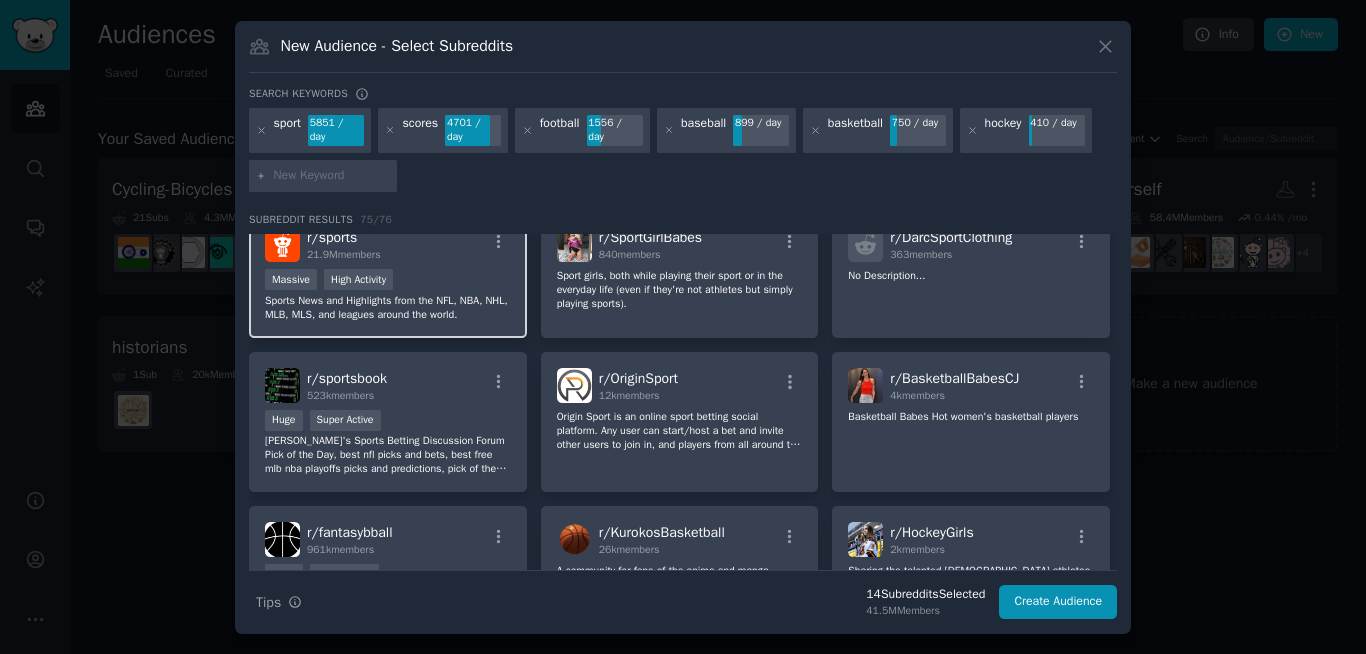 click on "r/ sports 21.9M  members Massive High Activity Sports News and Highlights from the NFL, NBA, NHL, MLB, MLS, and leagues around the world." at bounding box center [388, 274] 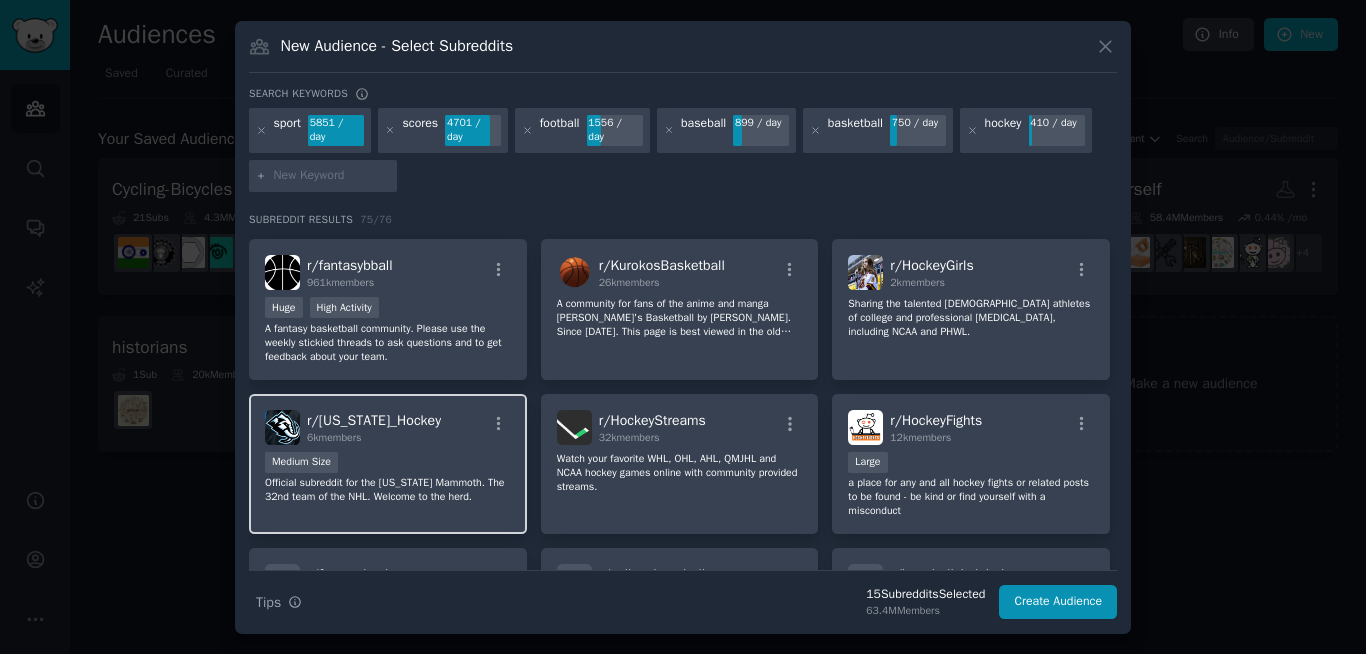 scroll, scrollTop: 2435, scrollLeft: 0, axis: vertical 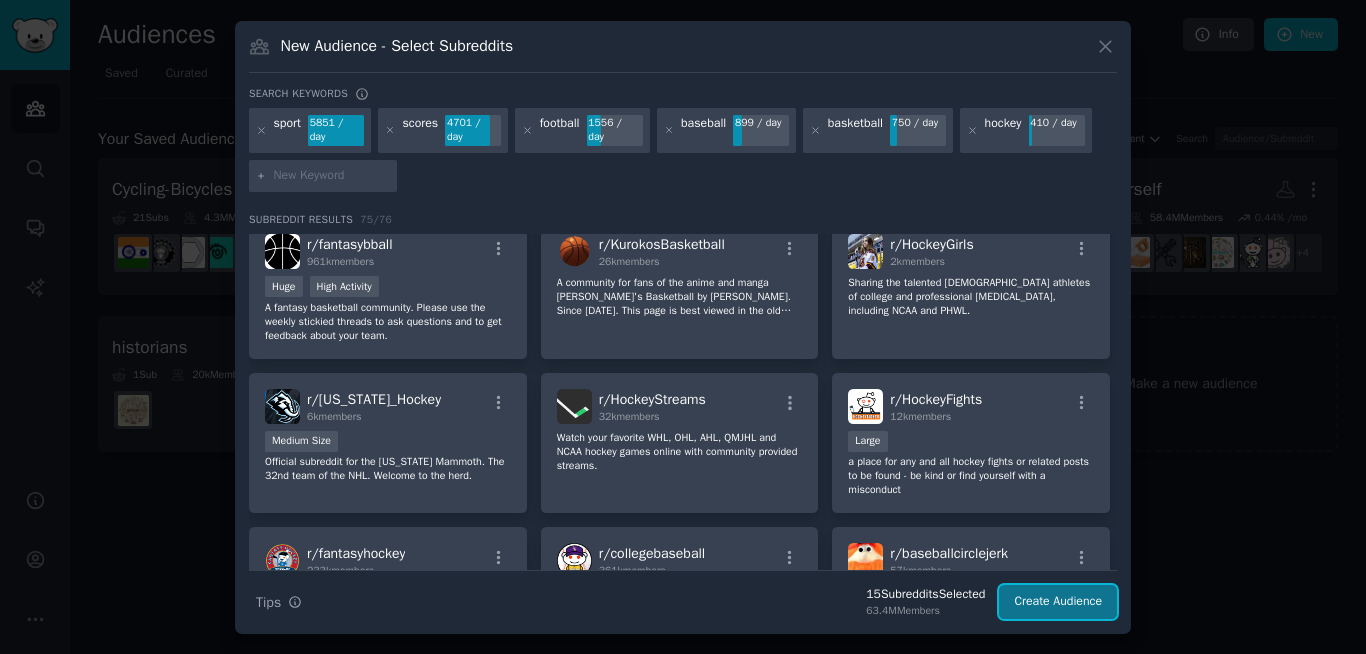 click on "Create Audience" at bounding box center (1058, 602) 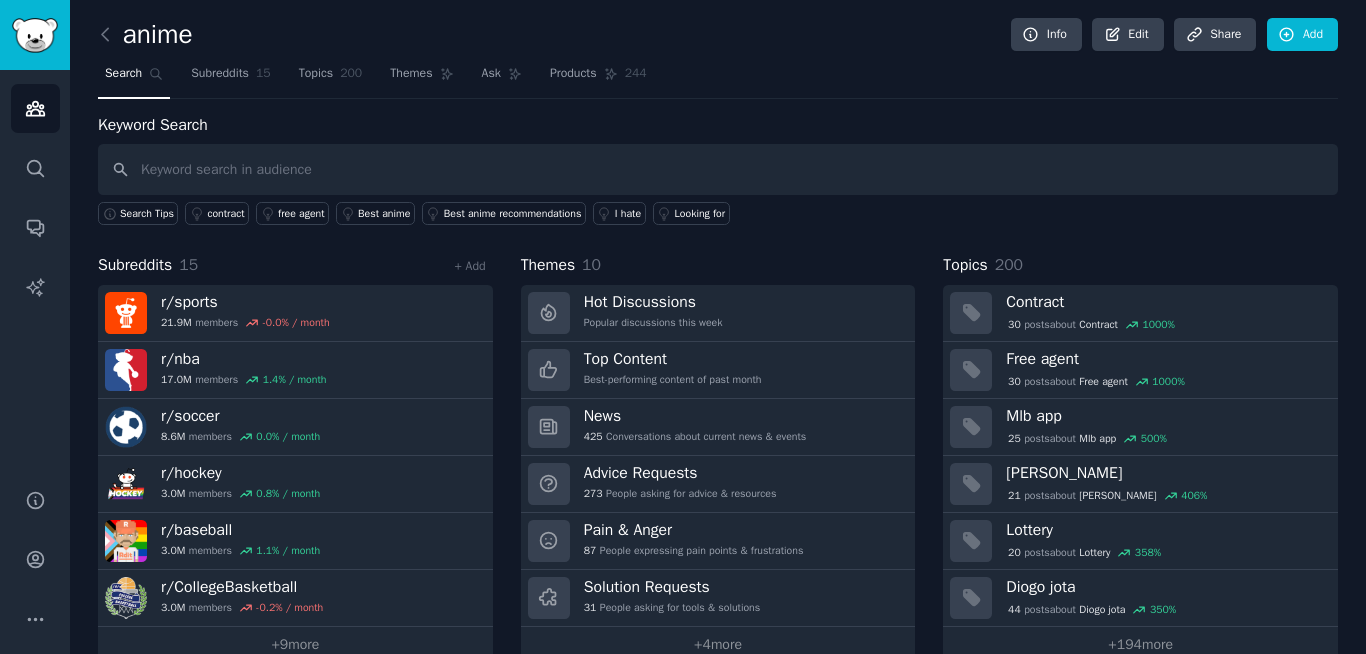 click on "anime" at bounding box center [145, 35] 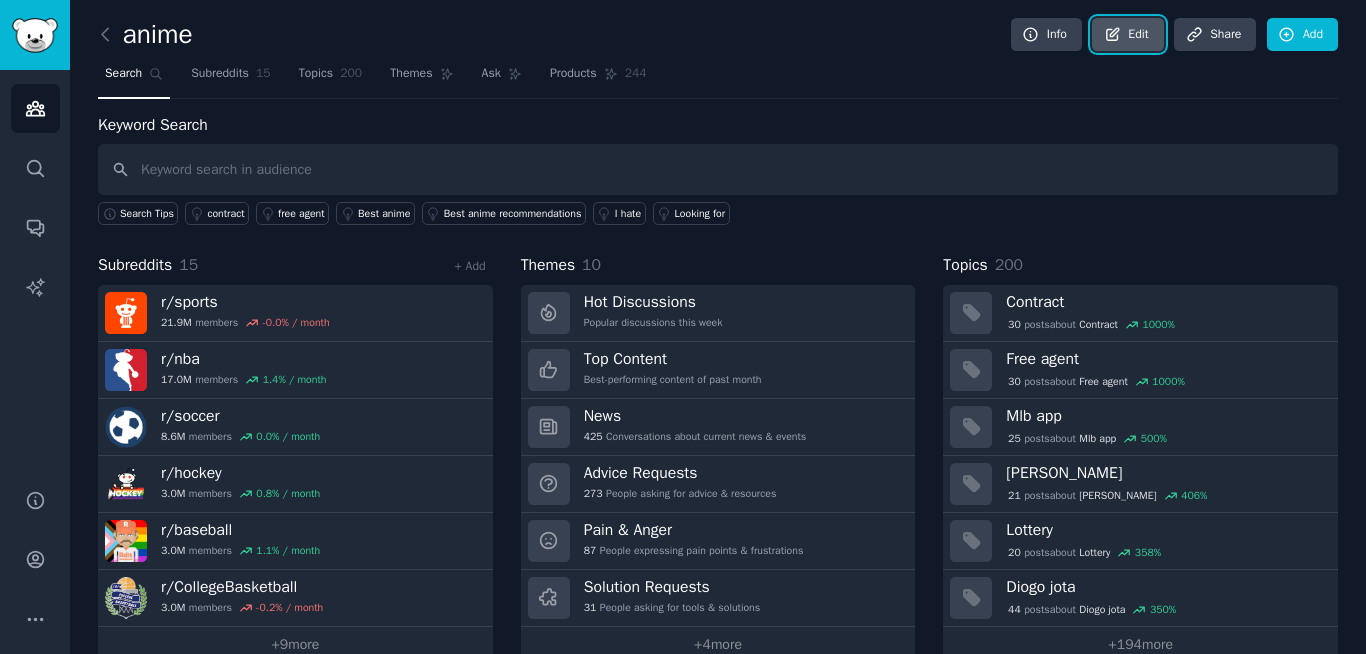 click 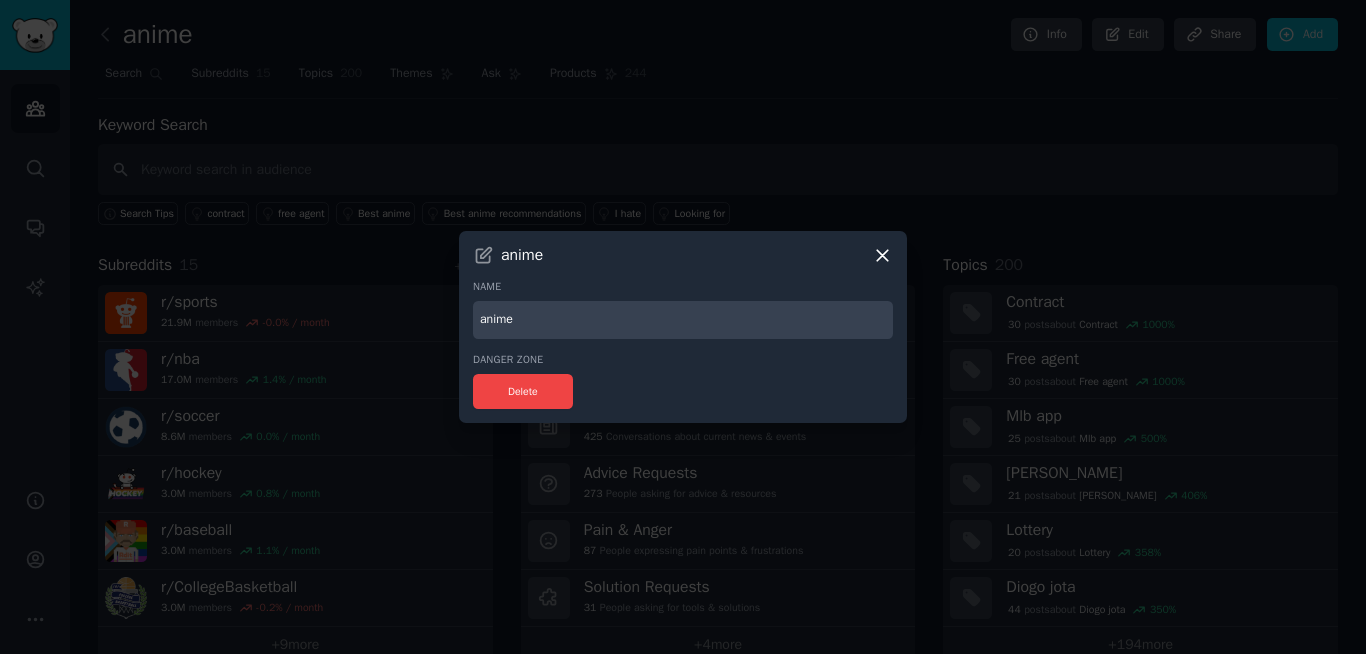 drag, startPoint x: 542, startPoint y: 325, endPoint x: 425, endPoint y: 320, distance: 117.10679 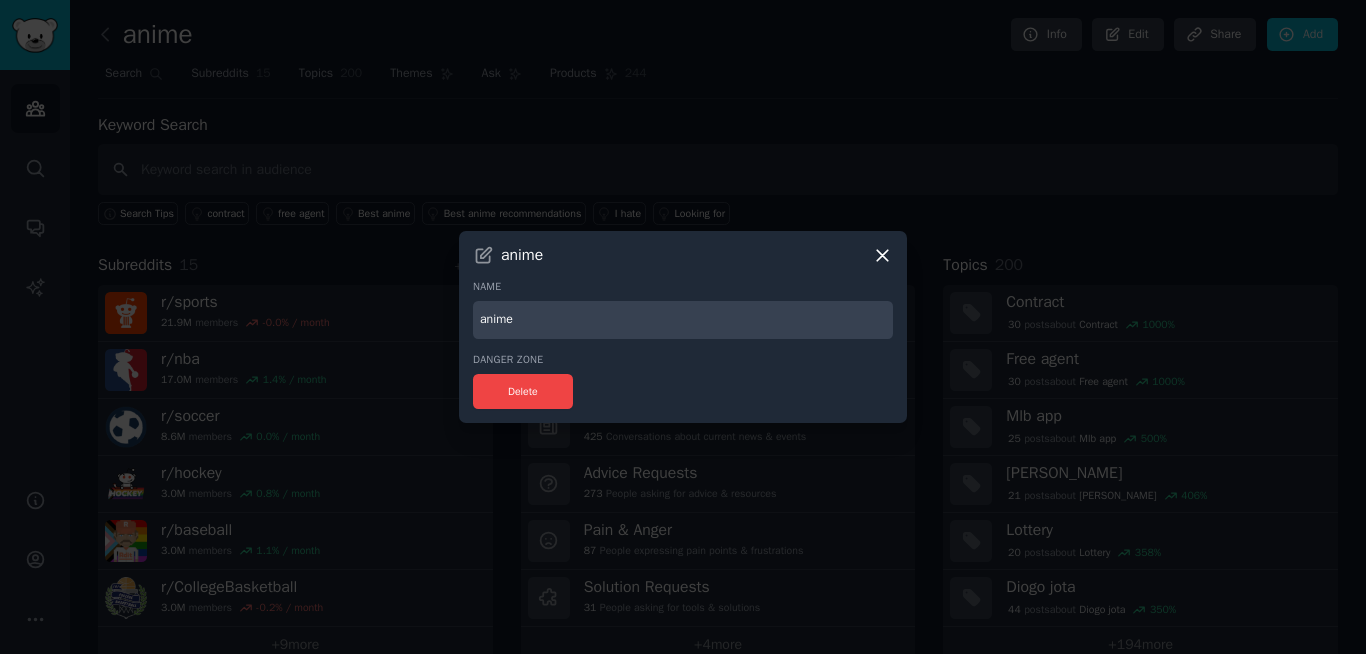 click on "anime" at bounding box center [683, 320] 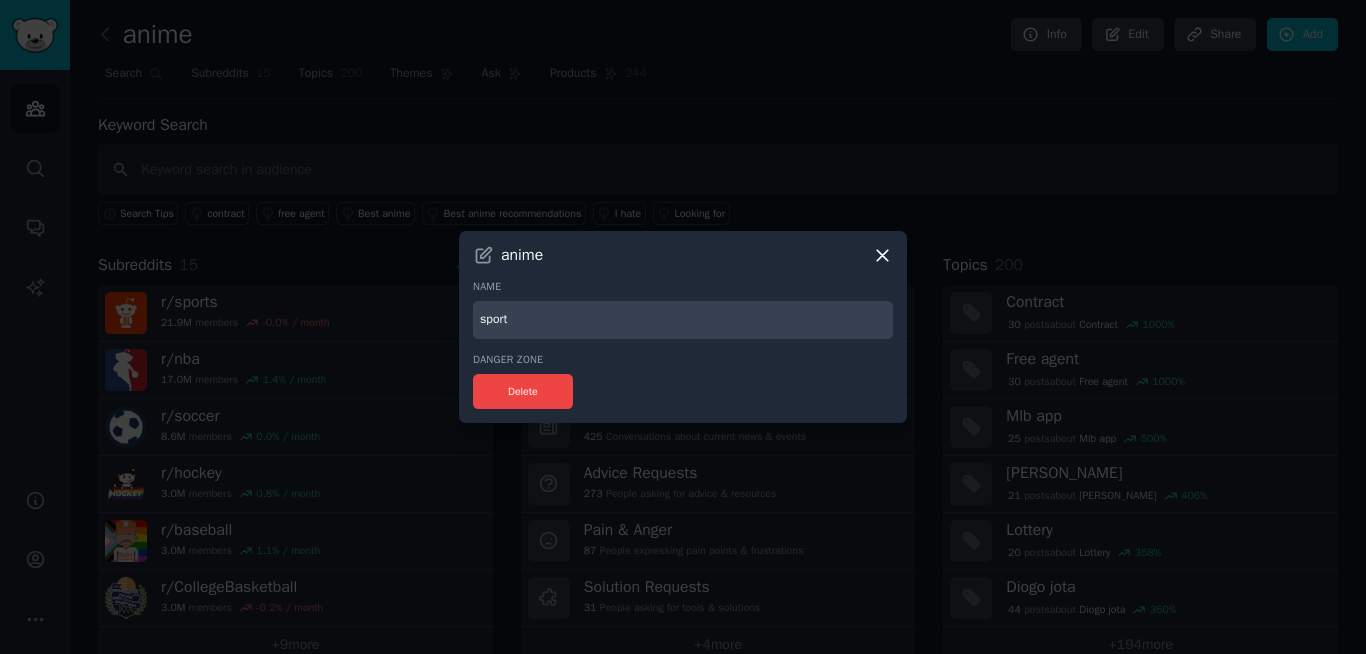 type on "sport" 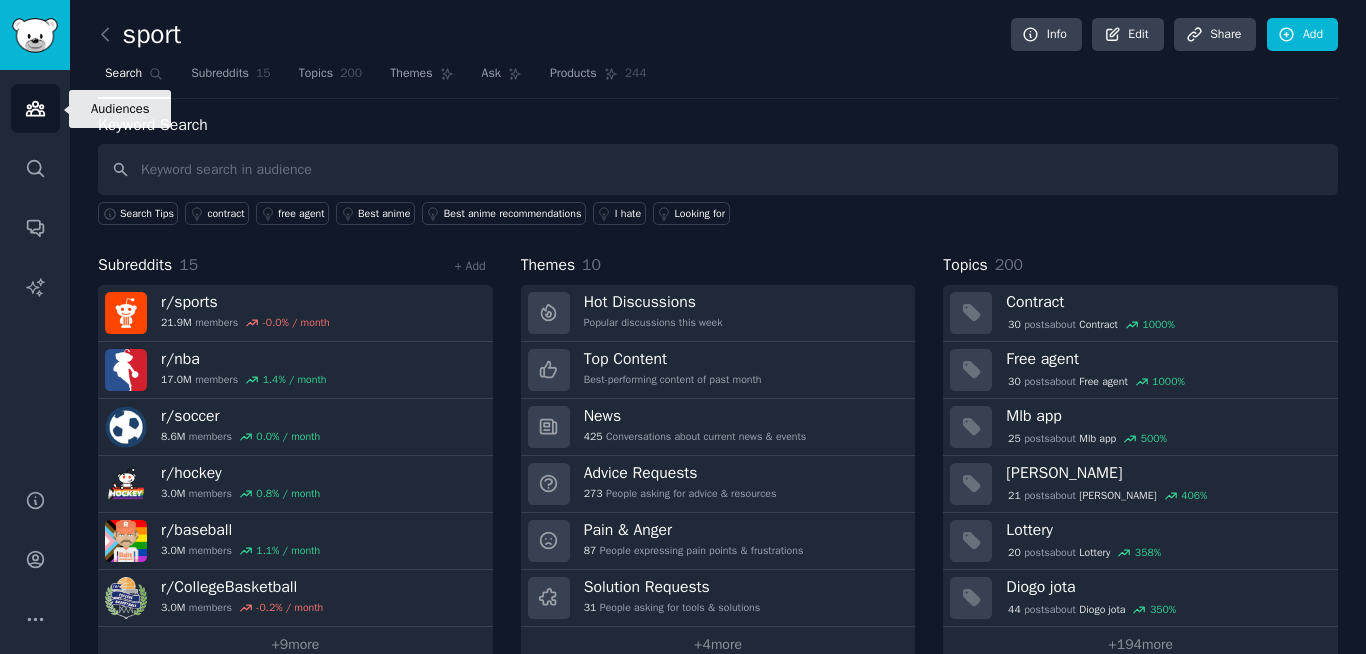 click on "Audiences" at bounding box center (35, 108) 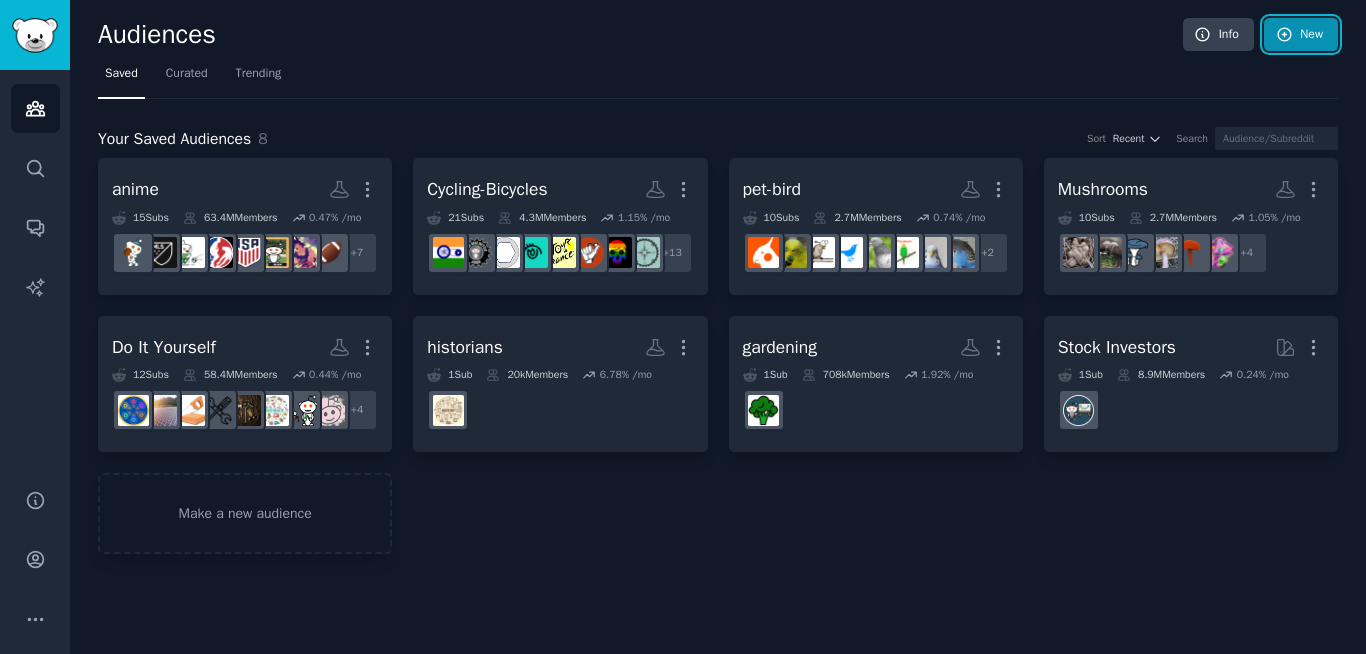 click on "New" at bounding box center [1301, 35] 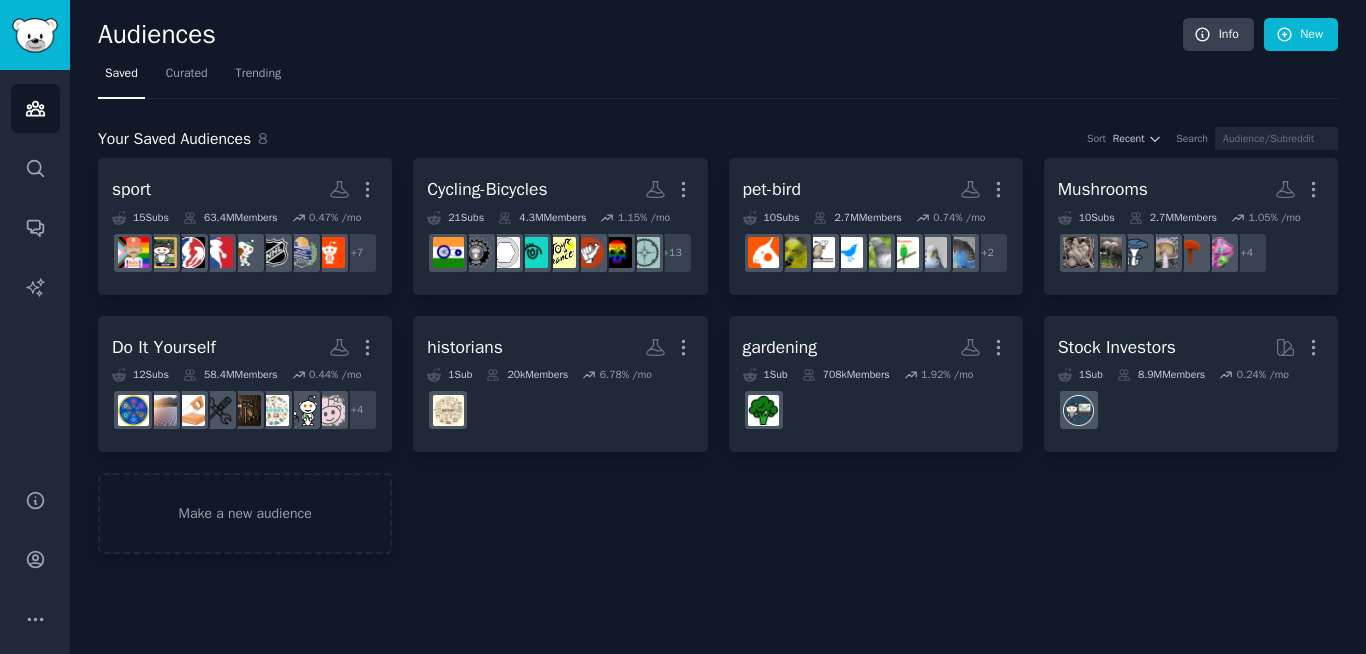 scroll, scrollTop: 0, scrollLeft: 0, axis: both 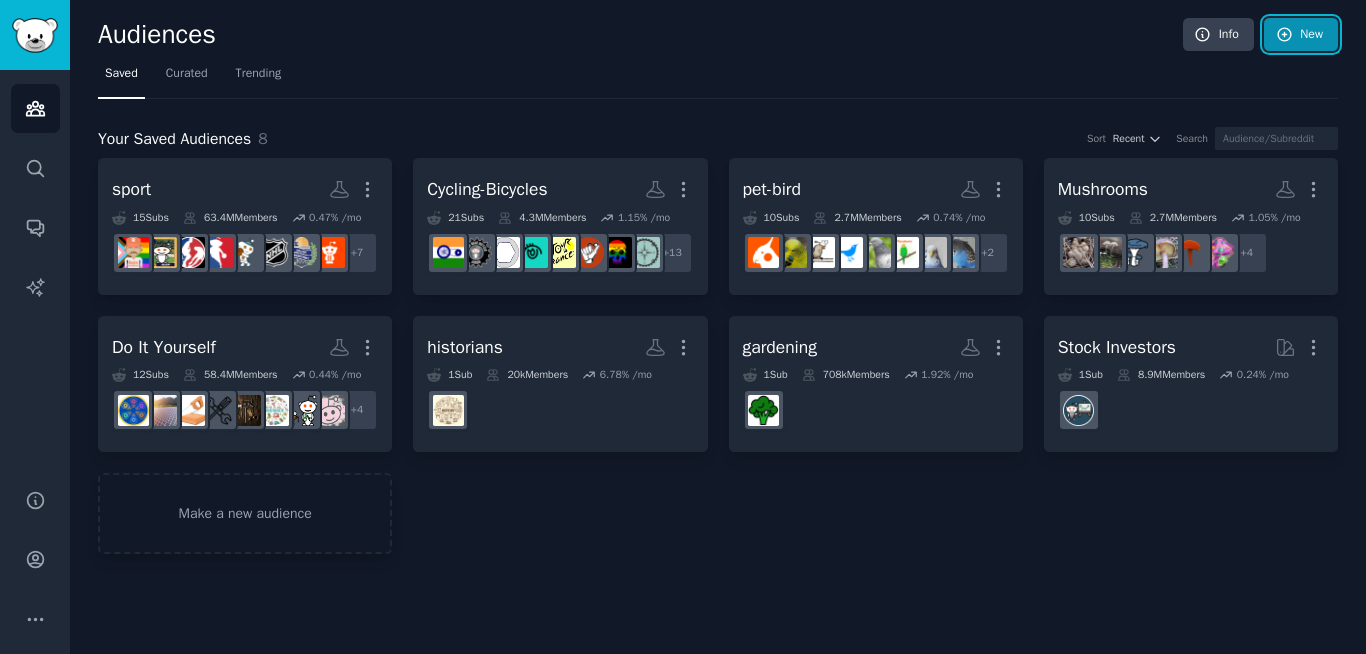 click 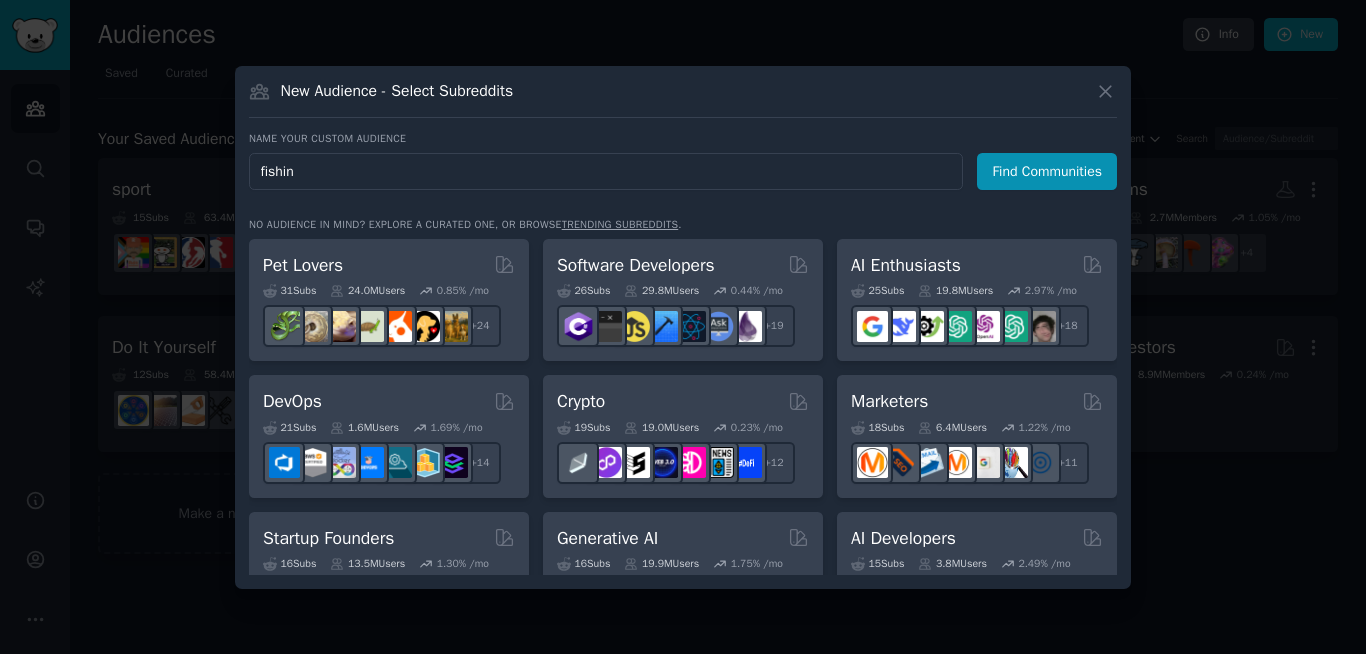type on "fishing" 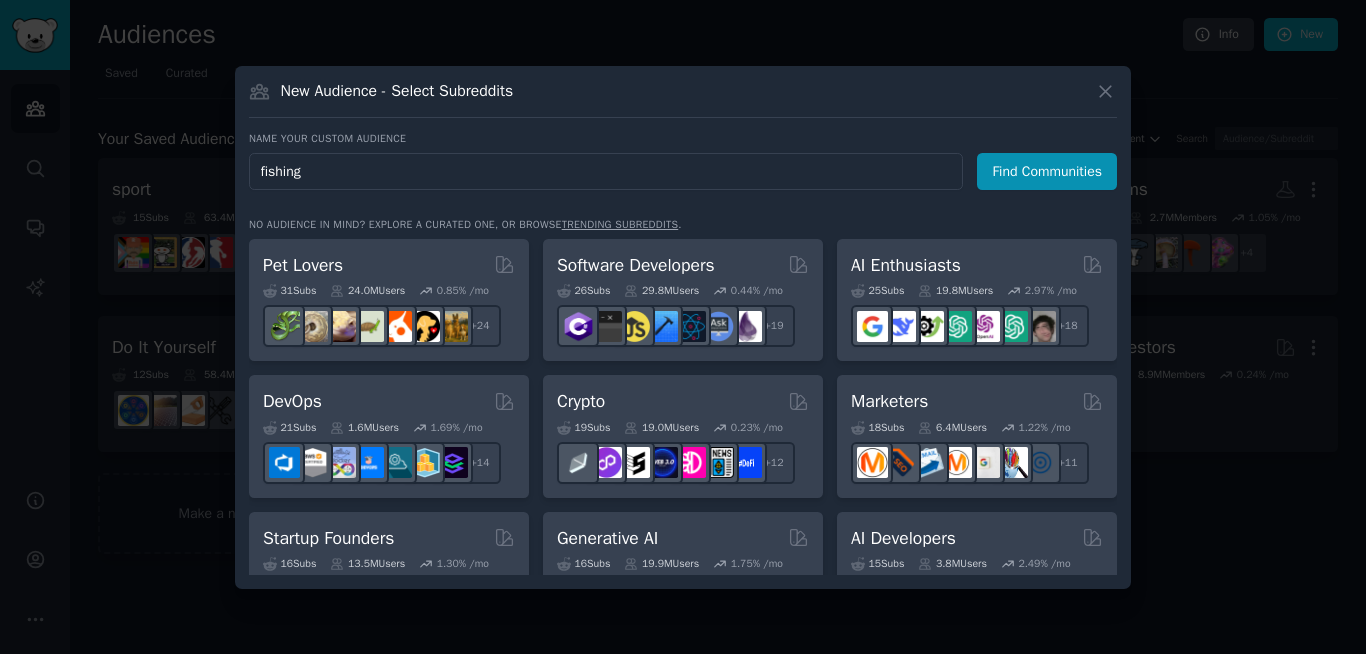 click on "Find Communities" at bounding box center [1047, 171] 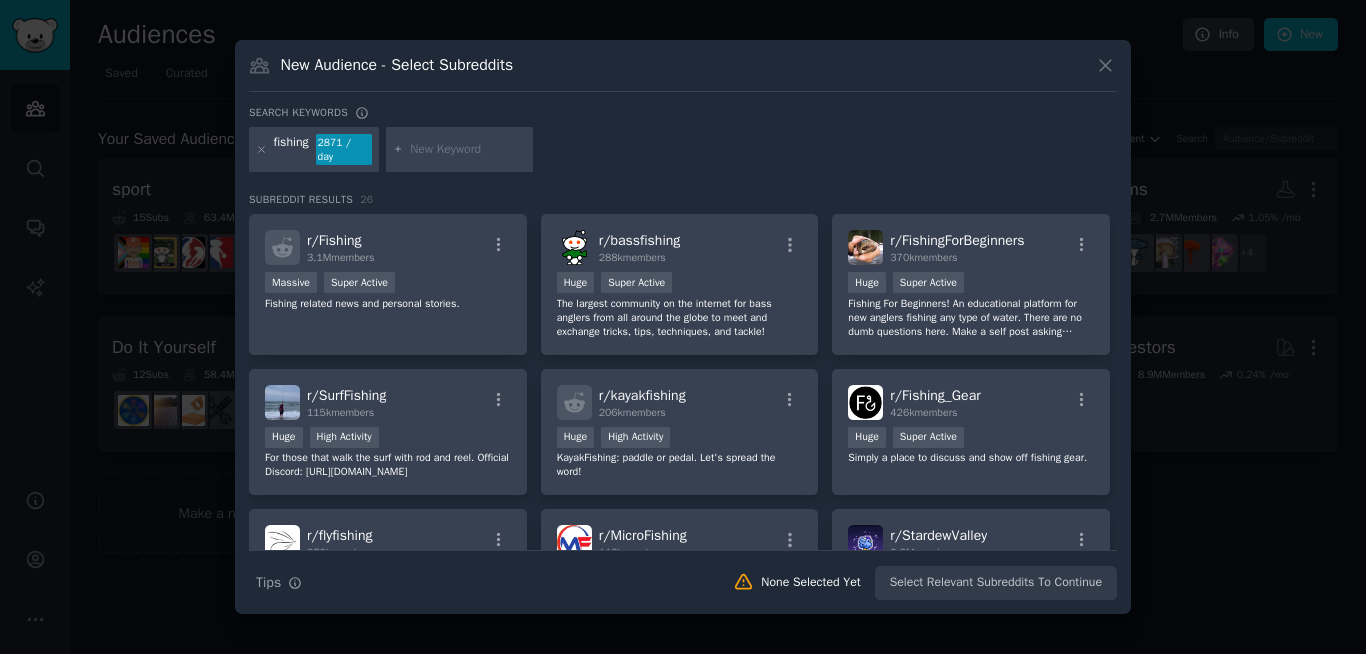 click at bounding box center [468, 150] 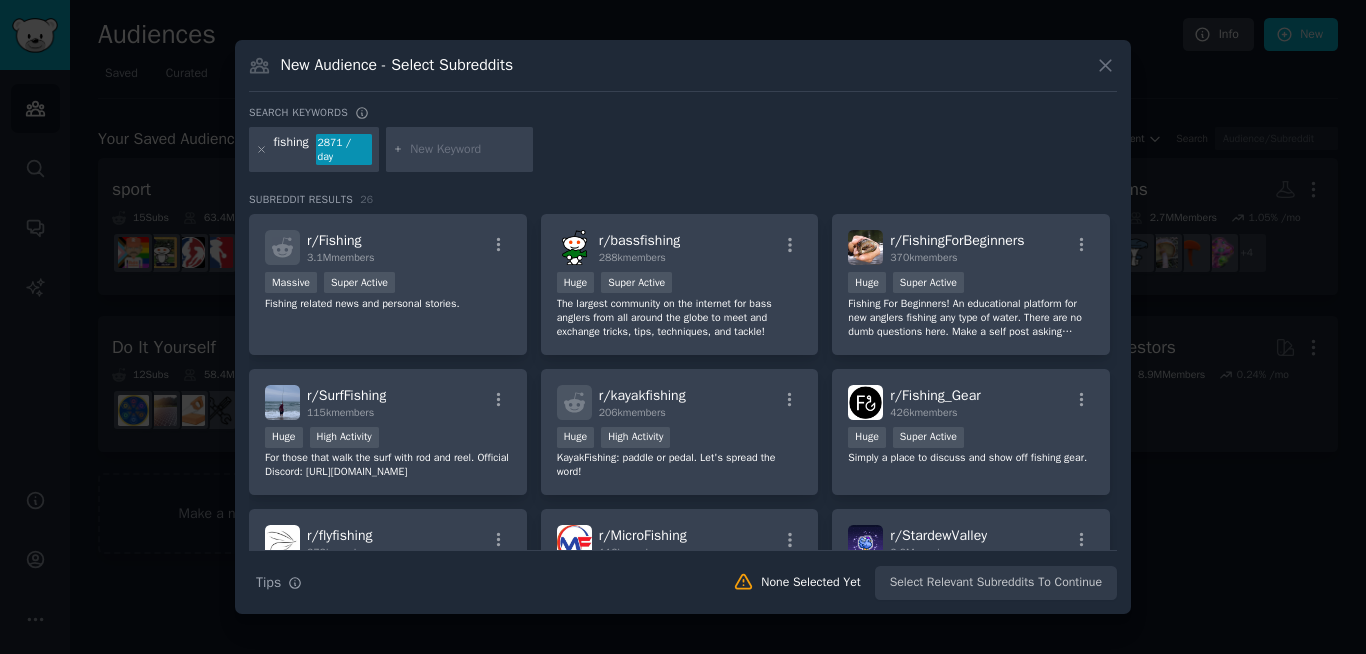 paste on "amateur fishing" 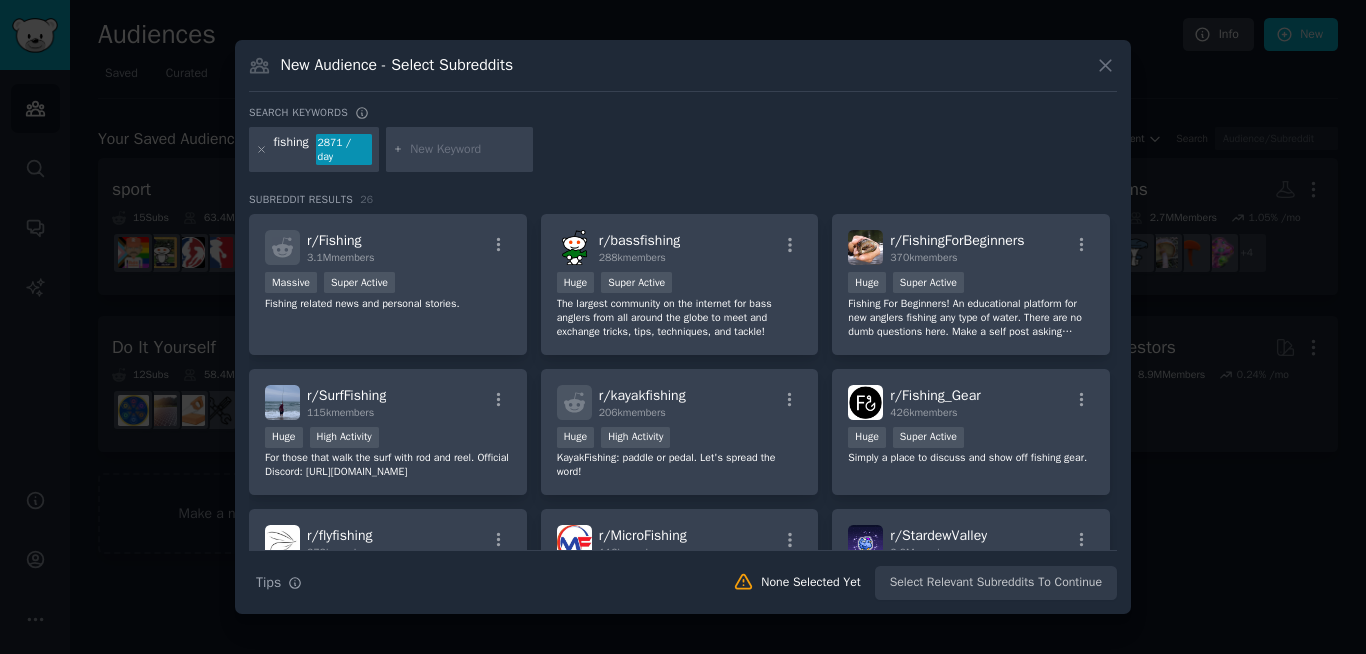 type on "amateur fishing" 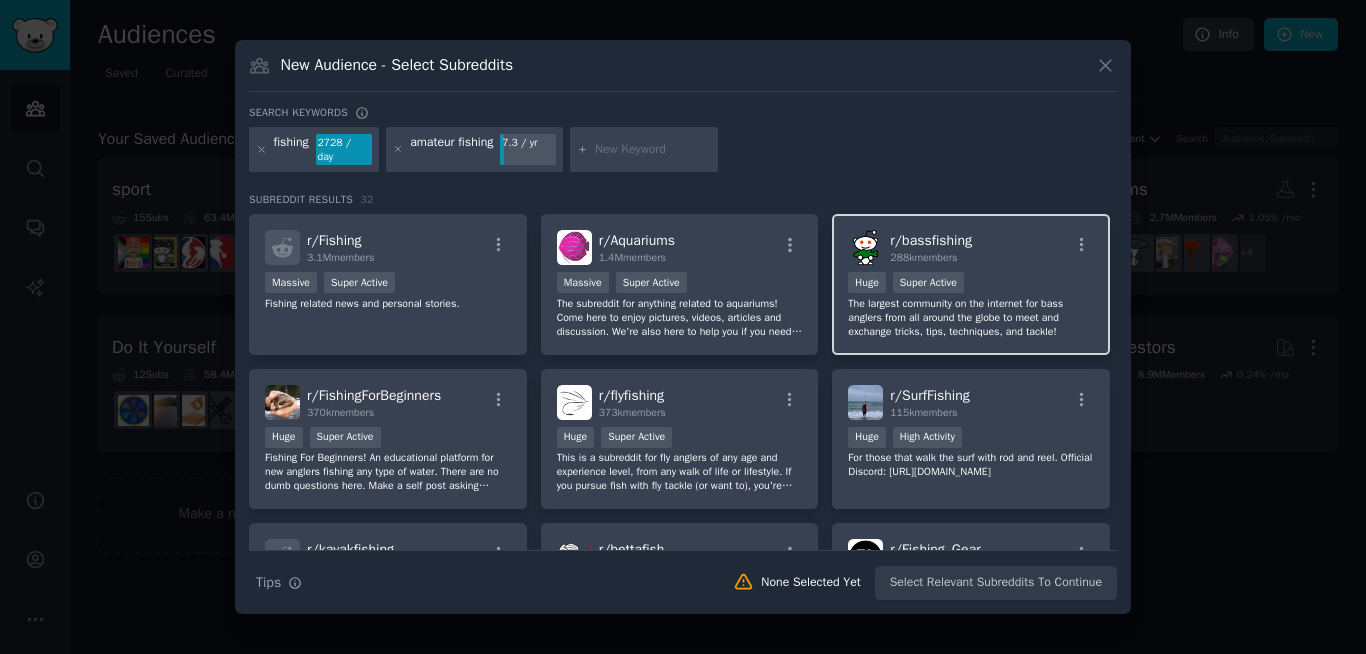 click on "The largest community on the internet for bass anglers from all around the globe to meet and exchange tricks, tips, techniques, and tackle!" at bounding box center [971, 318] 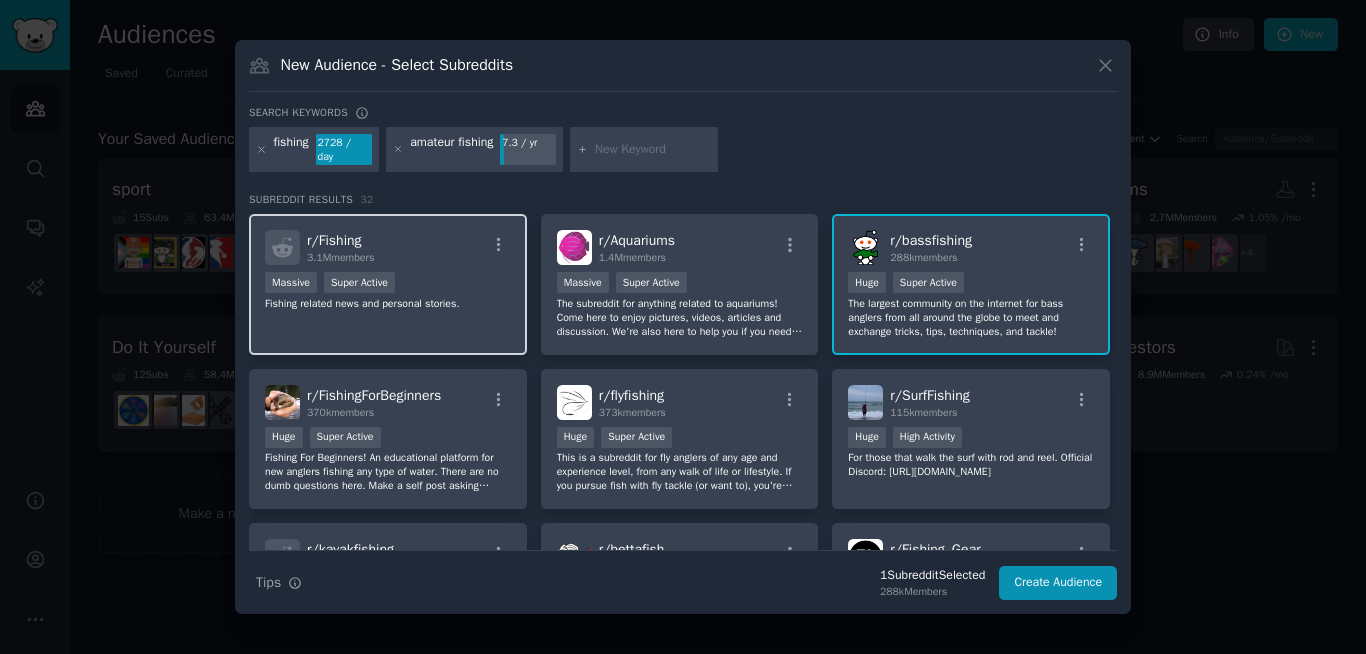 click on "r/ Fishing 3.1M  members Massive Super Active Fishing related news and personal stories." at bounding box center (388, 284) 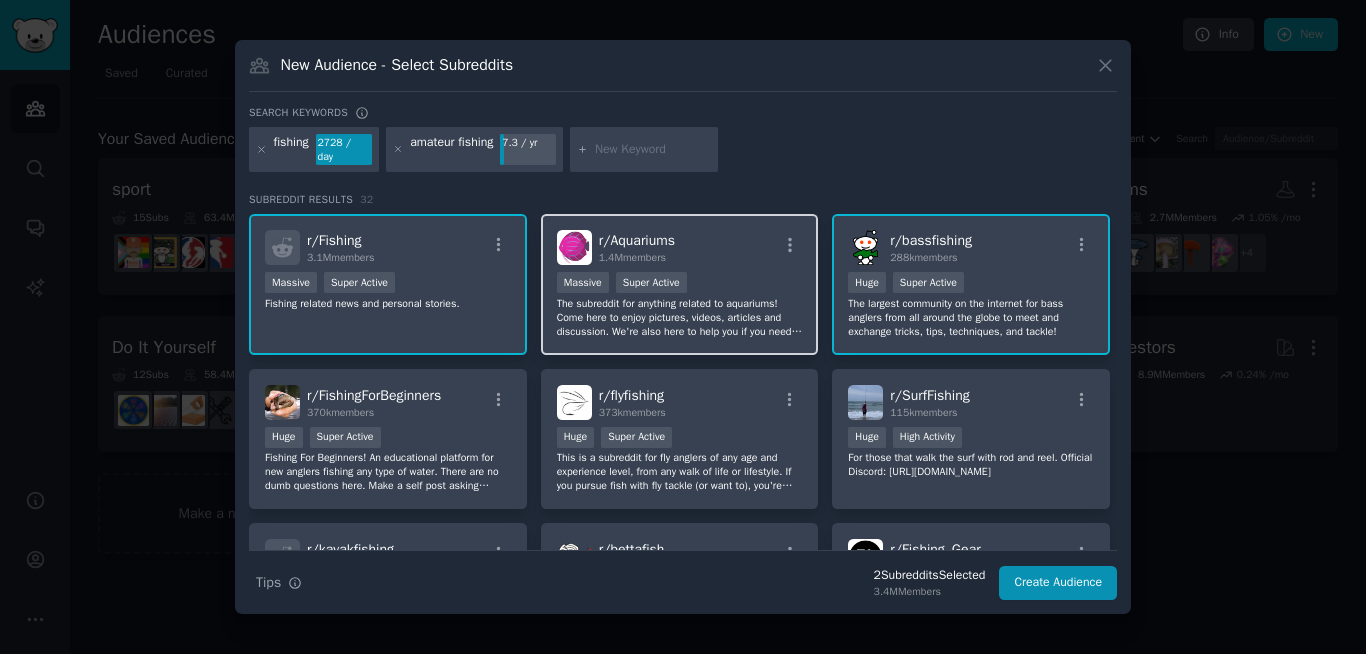 click on "The subreddit for anything related to aquariums! Come here to enjoy pictures, videos, articles and discussion. We're also here to help you if you need advice." at bounding box center (680, 318) 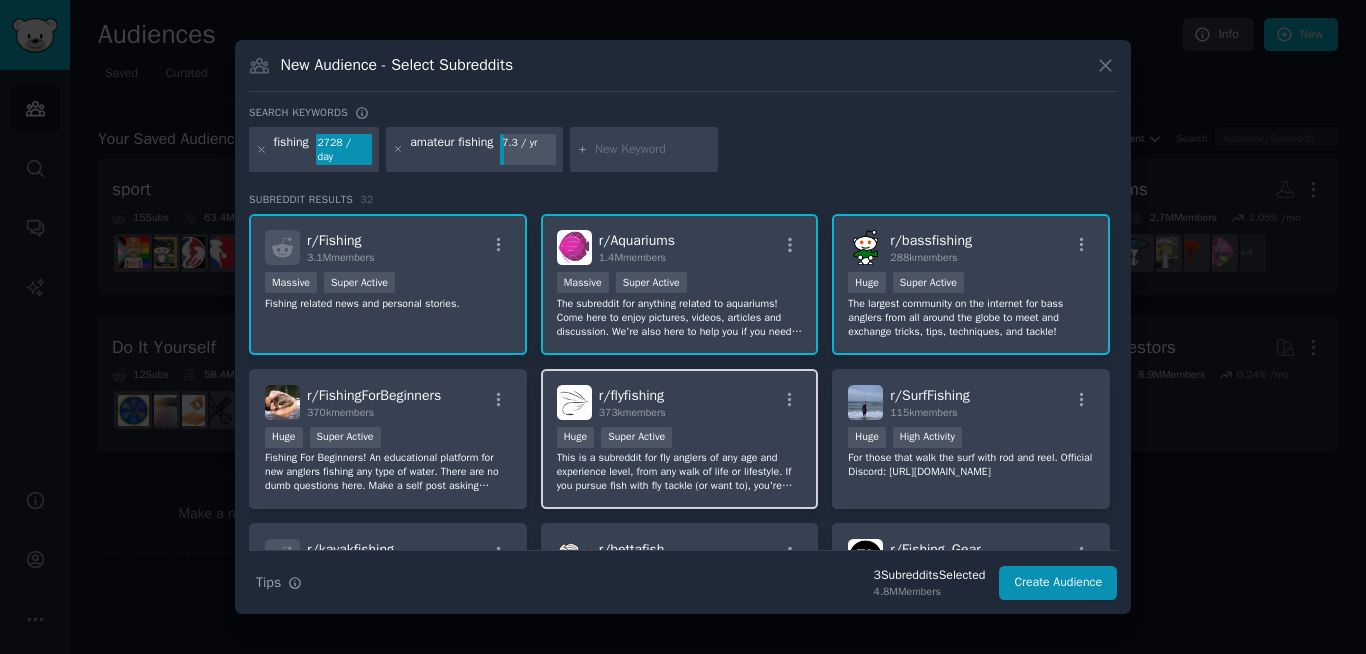 scroll, scrollTop: 96, scrollLeft: 0, axis: vertical 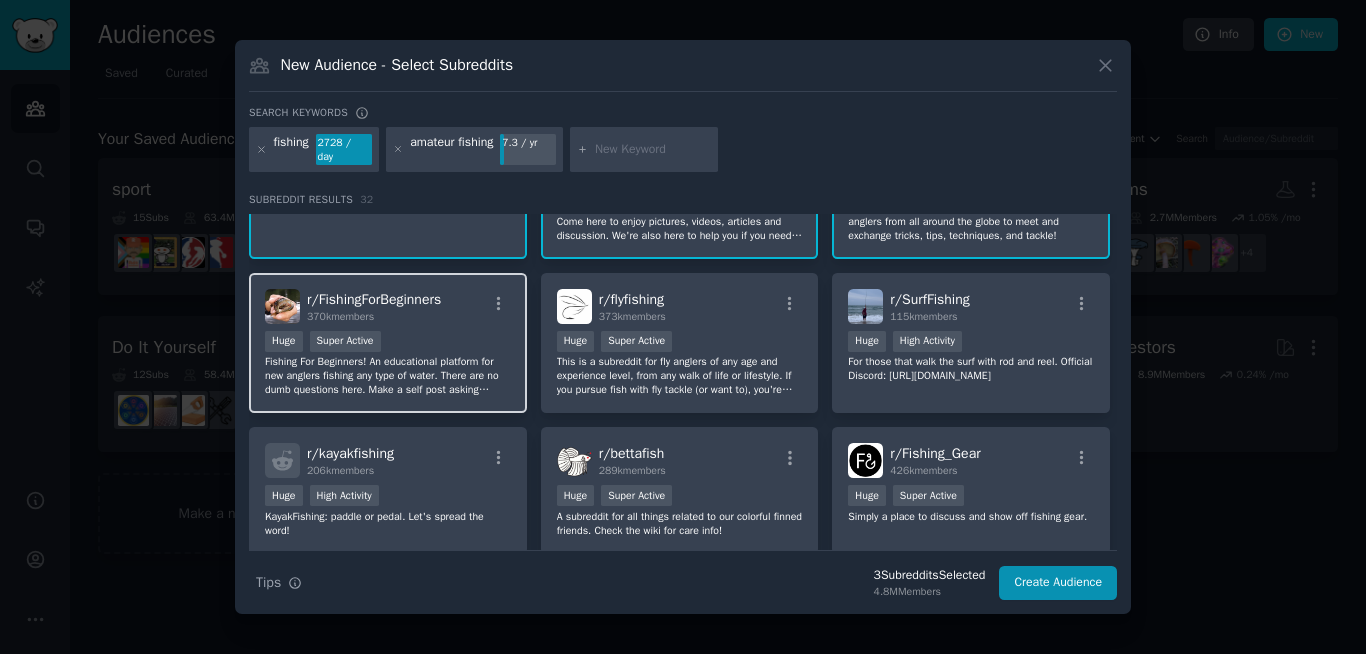 click on "Fishing For Beginners! An educational platform for new anglers fishing any type of water. There are no dumb questions here. Make a self post asking specific questions or just lurk our instructional links." at bounding box center (388, 376) 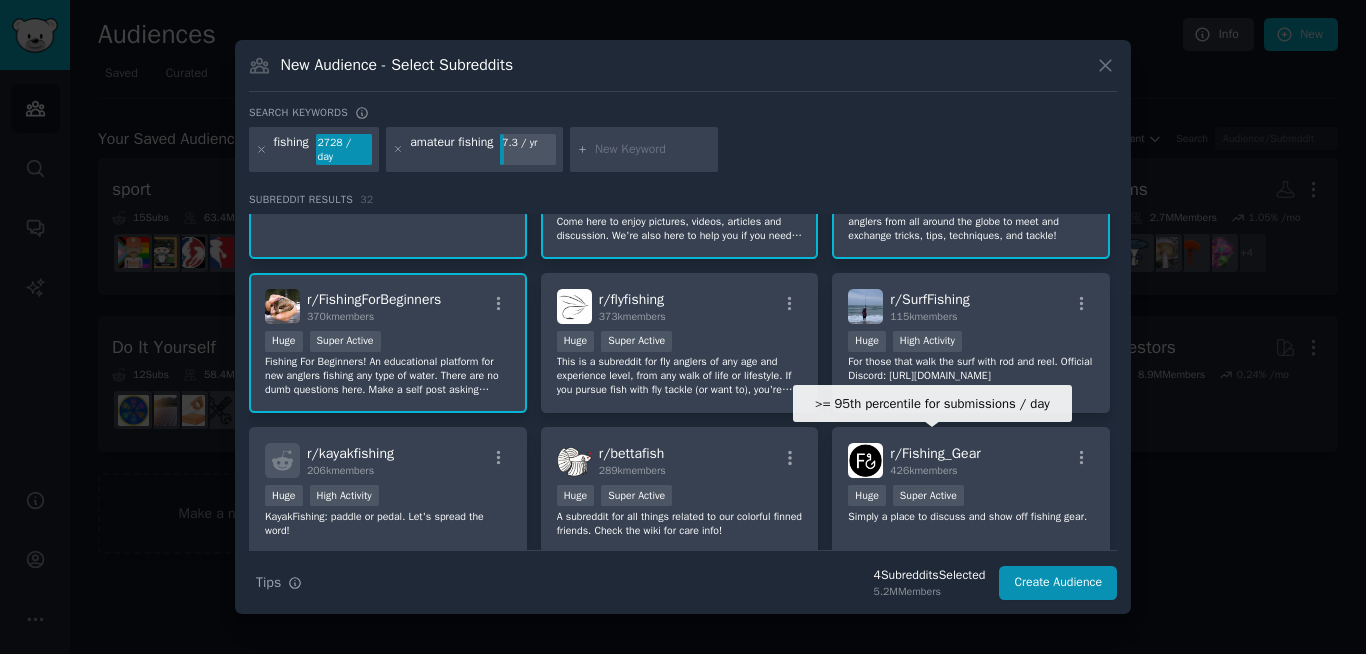 scroll, scrollTop: 288, scrollLeft: 0, axis: vertical 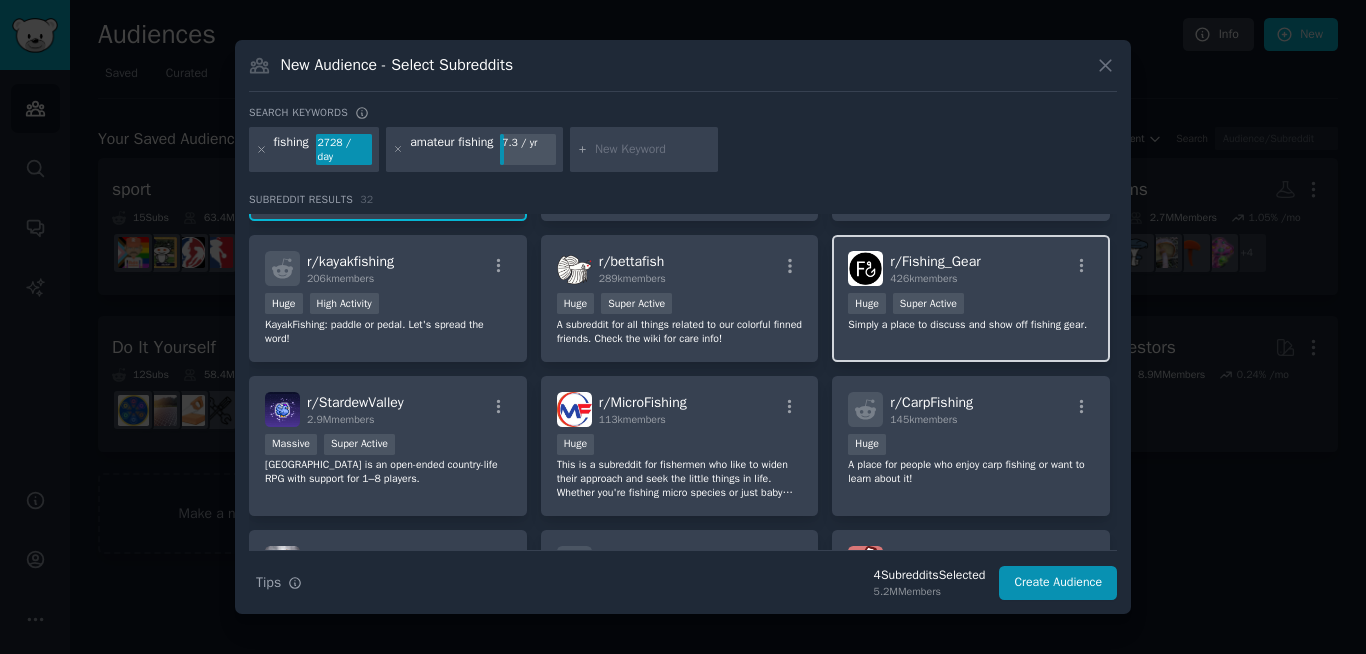 click on "r/ Fishing_Gear 426k  members >= 95th percentile for submissions / day Huge Super Active Simply a place to discuss and show off fishing gear." at bounding box center [971, 298] 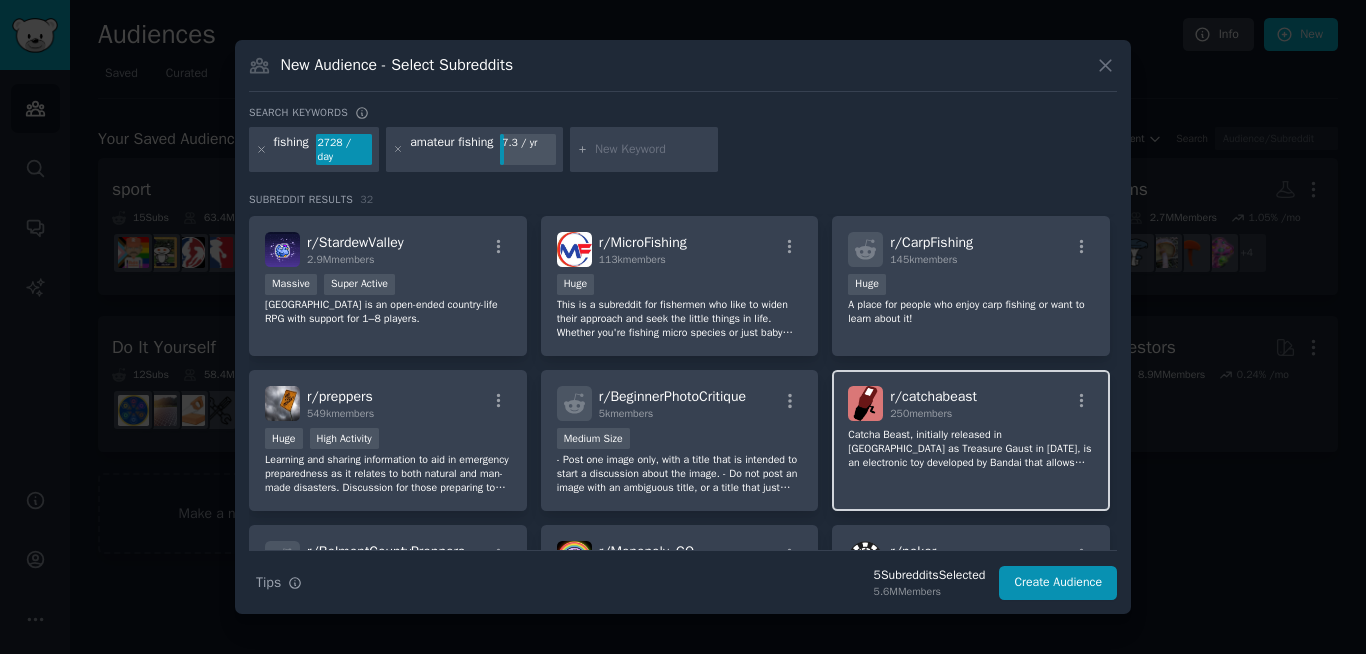 scroll, scrollTop: 480, scrollLeft: 0, axis: vertical 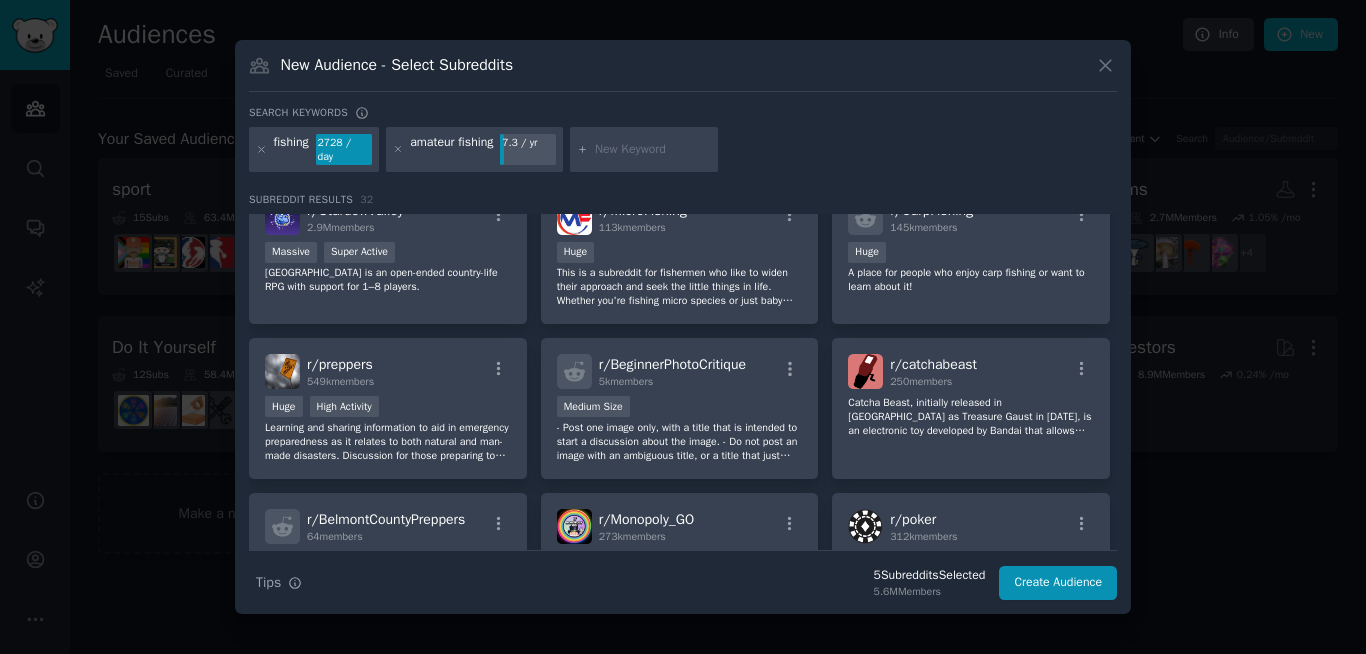 click at bounding box center [653, 150] 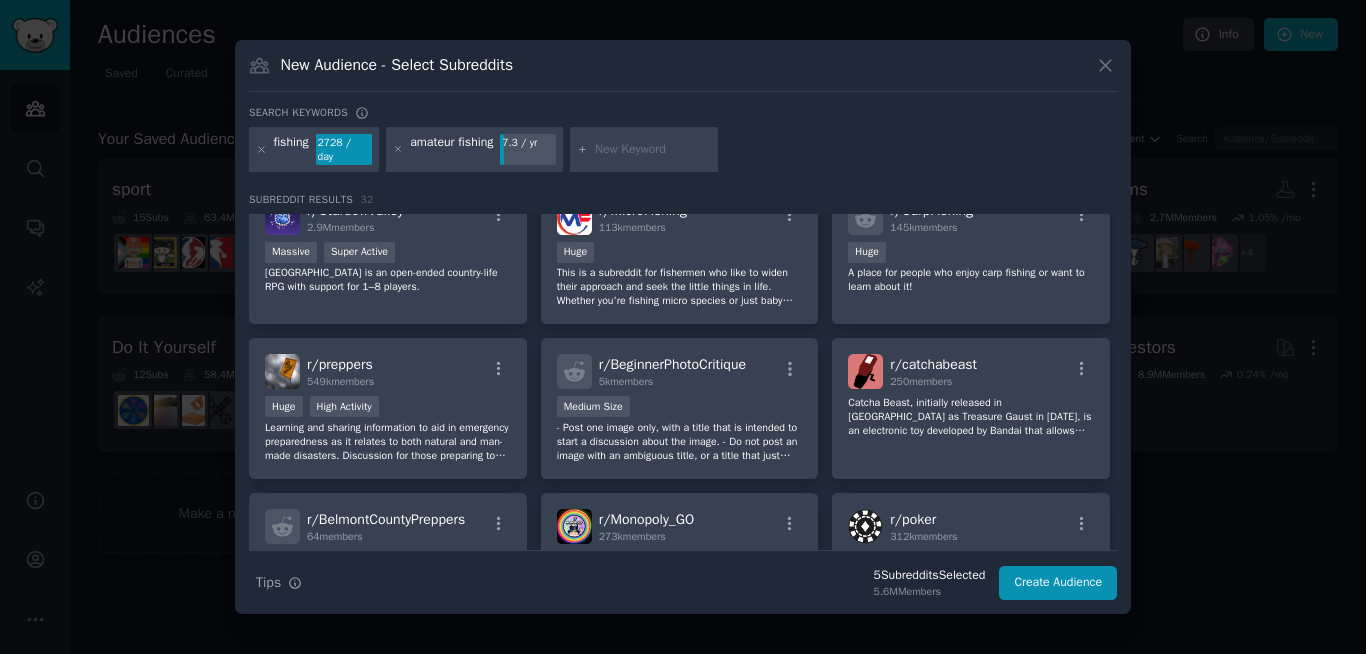 type on "v" 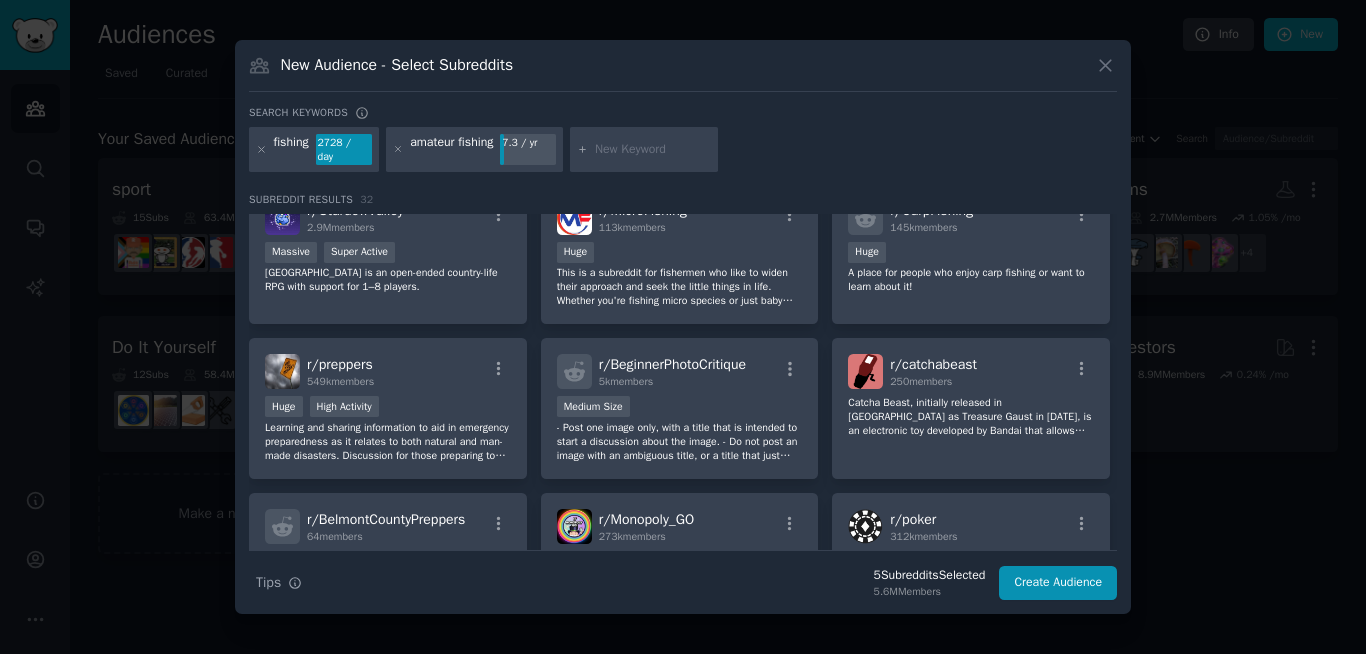 paste on "angling" 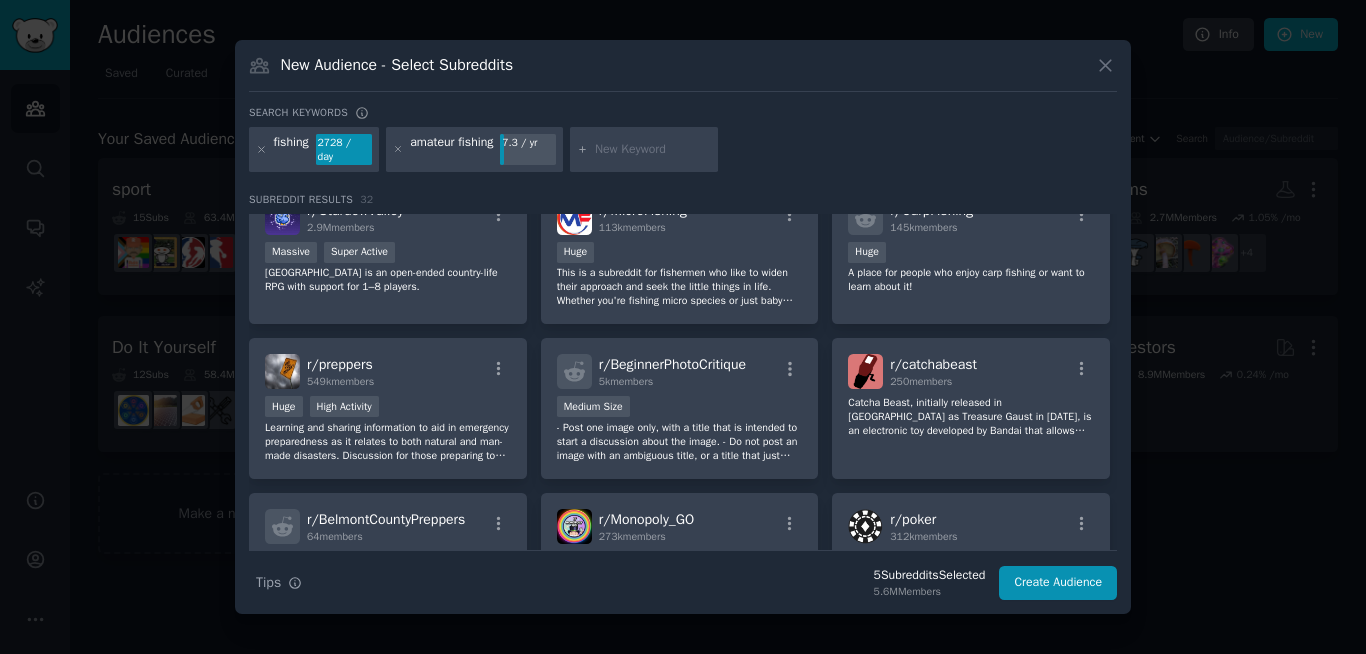 type on "angling" 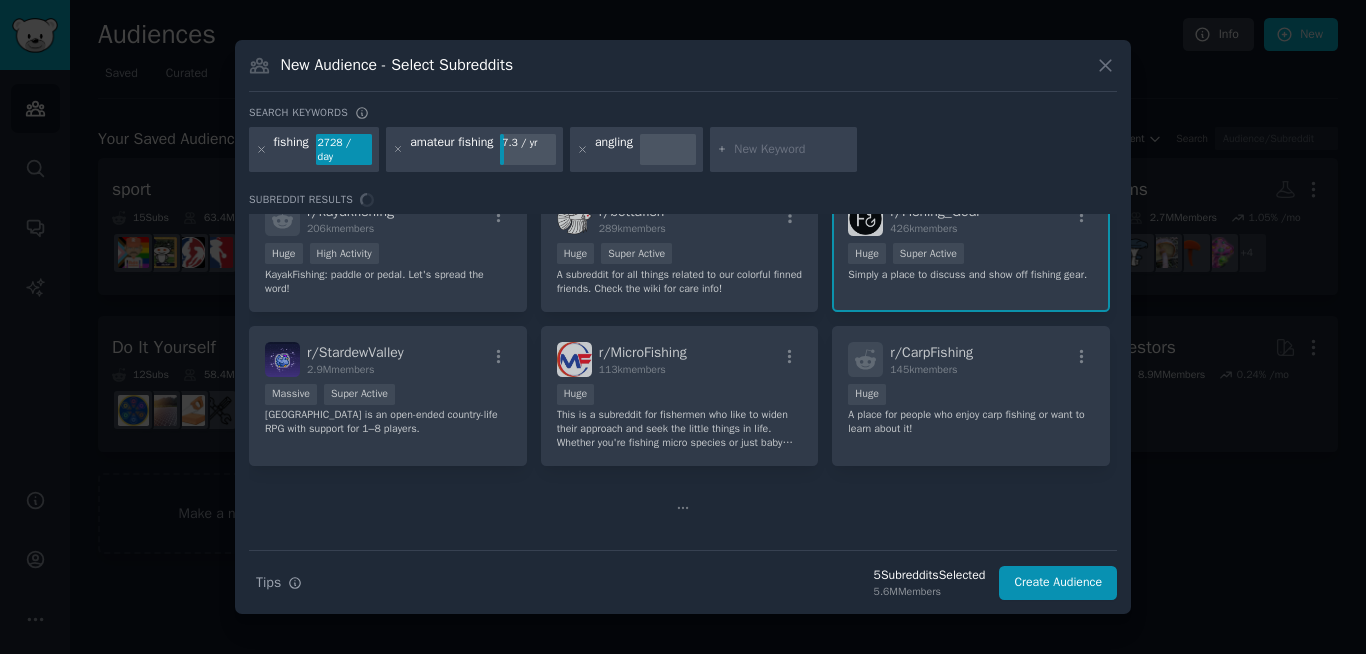 scroll, scrollTop: 0, scrollLeft: 0, axis: both 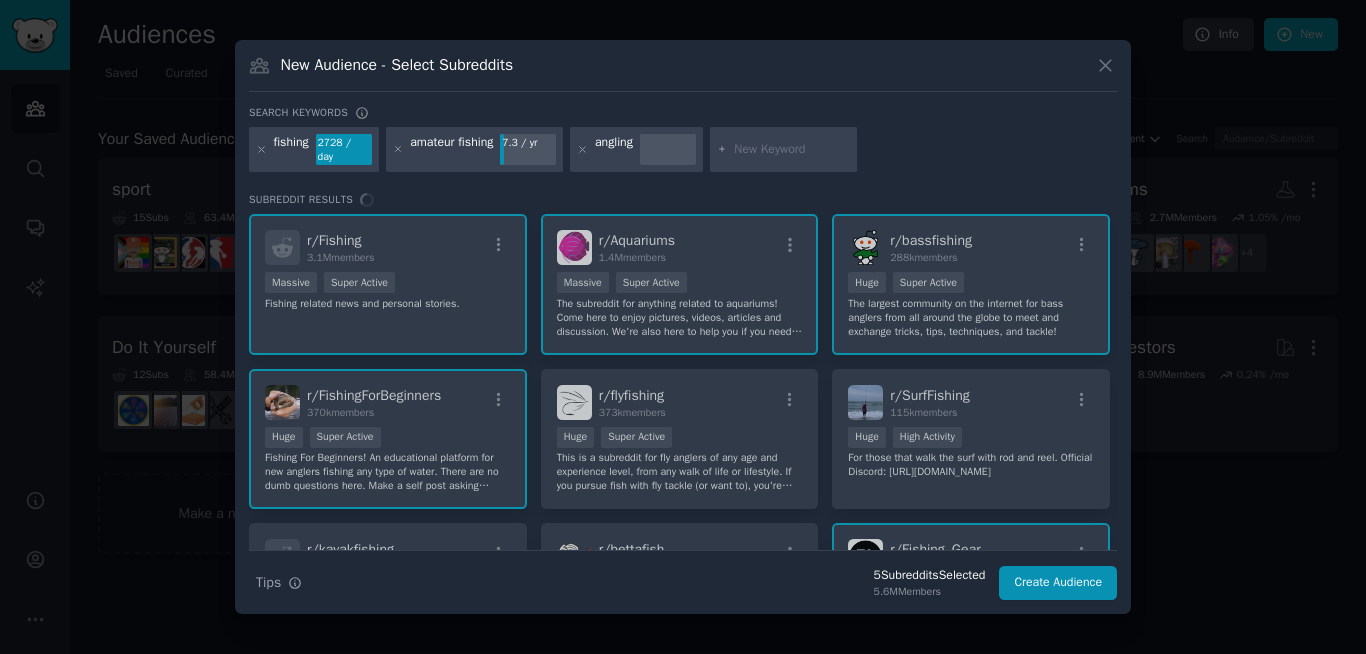 click at bounding box center (792, 150) 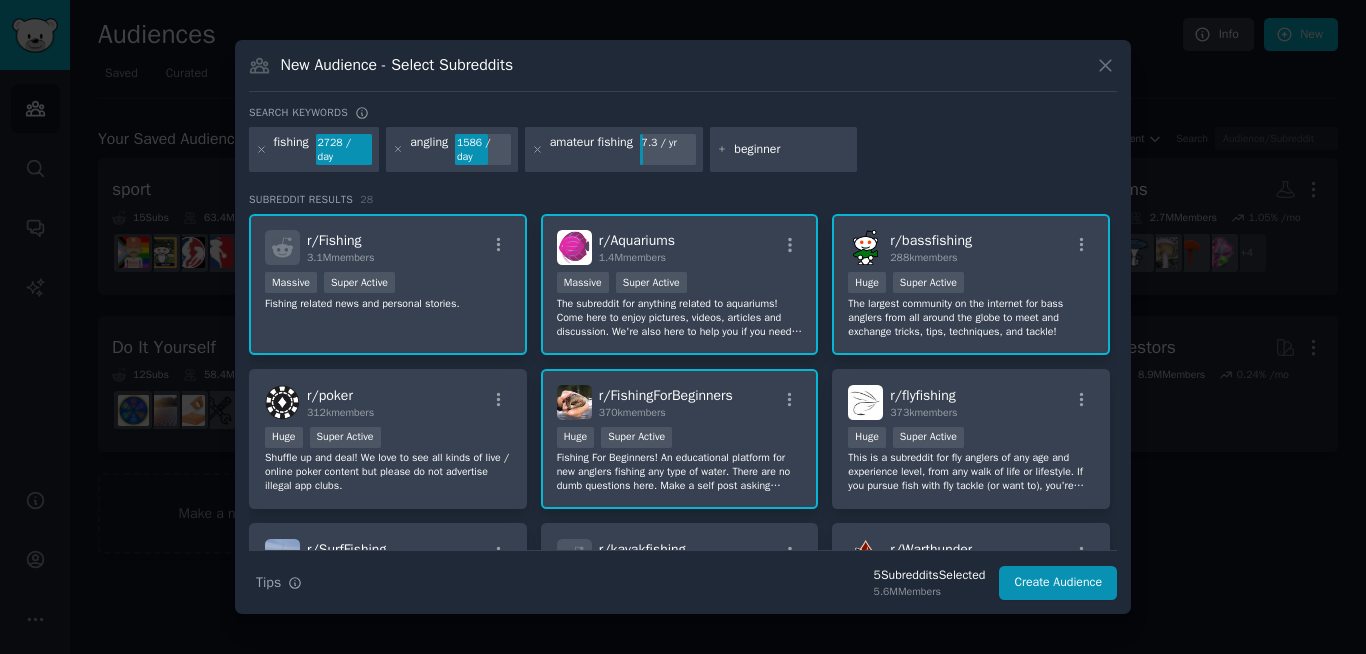type on "beginners" 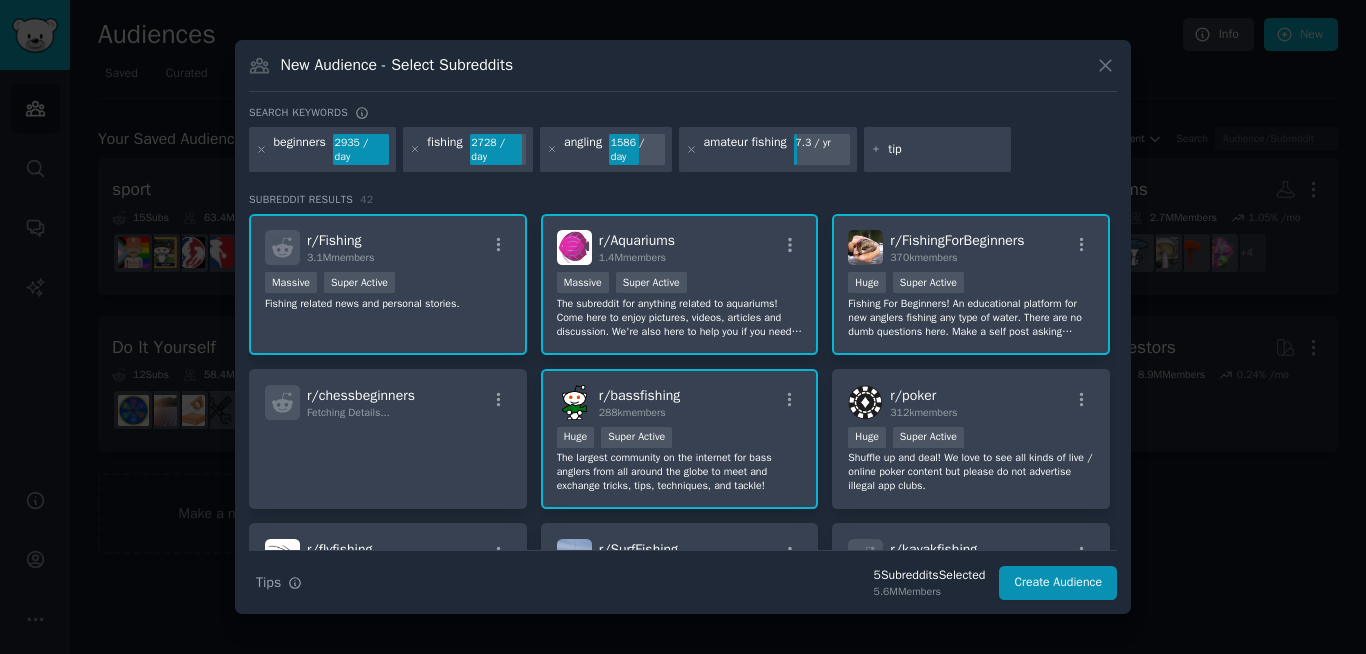 type on "tips" 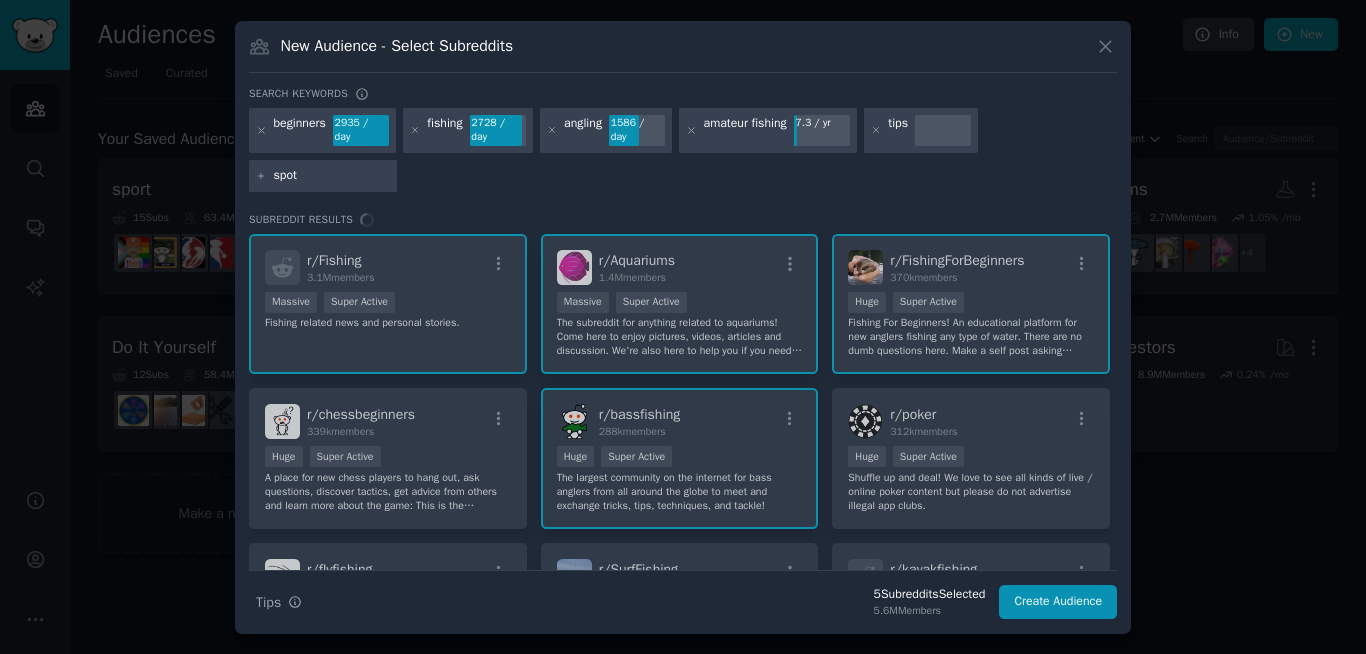 type on "spots" 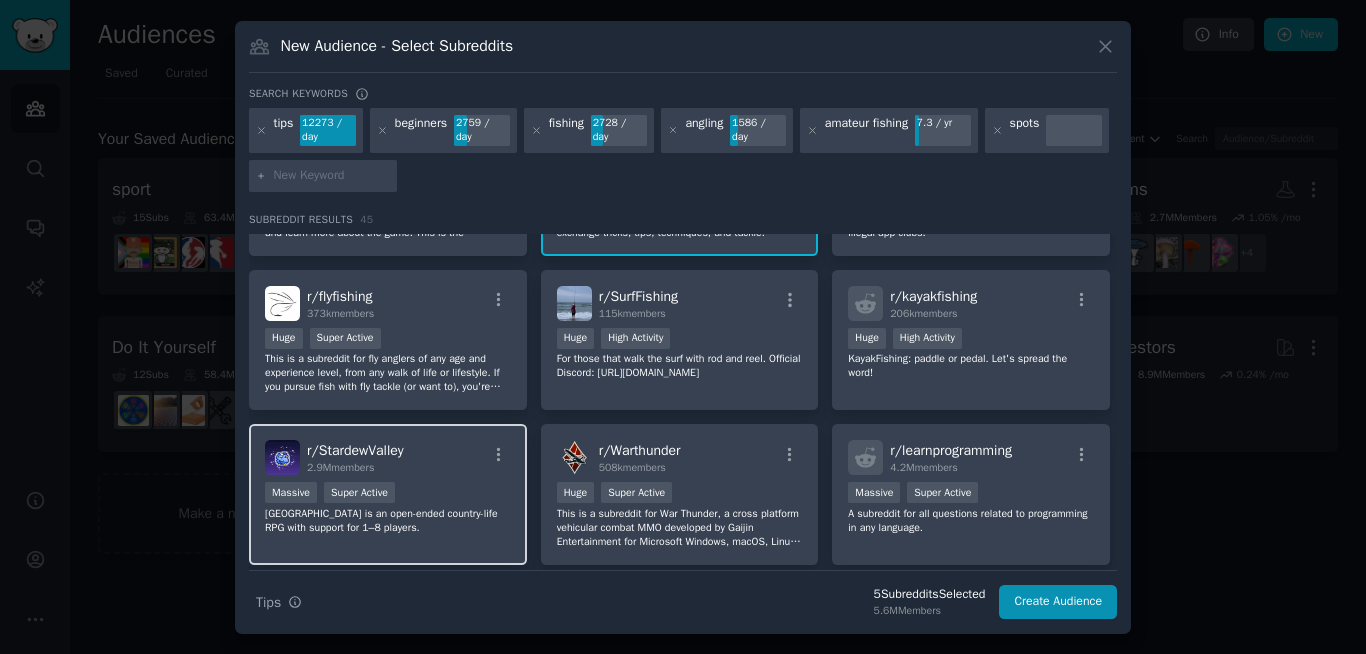 scroll, scrollTop: 288, scrollLeft: 0, axis: vertical 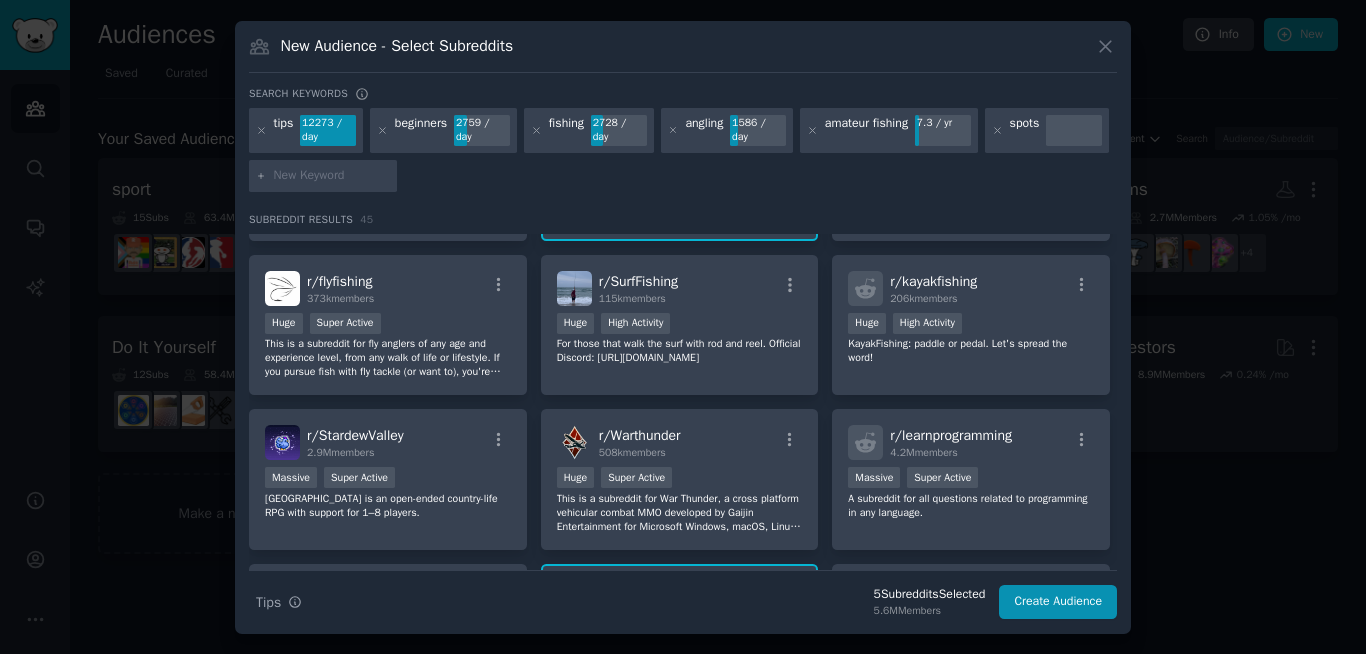 click on "spots" at bounding box center [1025, 131] 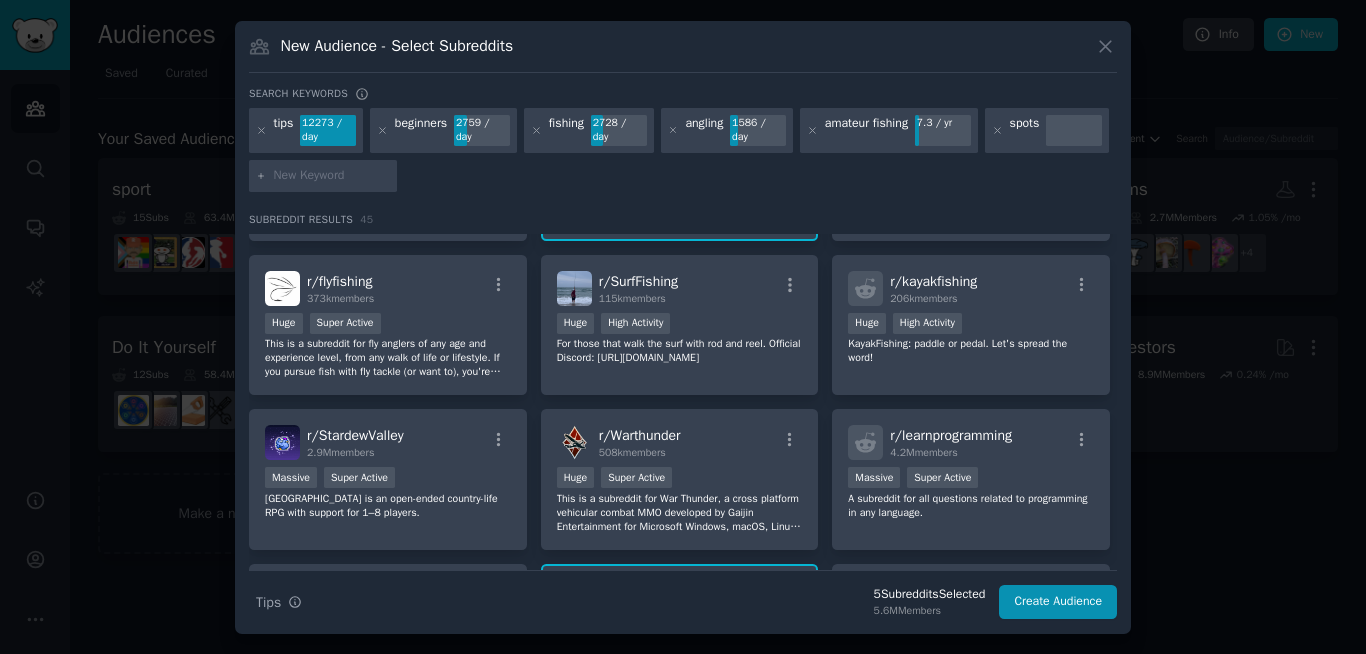 click on "spots" at bounding box center (1025, 131) 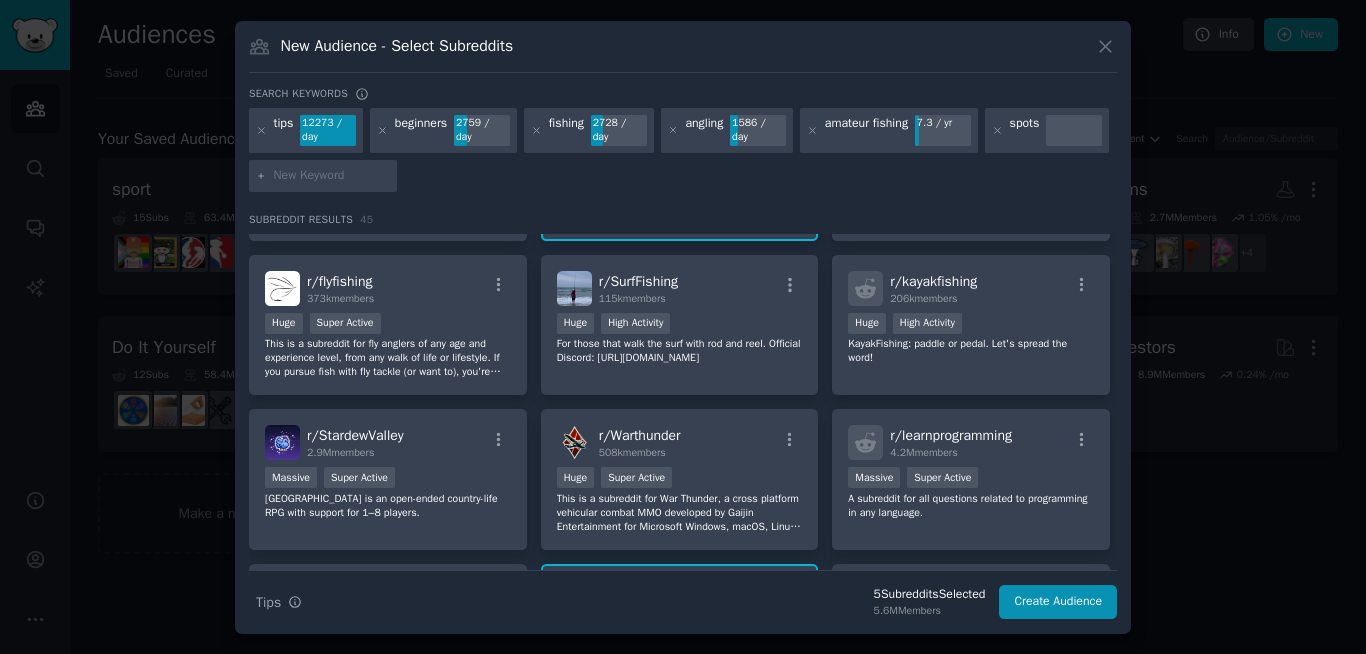 click on "spots" at bounding box center (1025, 131) 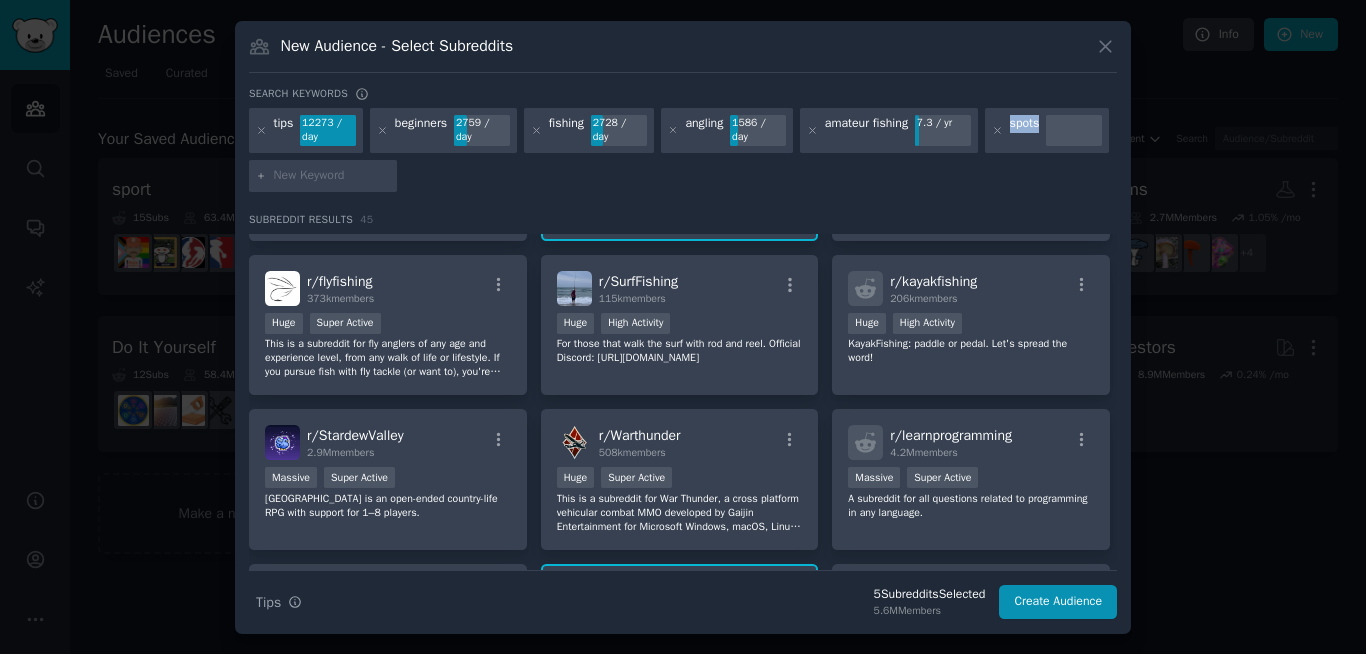 click on "spots" at bounding box center [1047, 131] 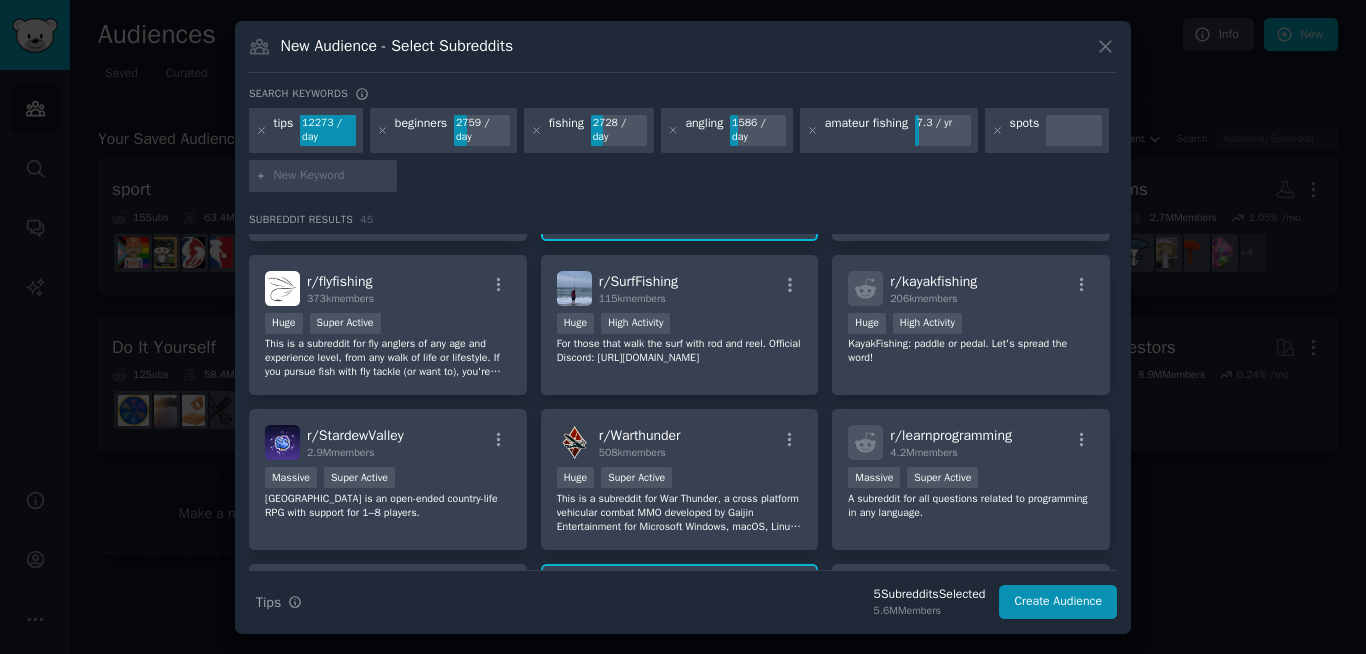 click at bounding box center (1074, 131) 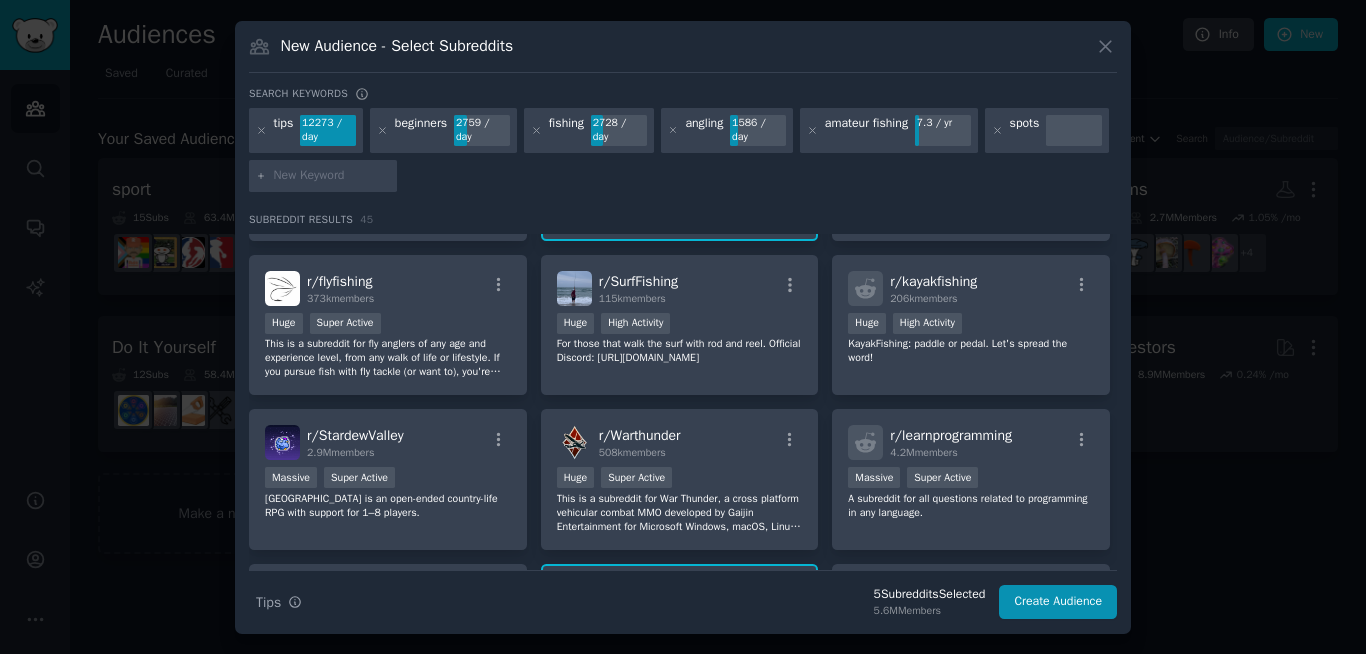 click at bounding box center (1074, 131) 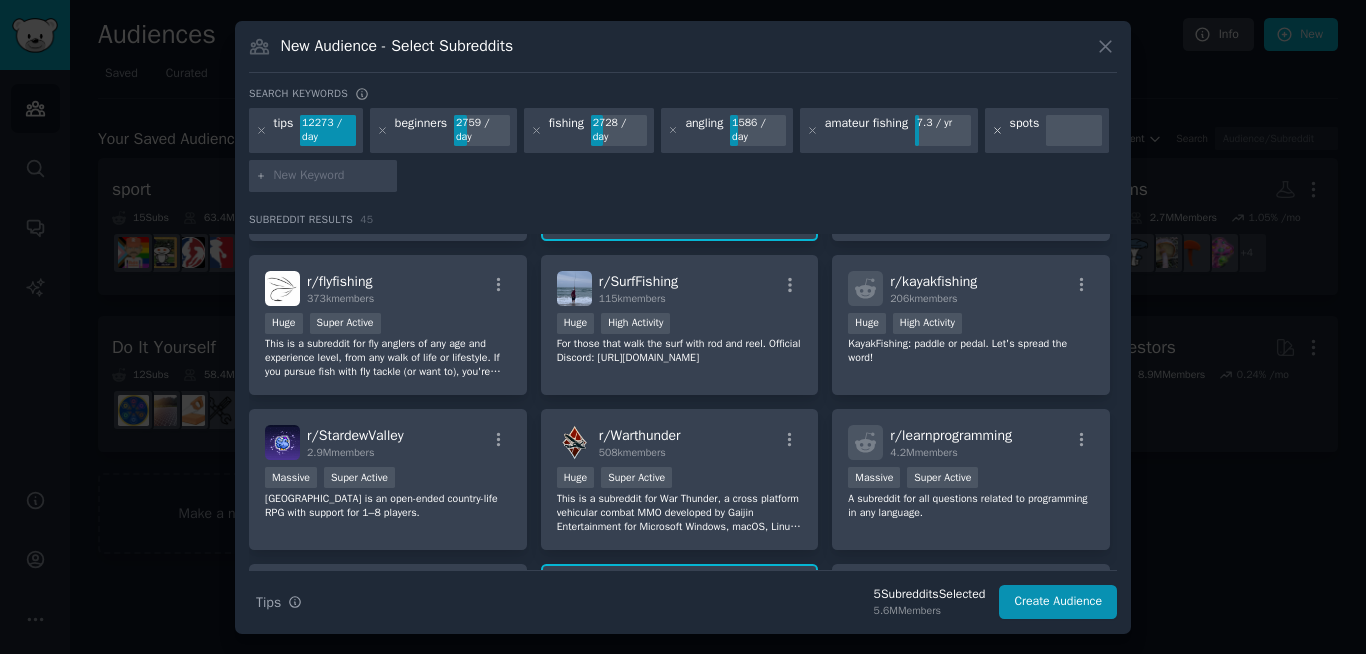 click 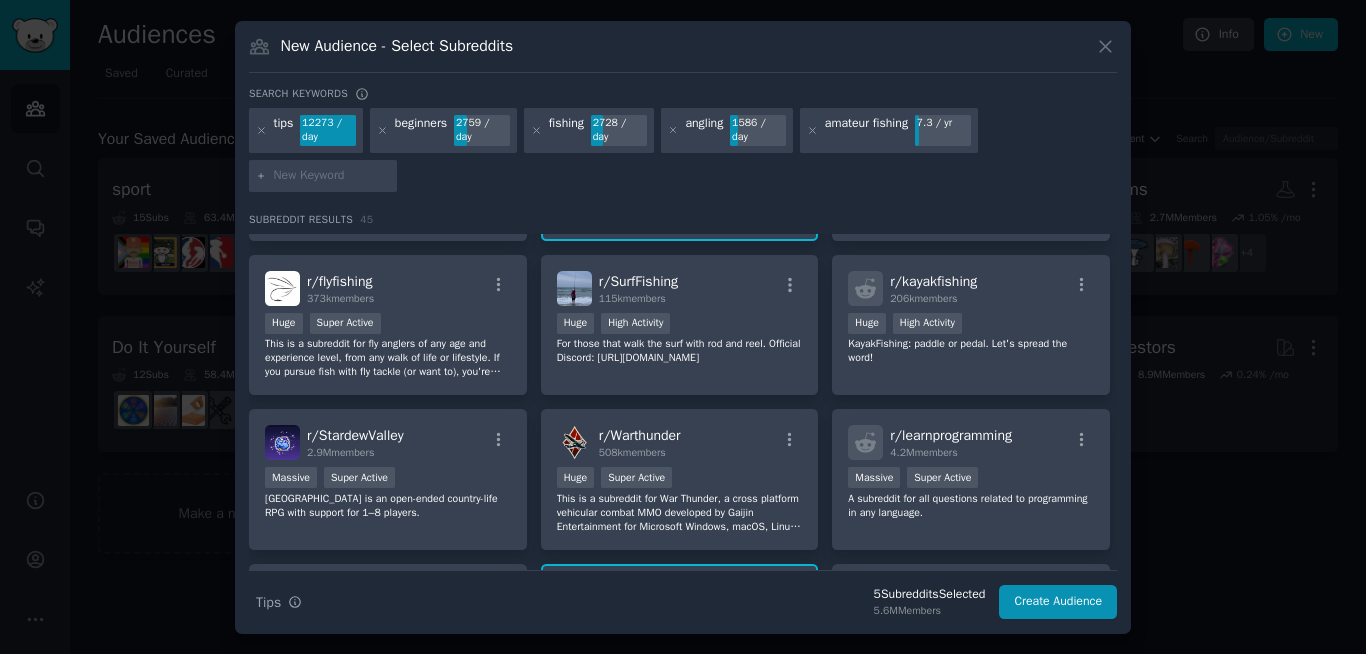 scroll, scrollTop: 0, scrollLeft: 0, axis: both 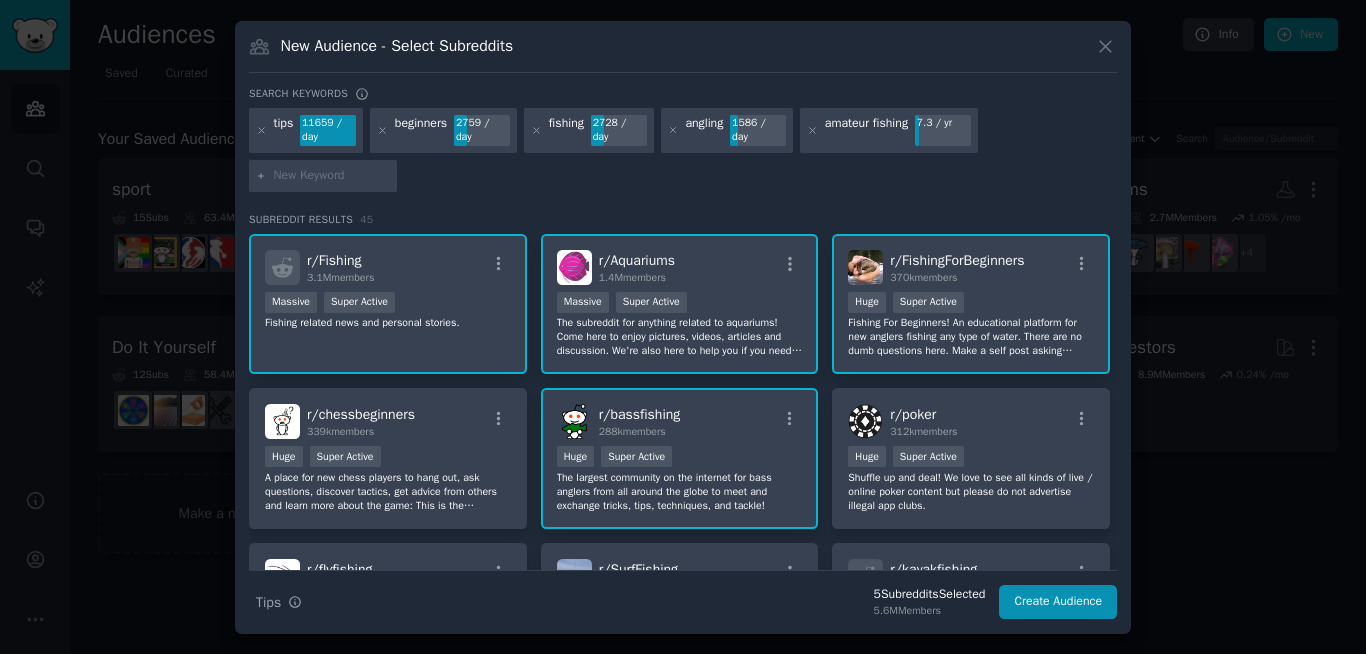 click at bounding box center (323, 176) 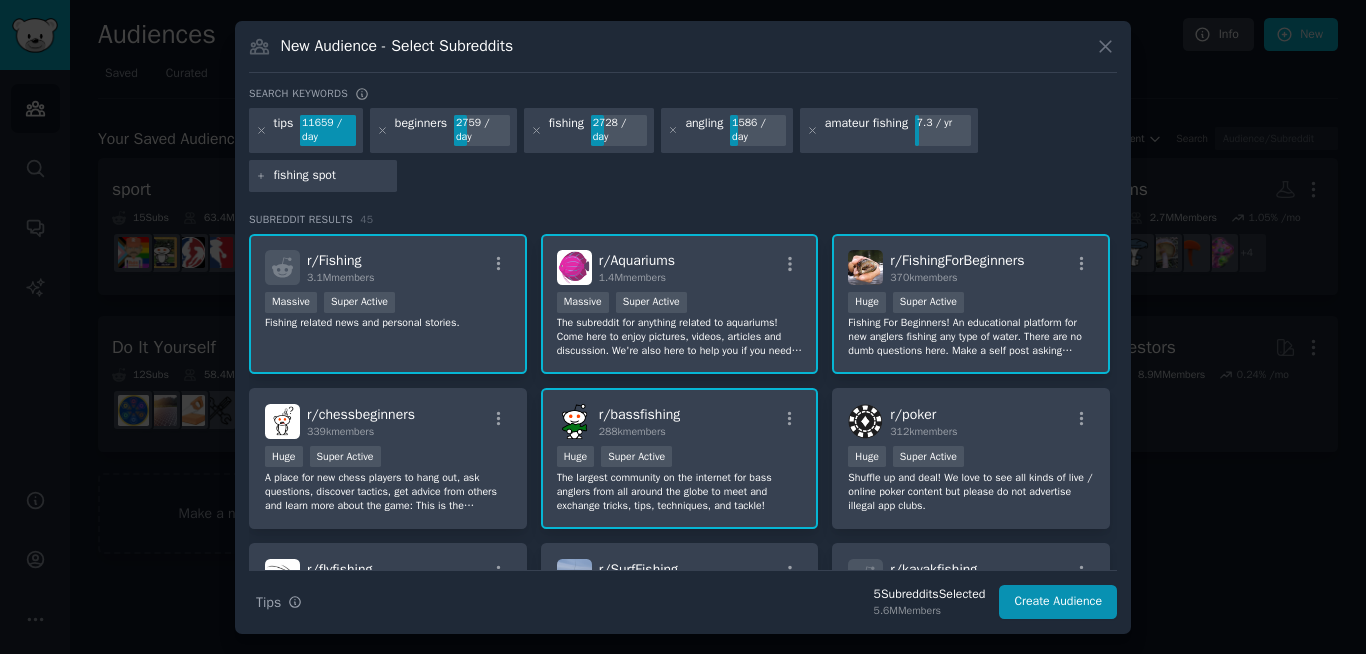 type on "fishing spots" 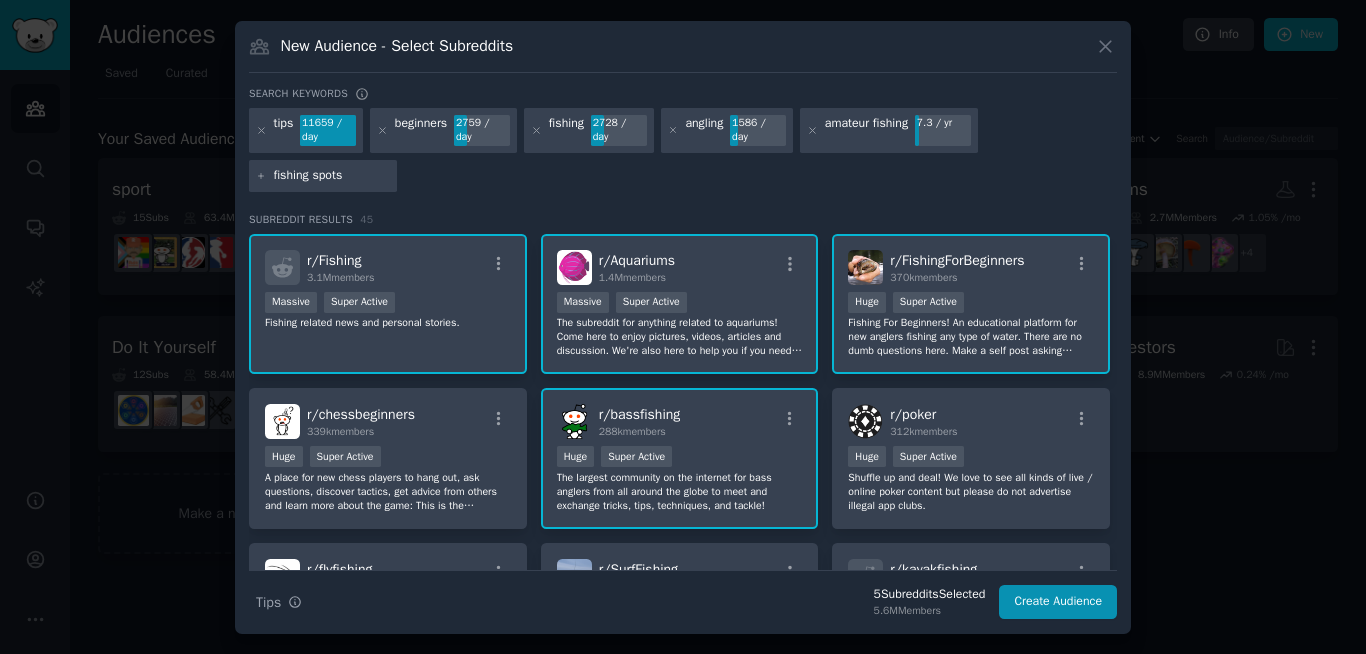 type 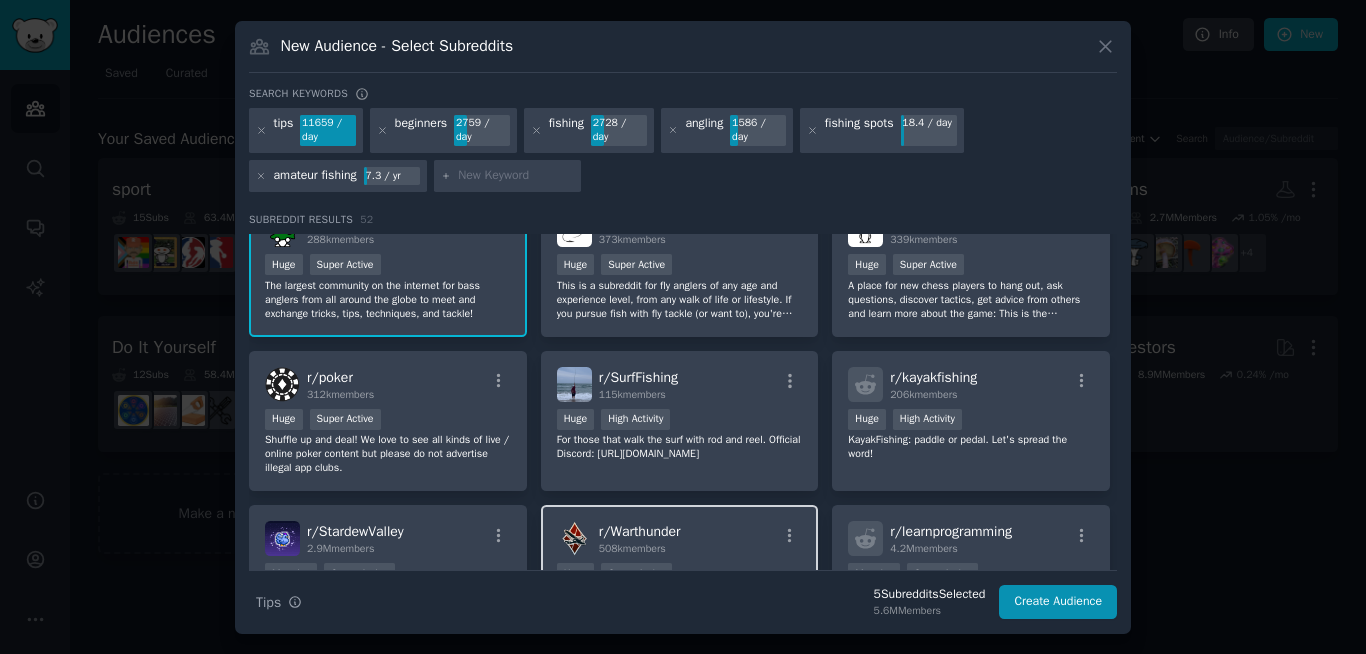 scroll, scrollTop: 288, scrollLeft: 0, axis: vertical 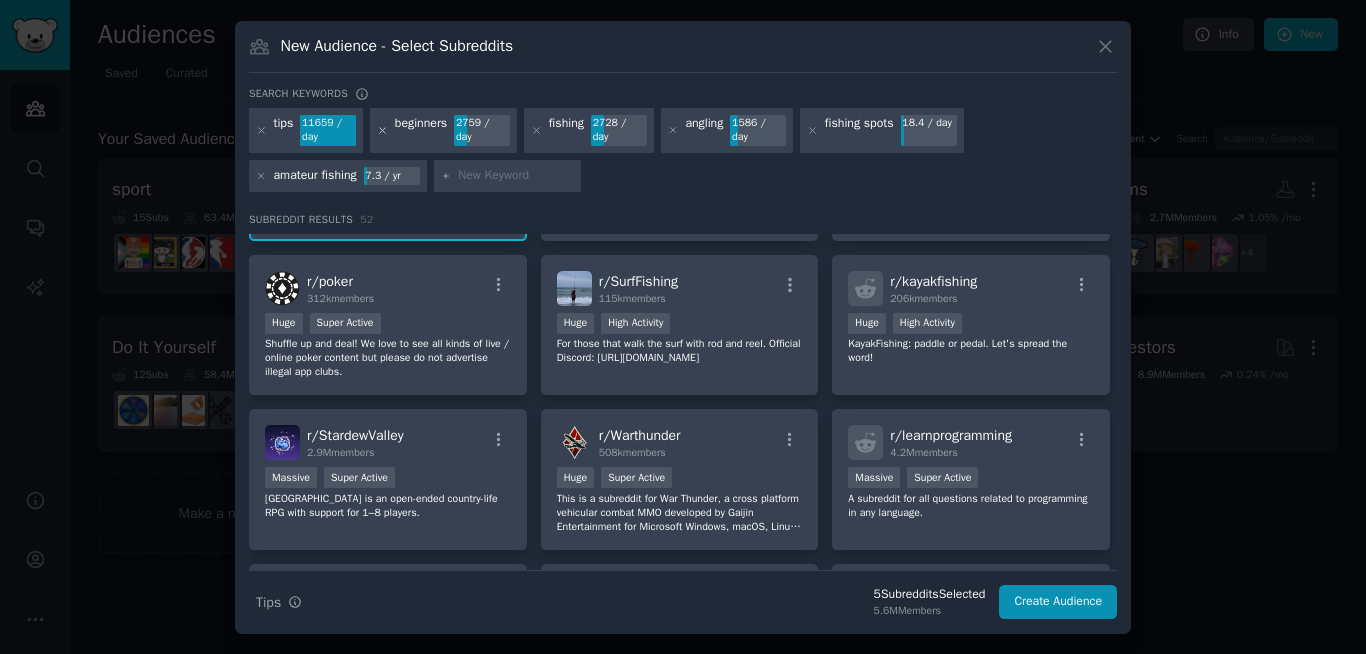 click 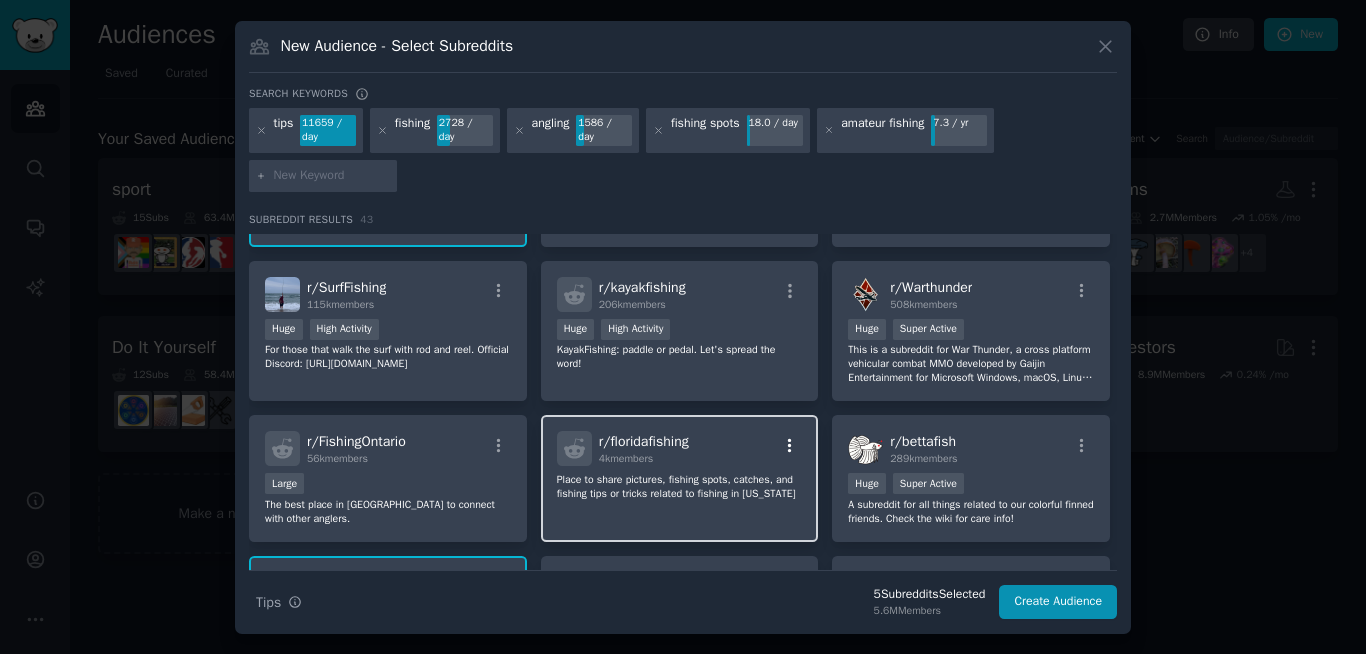 scroll, scrollTop: 288, scrollLeft: 0, axis: vertical 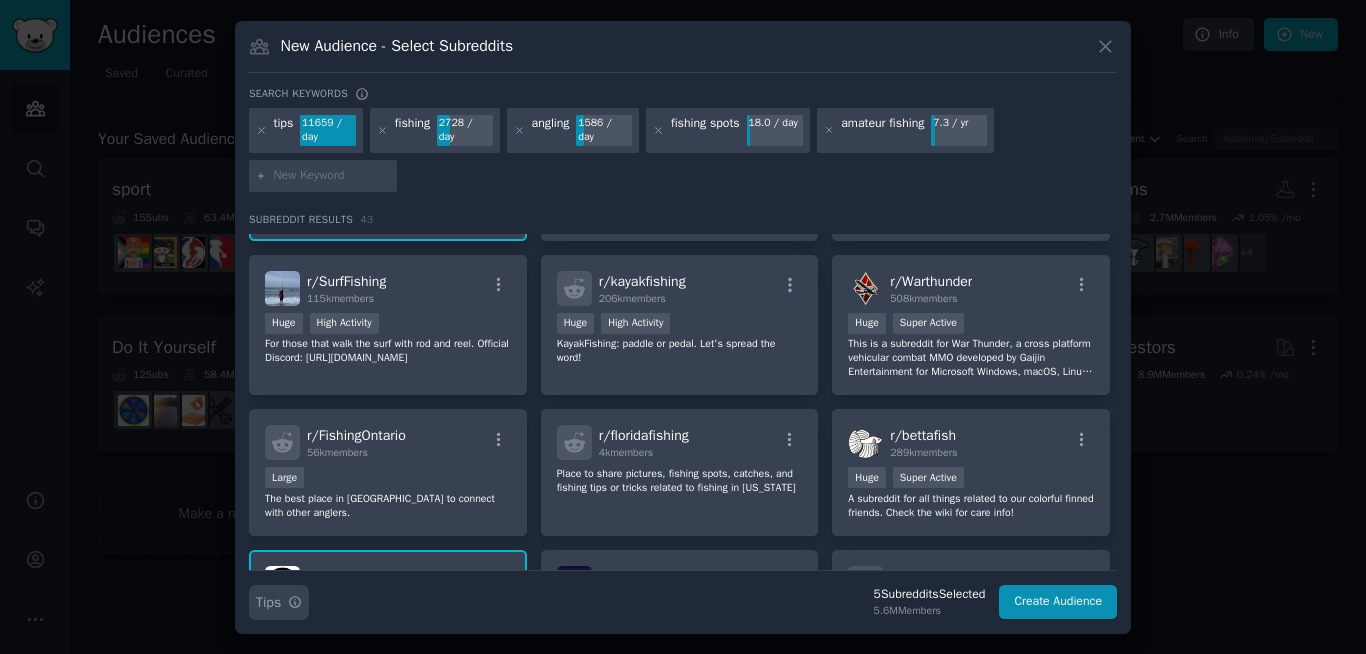 click on "Search Tips Tips" at bounding box center [279, 602] 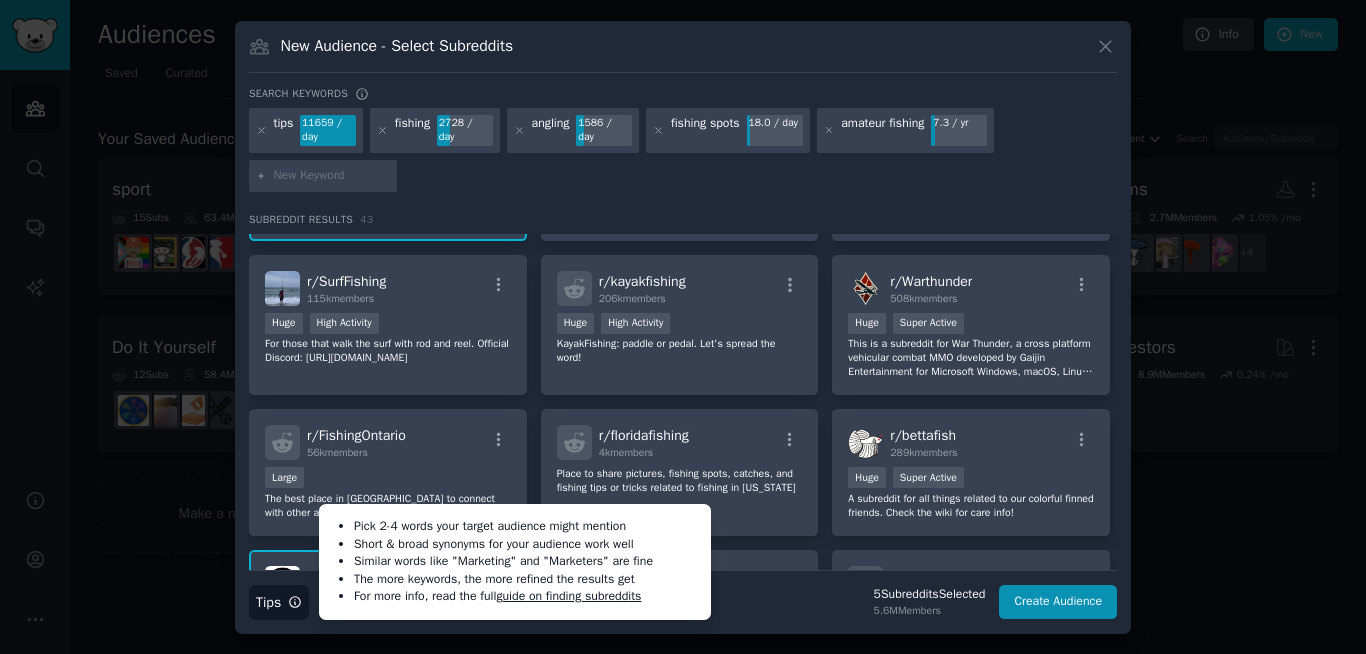 click on "Search Tips Tips Pick 2-4 words your target audience might mention Short & broad synonyms for your audience work well Similar words like "Marketing" and "Marketers" are fine The more keywords, the more refined the results get For more info, read the full  guide on finding subreddits 5  Subreddit s  Selected 5.6M  Members Create Audience" at bounding box center [683, 595] 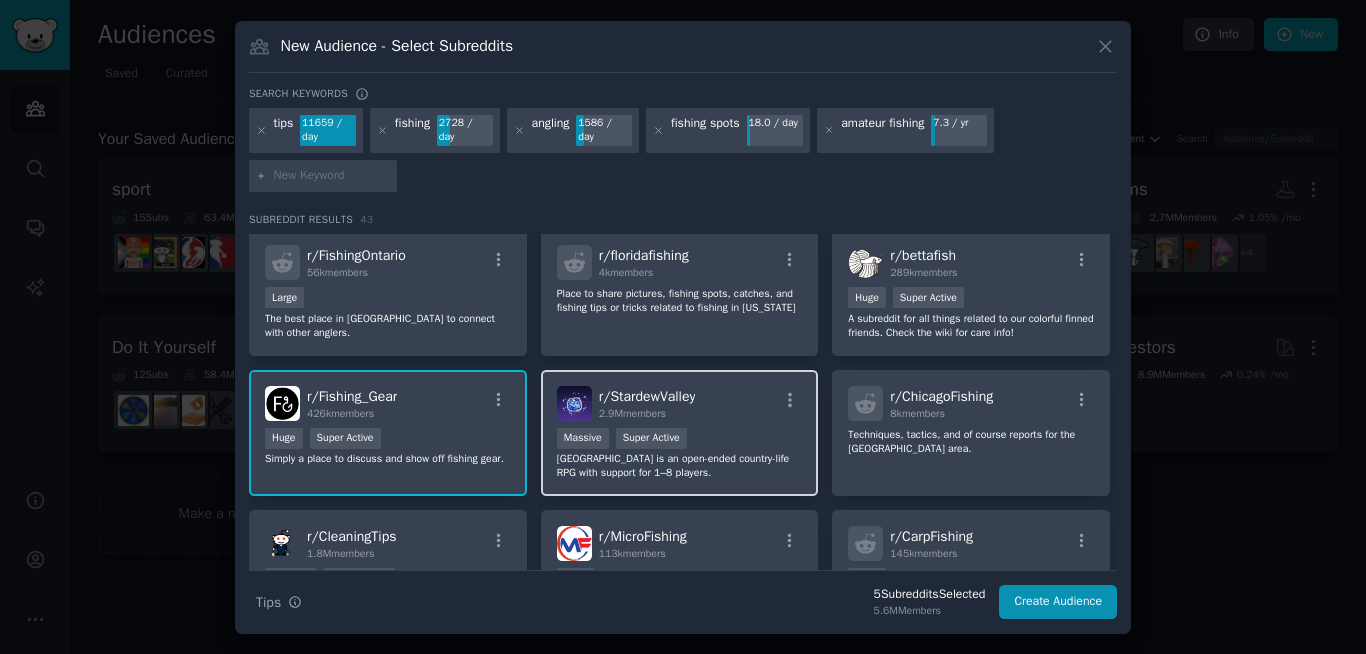 scroll, scrollTop: 480, scrollLeft: 0, axis: vertical 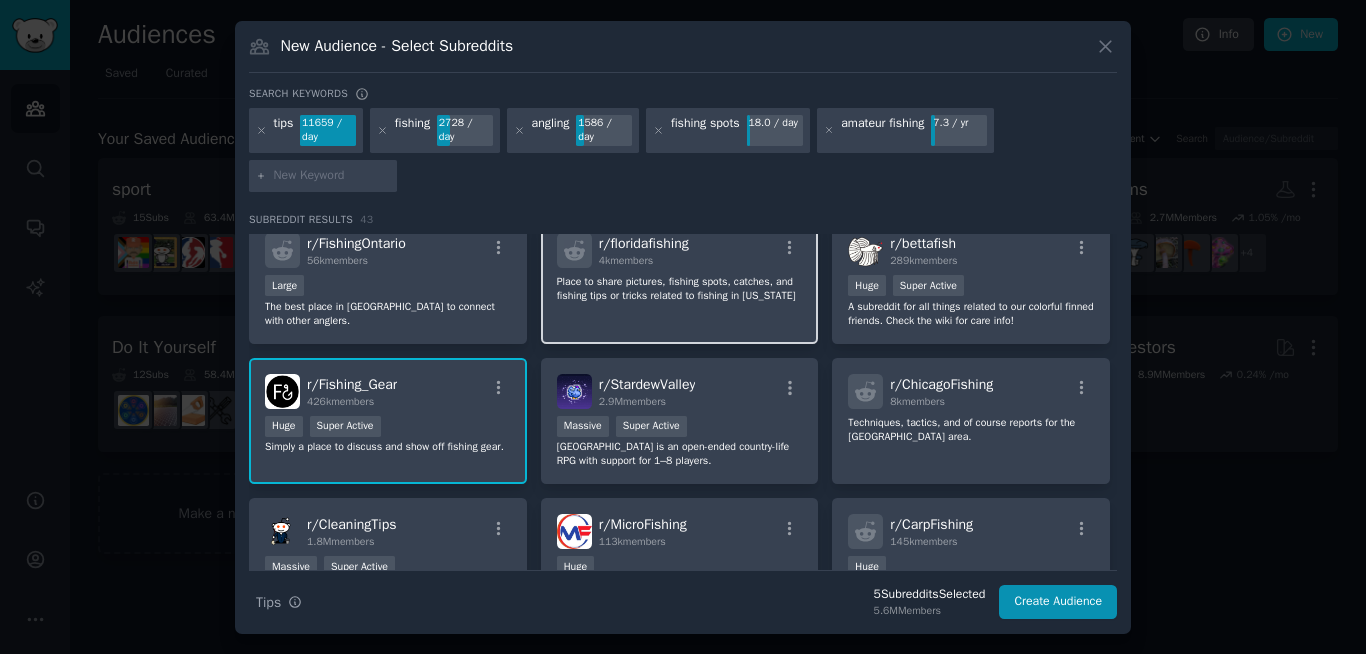 click on "r/ floridafishing 4k  members Place to share pictures, fishing spots, catches, and fishing tips or tricks related to fishing in Florida" at bounding box center (680, 280) 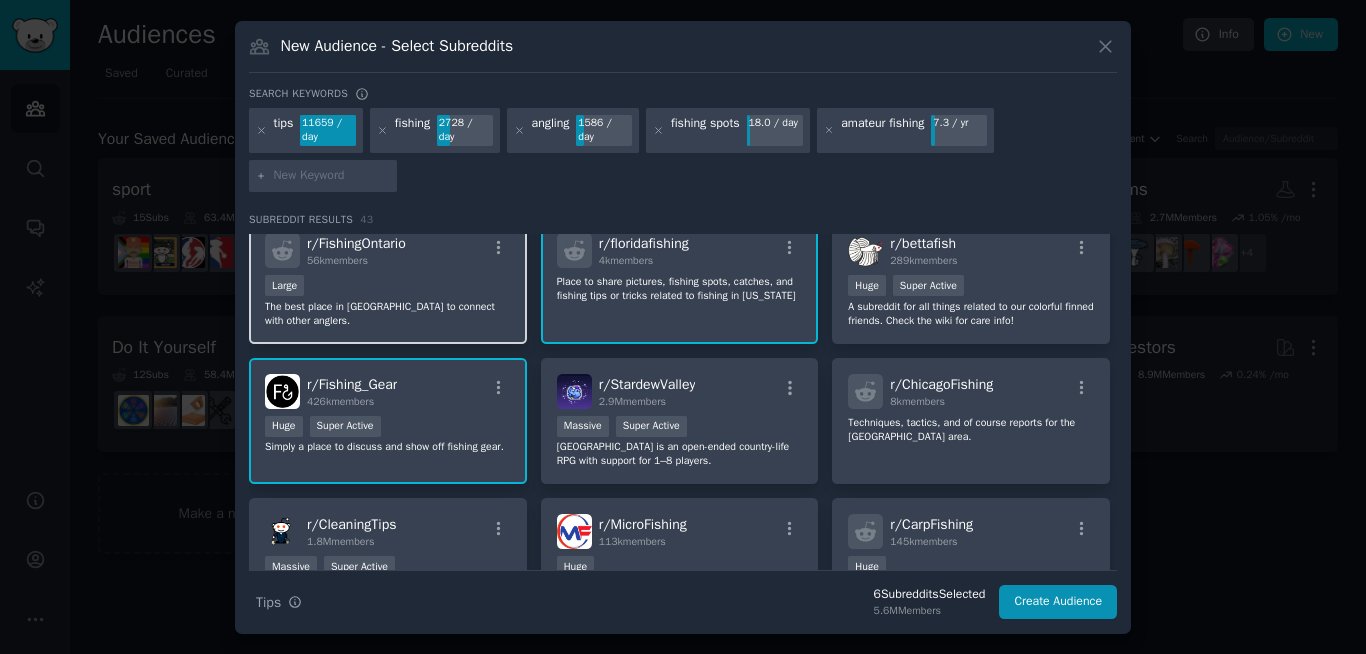 click on "The best place in Ontario to connect with other anglers." at bounding box center (388, 314) 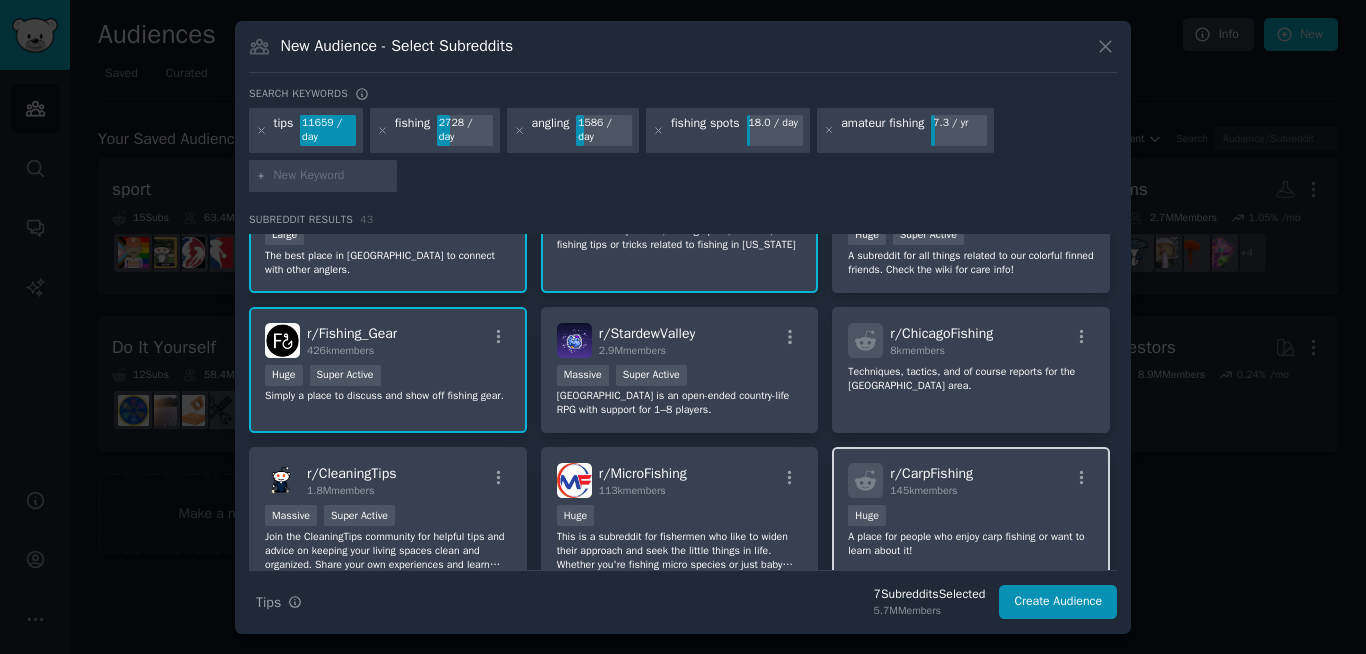 scroll, scrollTop: 576, scrollLeft: 0, axis: vertical 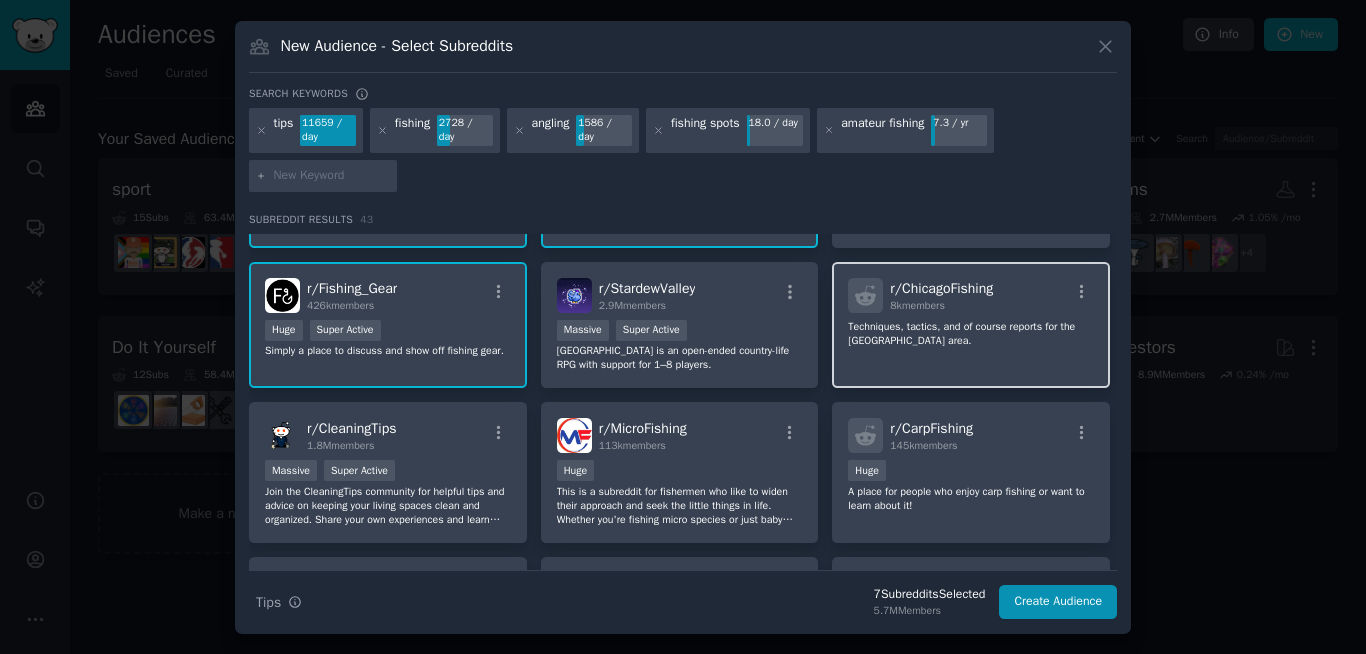 click on "Techniques, tactics, and of course reports for the Chicagoland area." 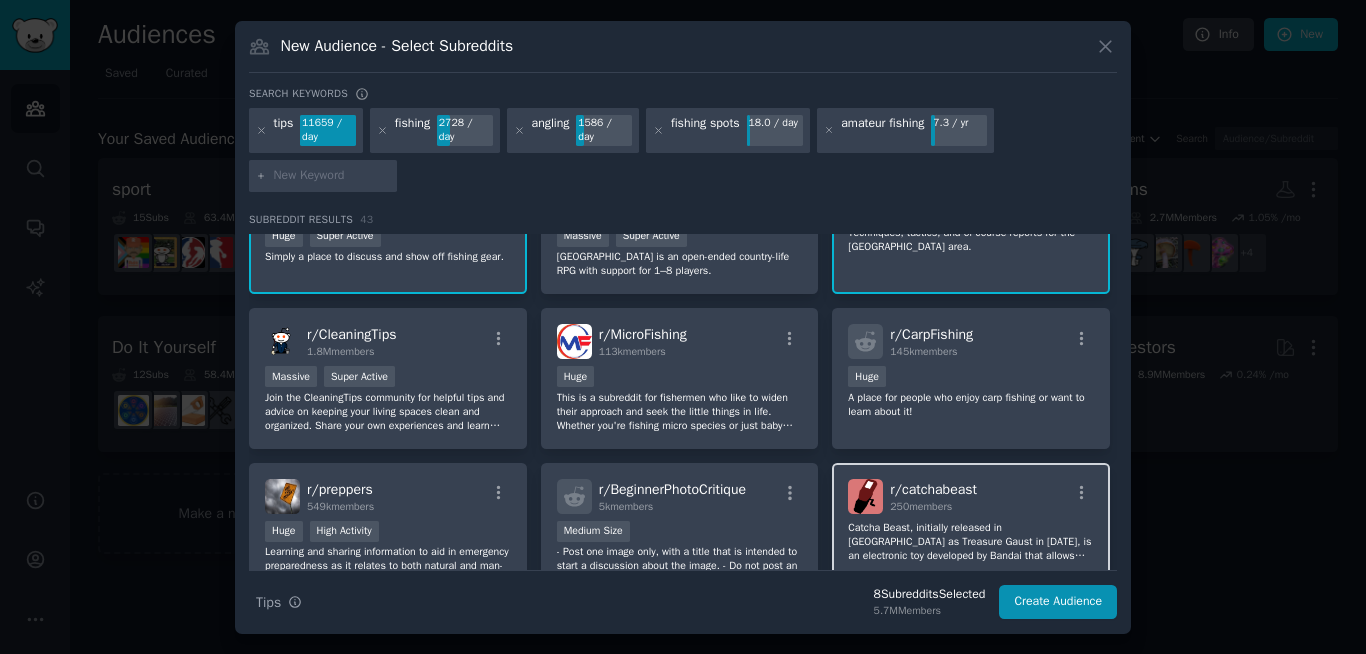 scroll, scrollTop: 672, scrollLeft: 0, axis: vertical 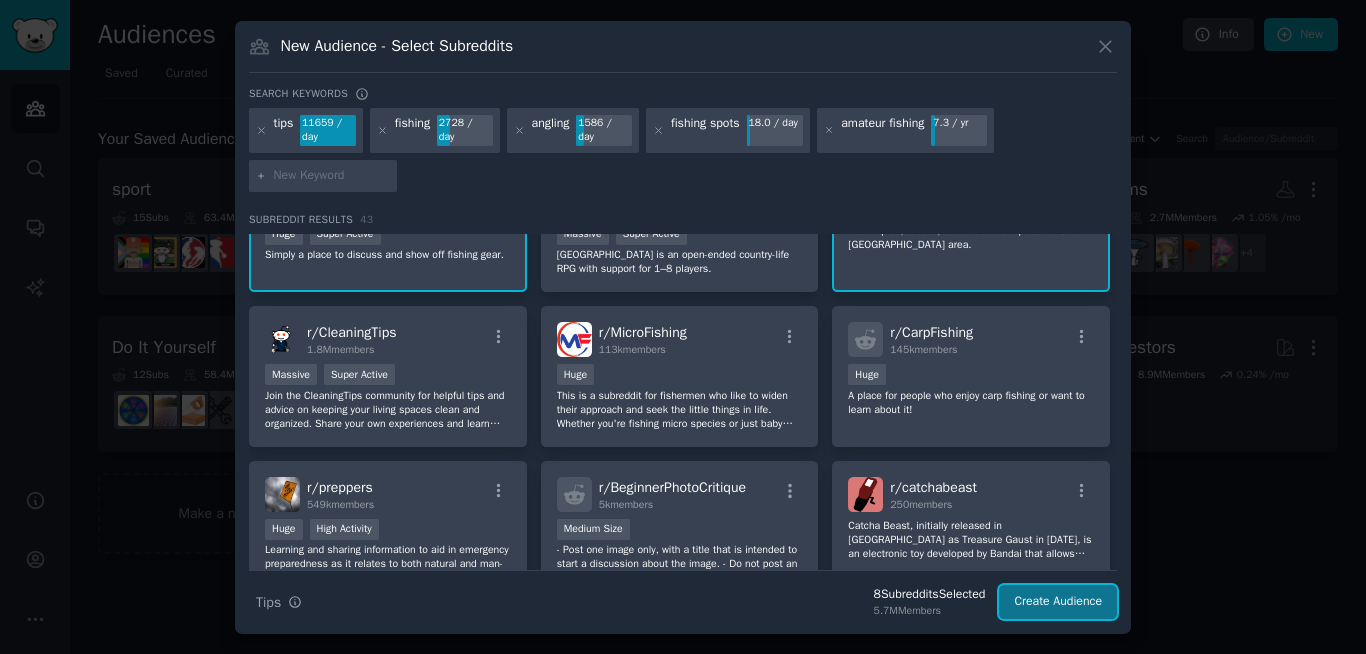 click on "Create Audience" at bounding box center (1058, 602) 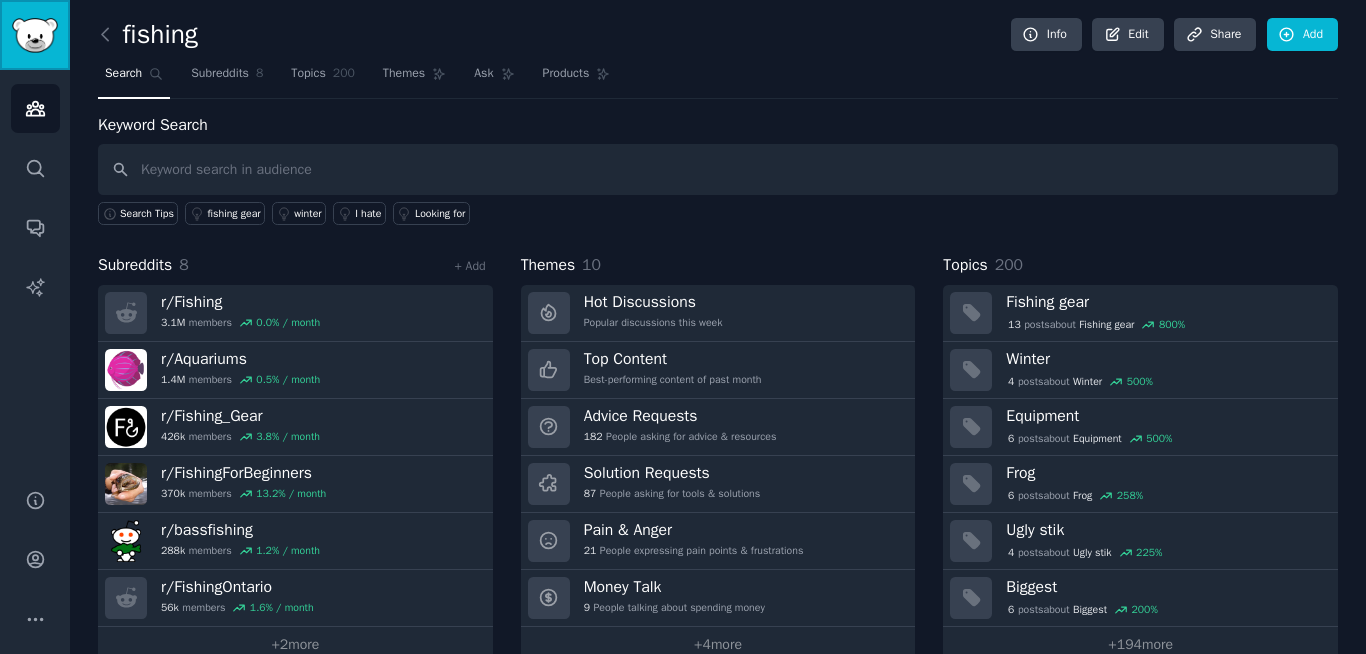 click at bounding box center (35, 35) 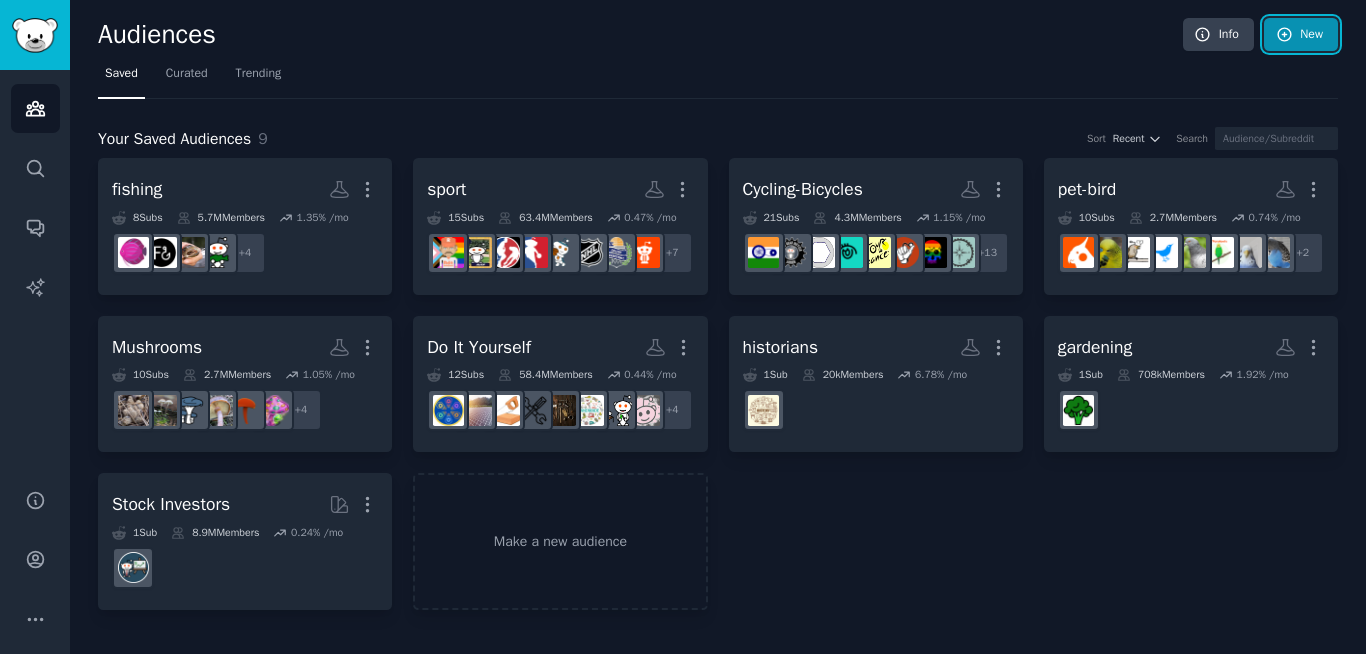 click on "New" at bounding box center [1301, 35] 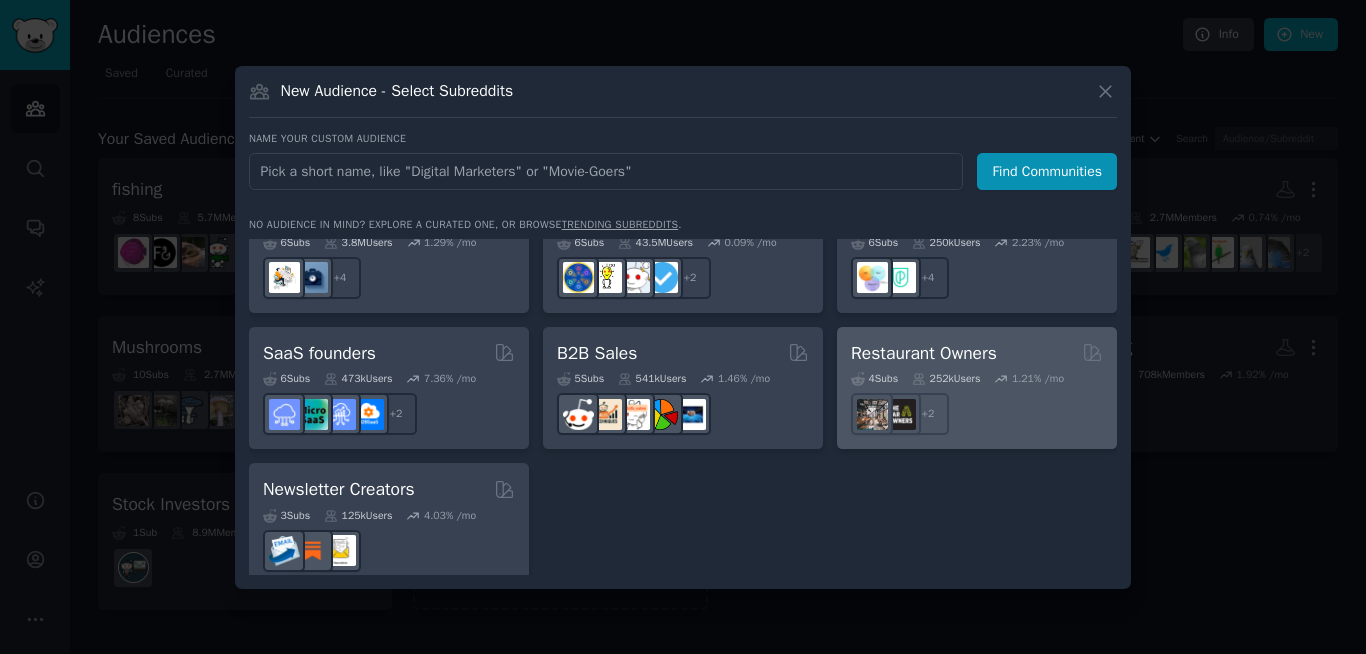 scroll, scrollTop: 1561, scrollLeft: 0, axis: vertical 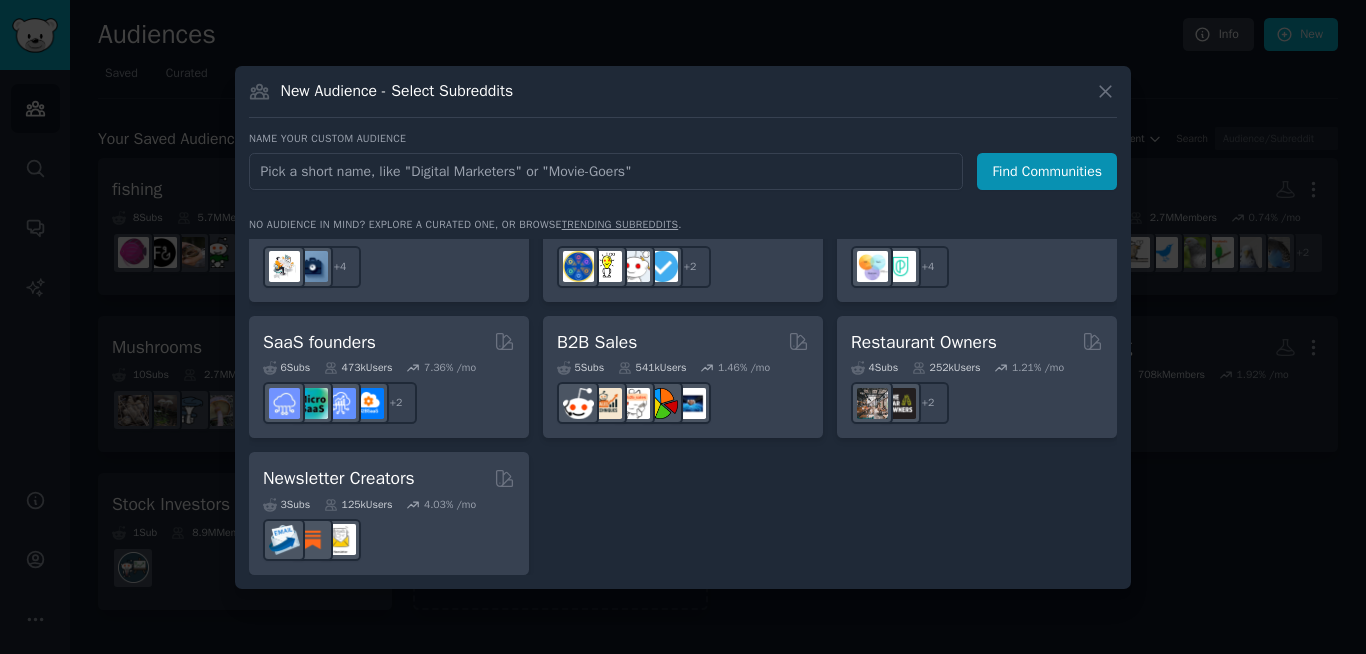 click at bounding box center [606, 171] 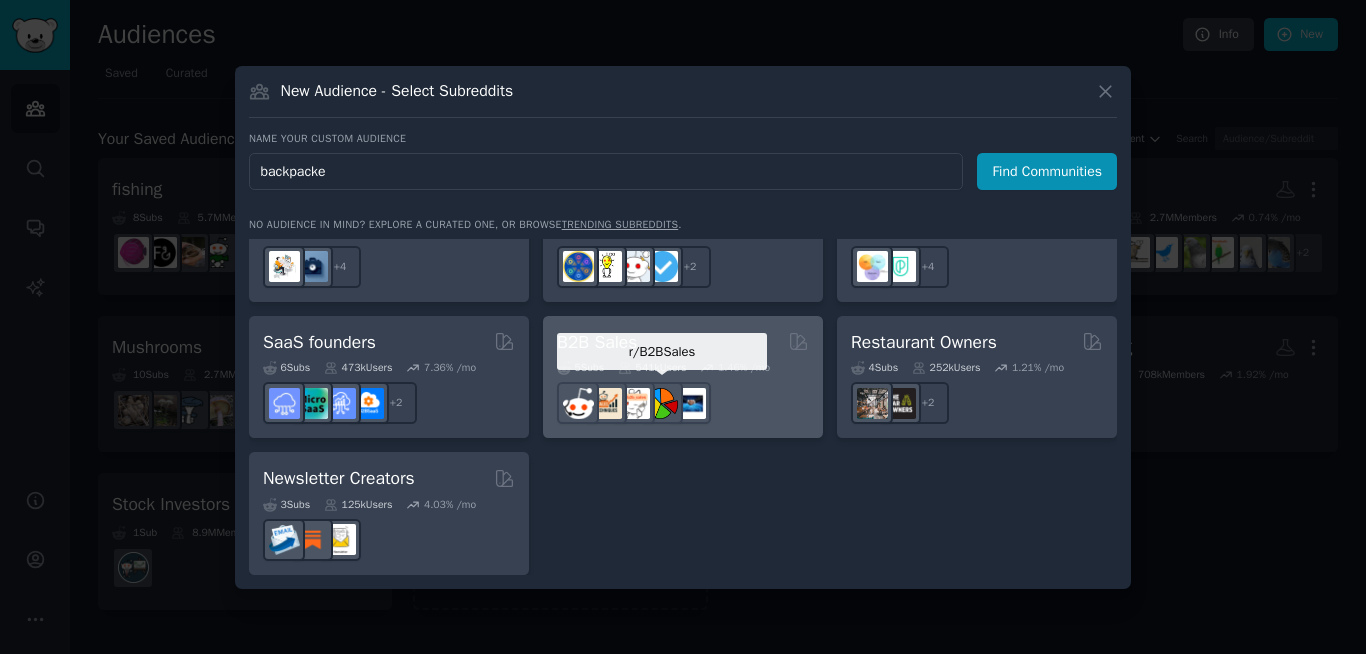 type on "backpacker" 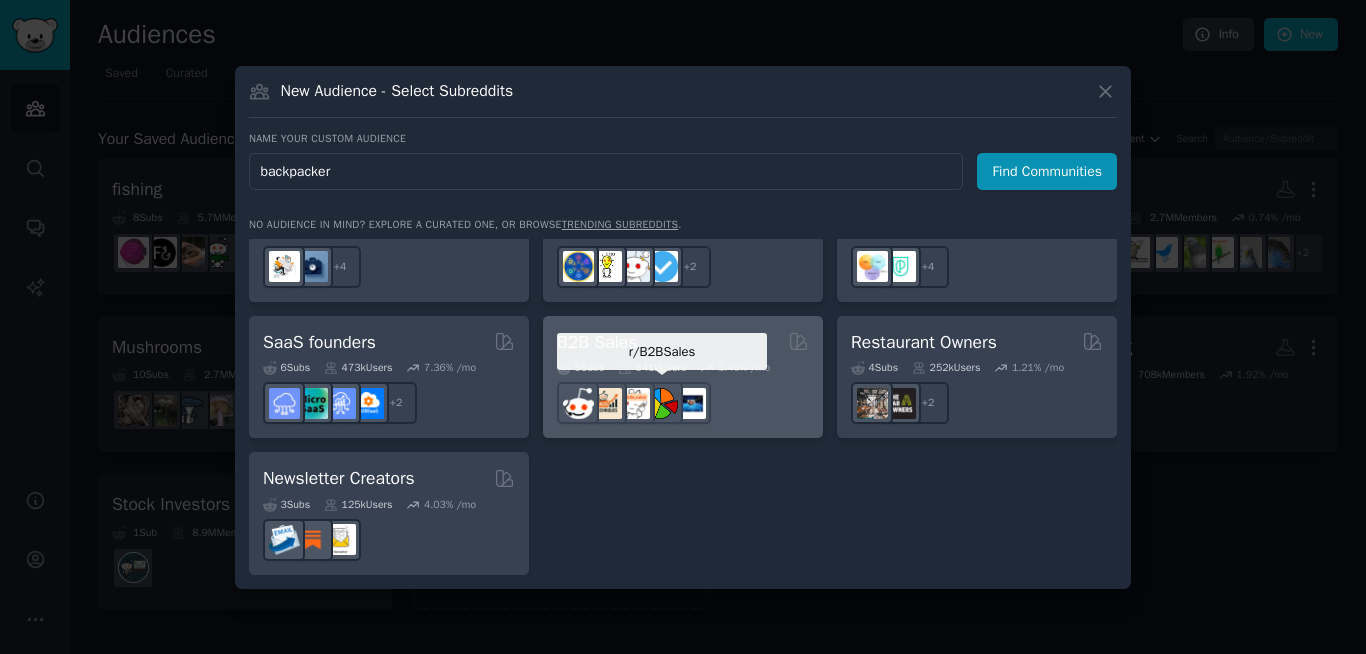 click on "Find Communities" at bounding box center (1047, 171) 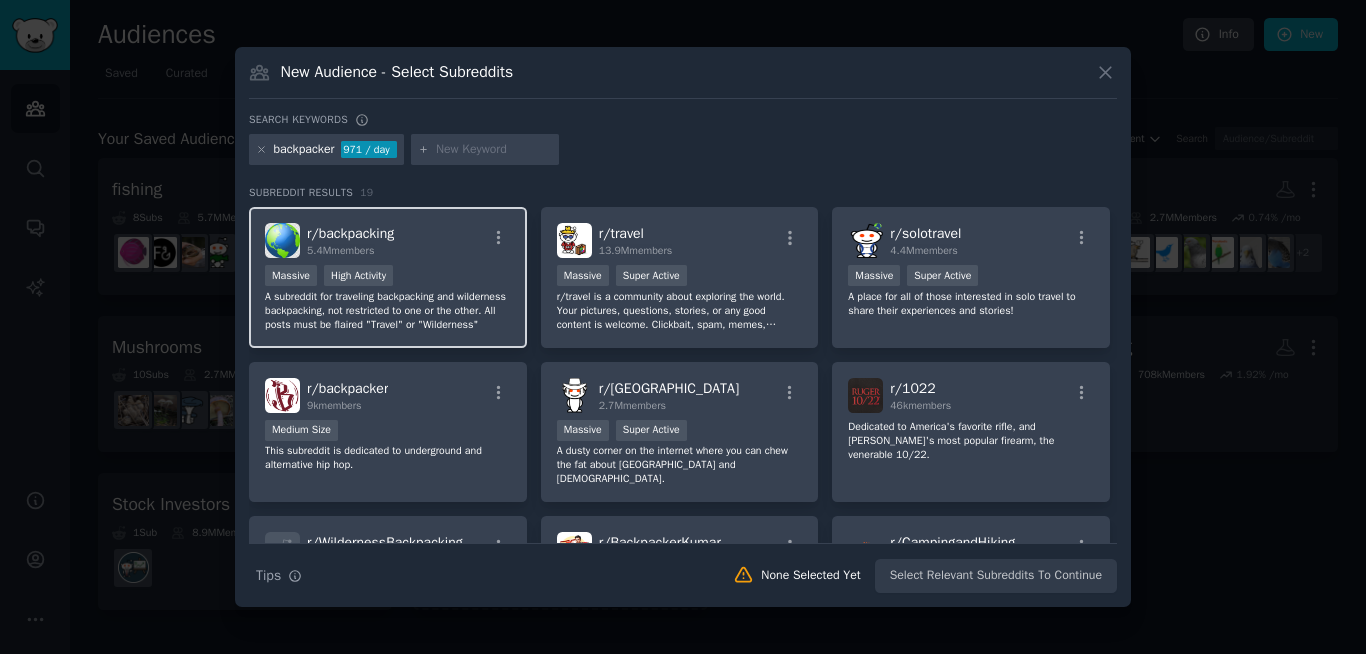 click on "A subreddit for traveling backpacking and wilderness backpacking, not restricted to one or the other. All posts must be flaired "Travel" or "Wilderness"" at bounding box center [388, 311] 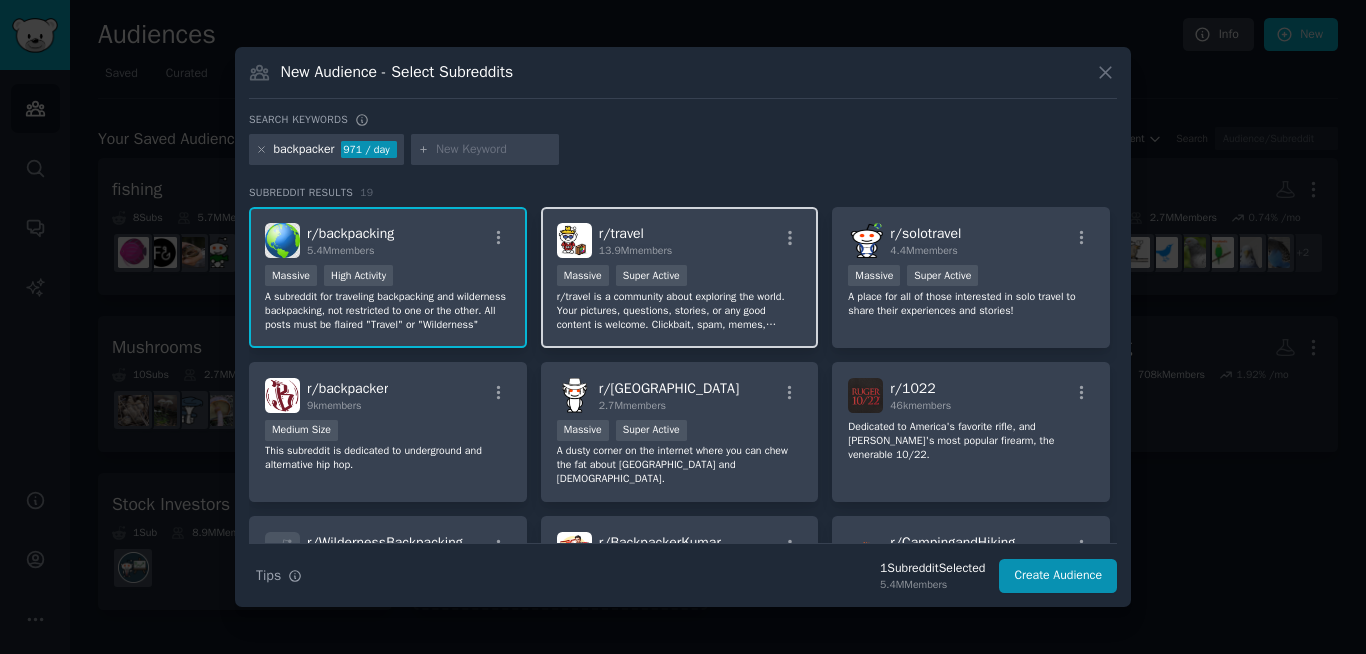 click on "r/travel is a community about exploring the world. Your pictures, questions, stories, or any good content is welcome.
Clickbait, spam, memes, ads/selling/buying, brochures, referrals, classifieds, surveys or self-promotion will be removed." at bounding box center [680, 311] 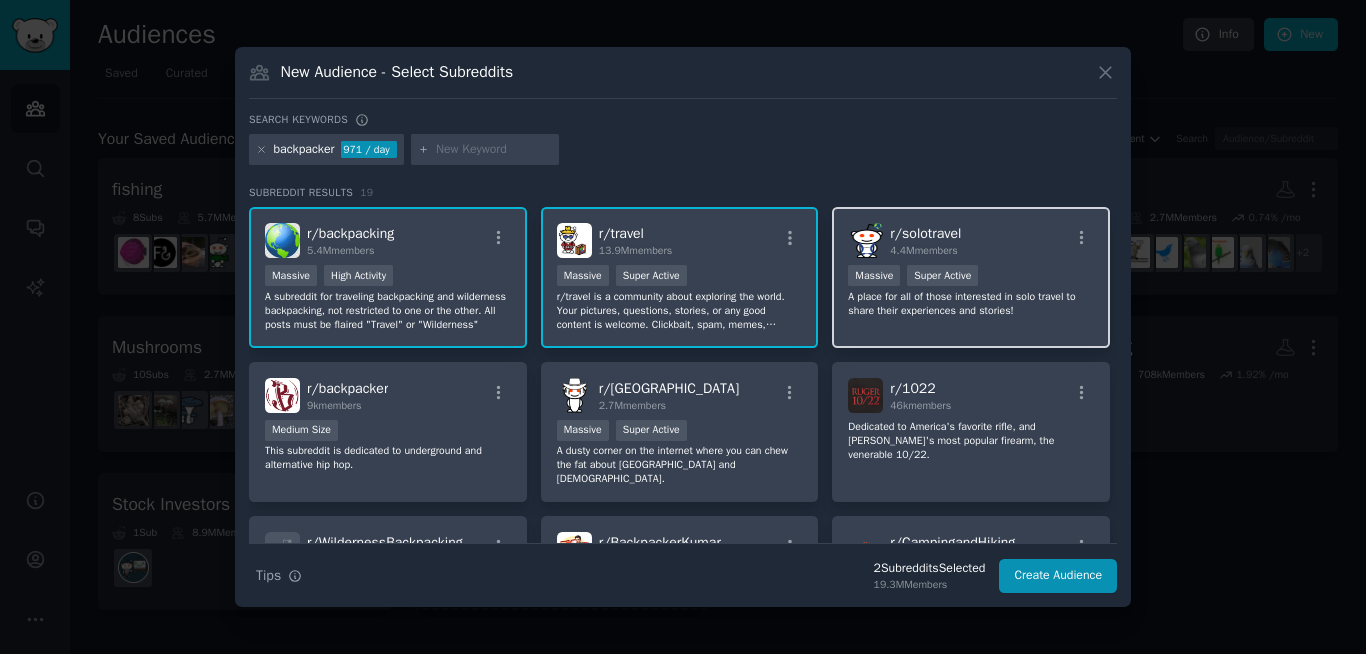 click on "r/ solotravel 4.4M  members Massive Super Active A place for all of those interested in solo travel to share their experiences and stories!" at bounding box center (971, 277) 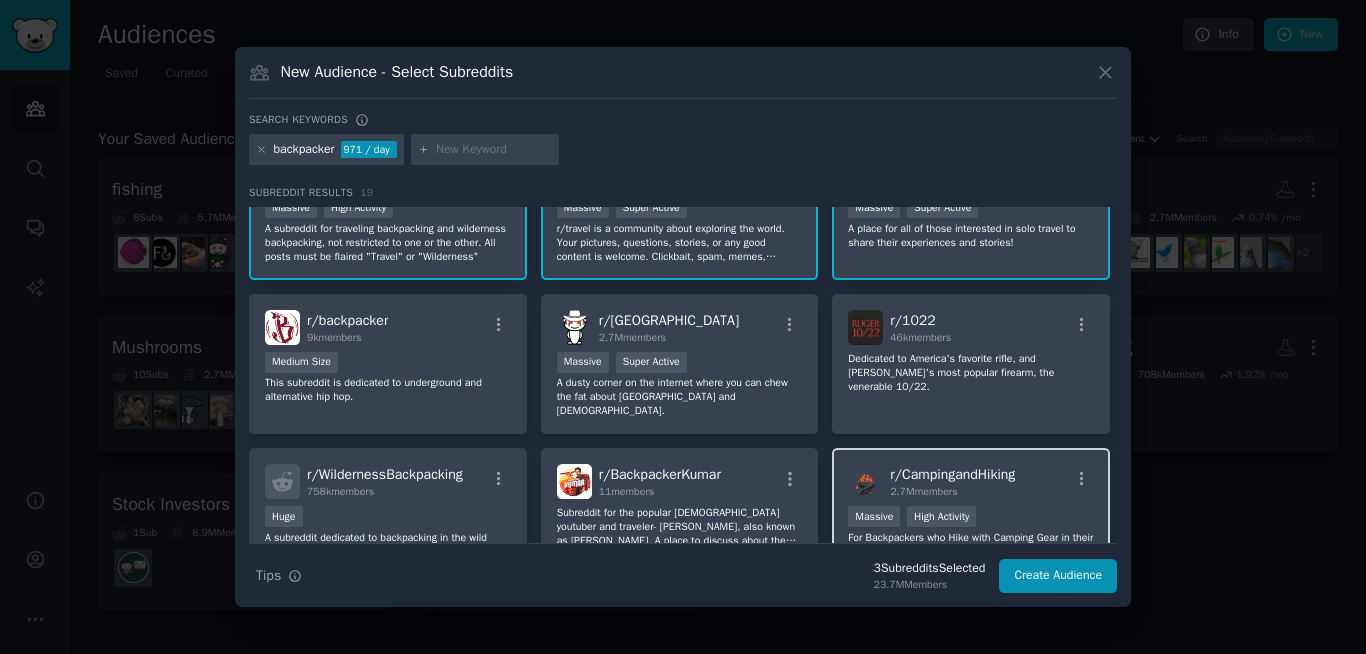 scroll, scrollTop: 96, scrollLeft: 0, axis: vertical 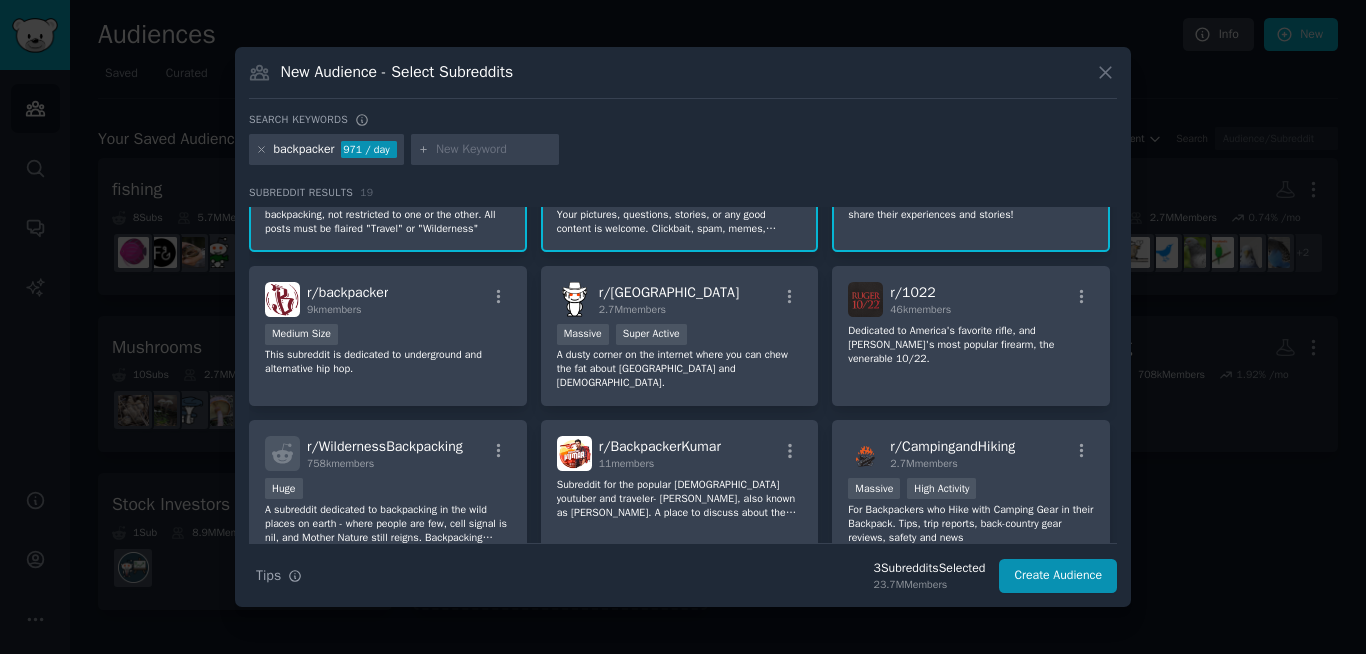 click on "This subreddit is dedicated to underground and alternative hip hop." at bounding box center (388, 362) 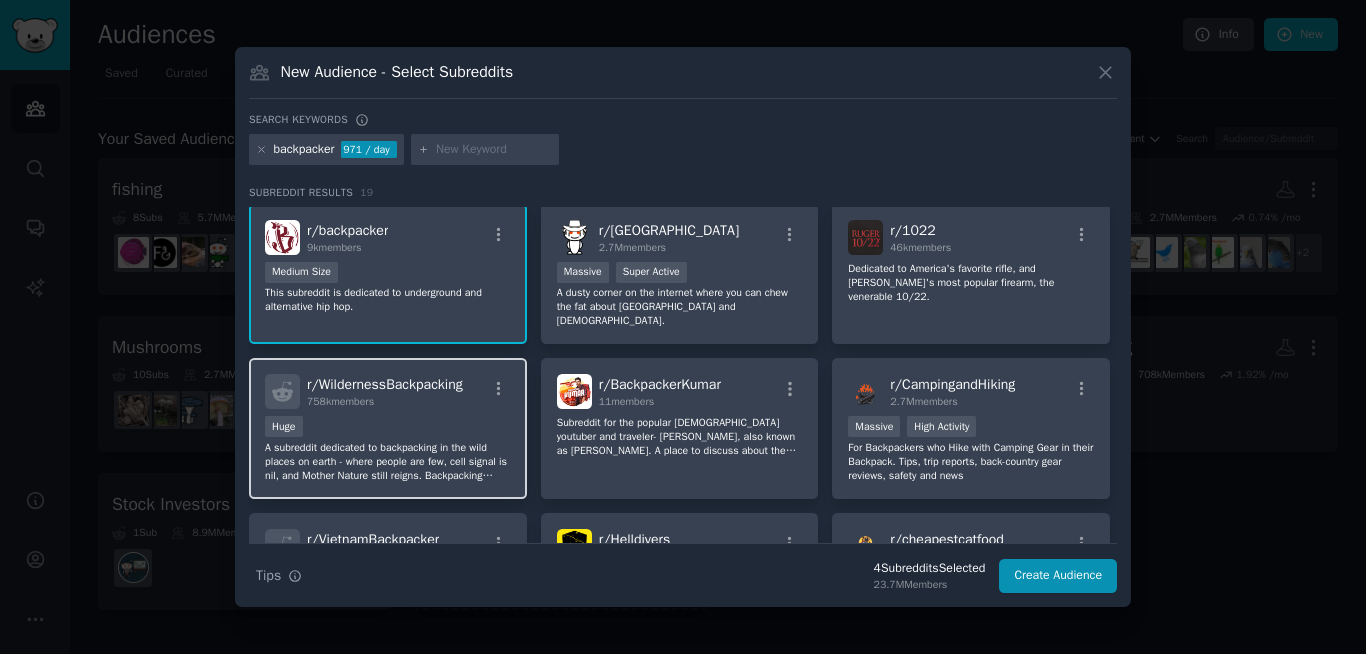 scroll, scrollTop: 192, scrollLeft: 0, axis: vertical 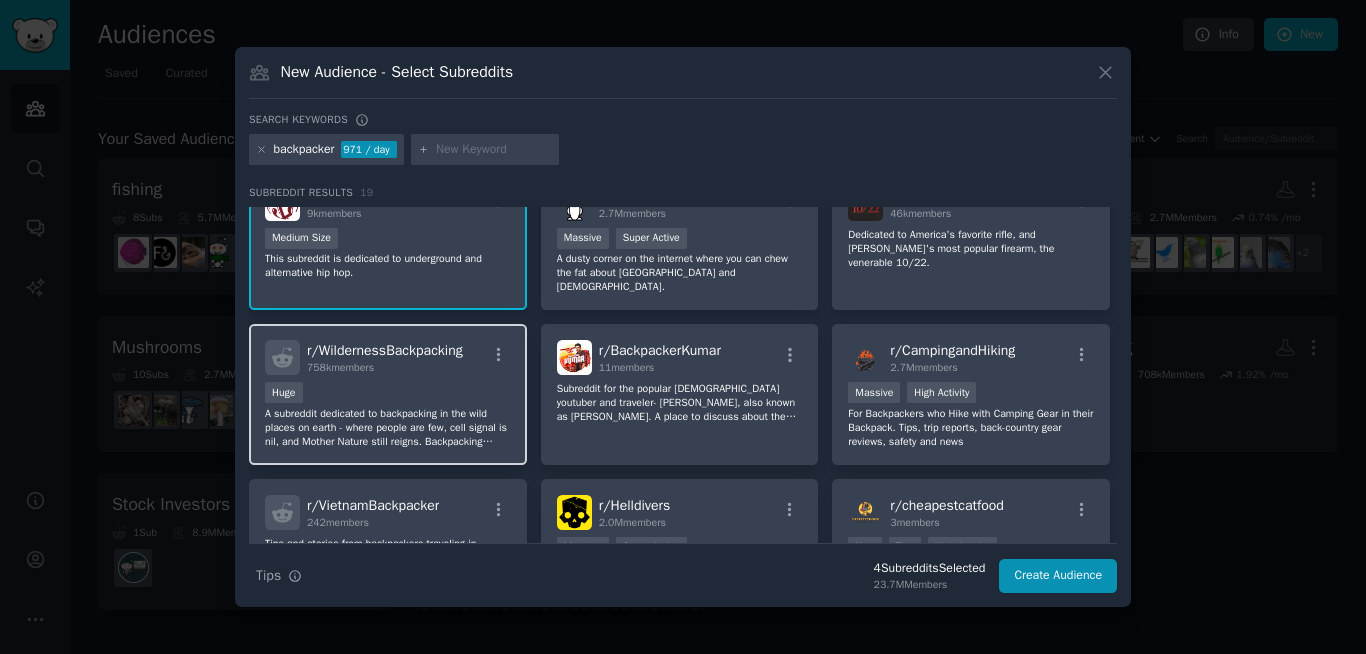 click on "r/ WildernessBackpacking 758k  members Huge A subreddit dedicated to backpacking in the wild places on earth - where people are few, cell signal is nil, and Mother Nature still reigns. Backpacking defined as multi-day trips into the wild, unpopulated, areas of the world." at bounding box center [388, 394] 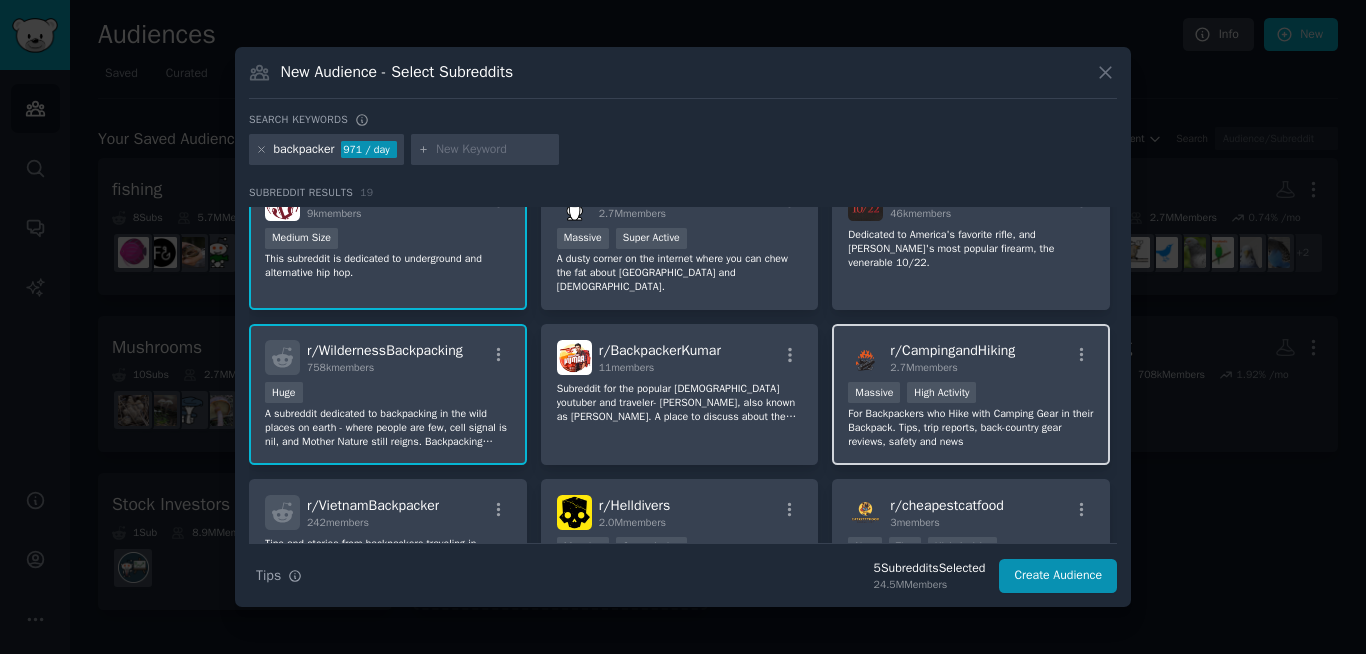 click on "For Backpackers who Hike with Camping Gear in their Backpack.
Tips, trip reports, back-country gear reviews, safety and news" at bounding box center (971, 428) 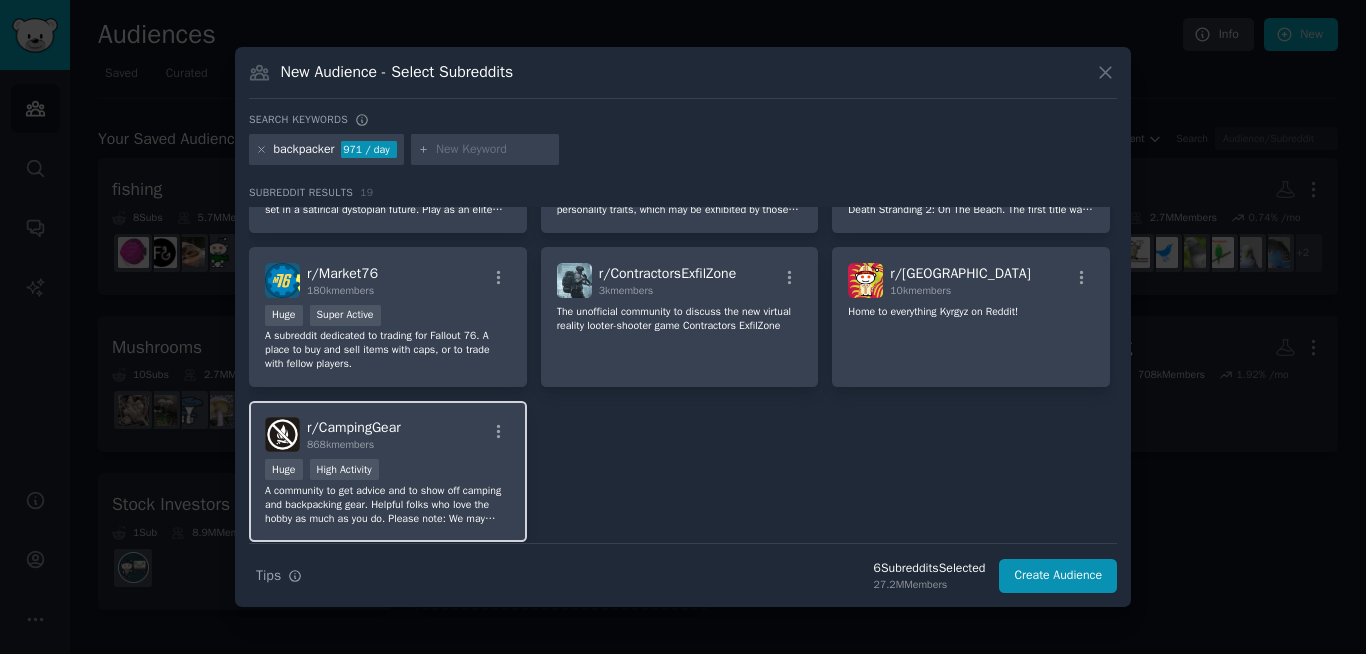 scroll, scrollTop: 768, scrollLeft: 0, axis: vertical 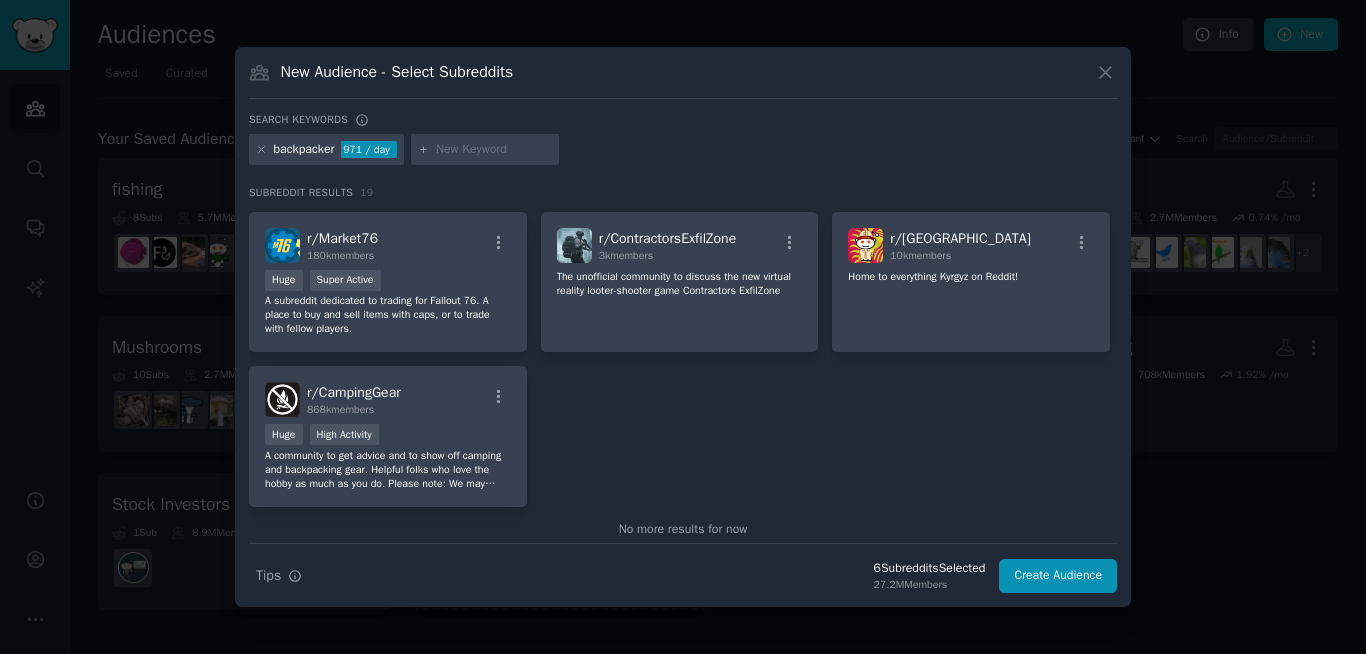 click at bounding box center [494, 150] 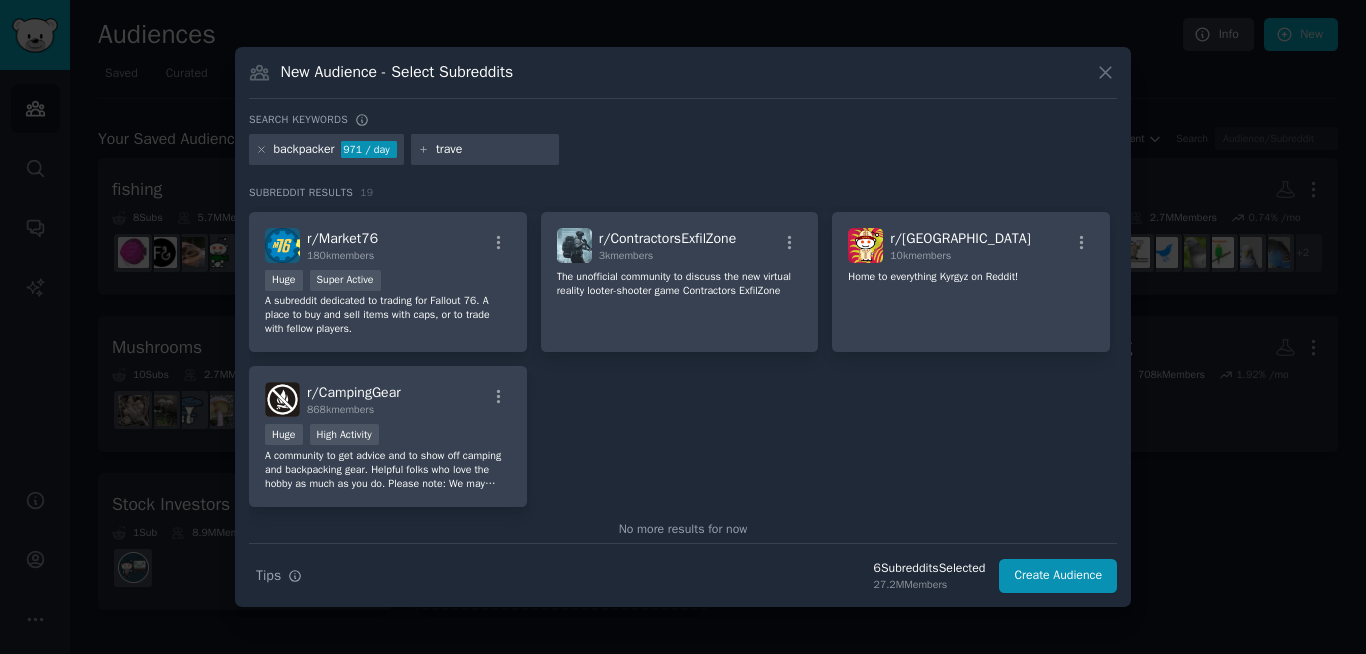 type on "travel" 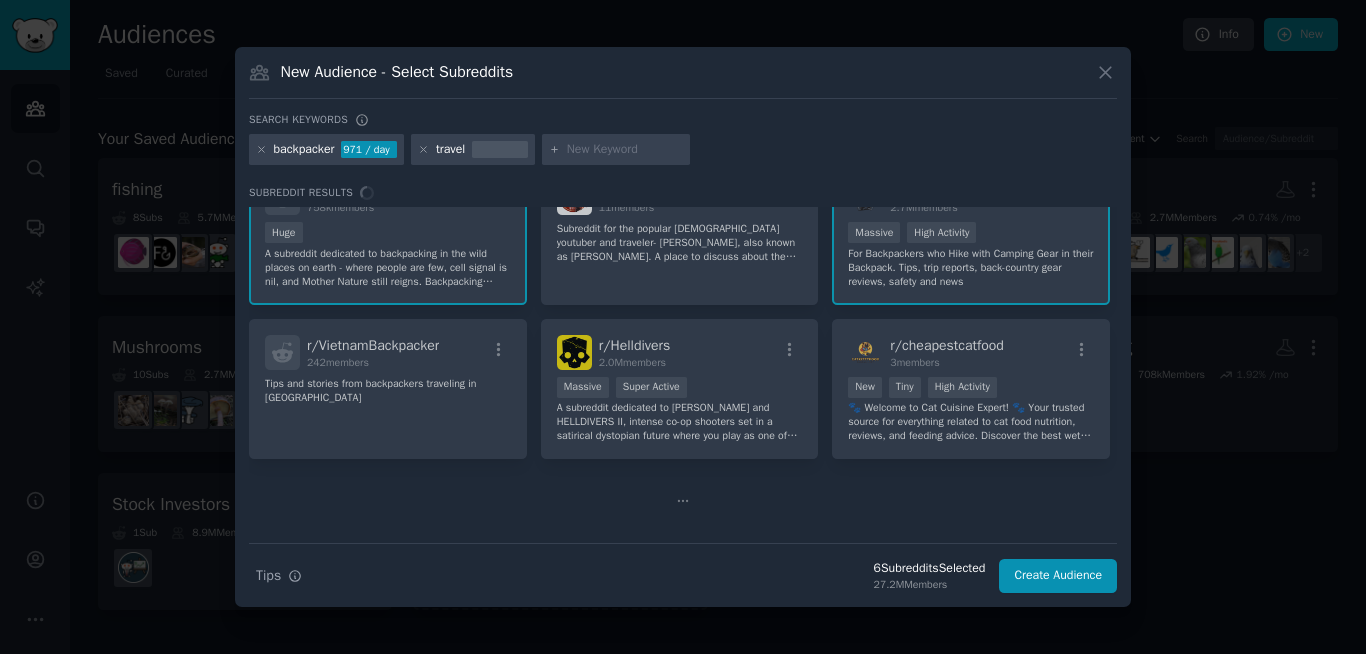 scroll, scrollTop: 0, scrollLeft: 0, axis: both 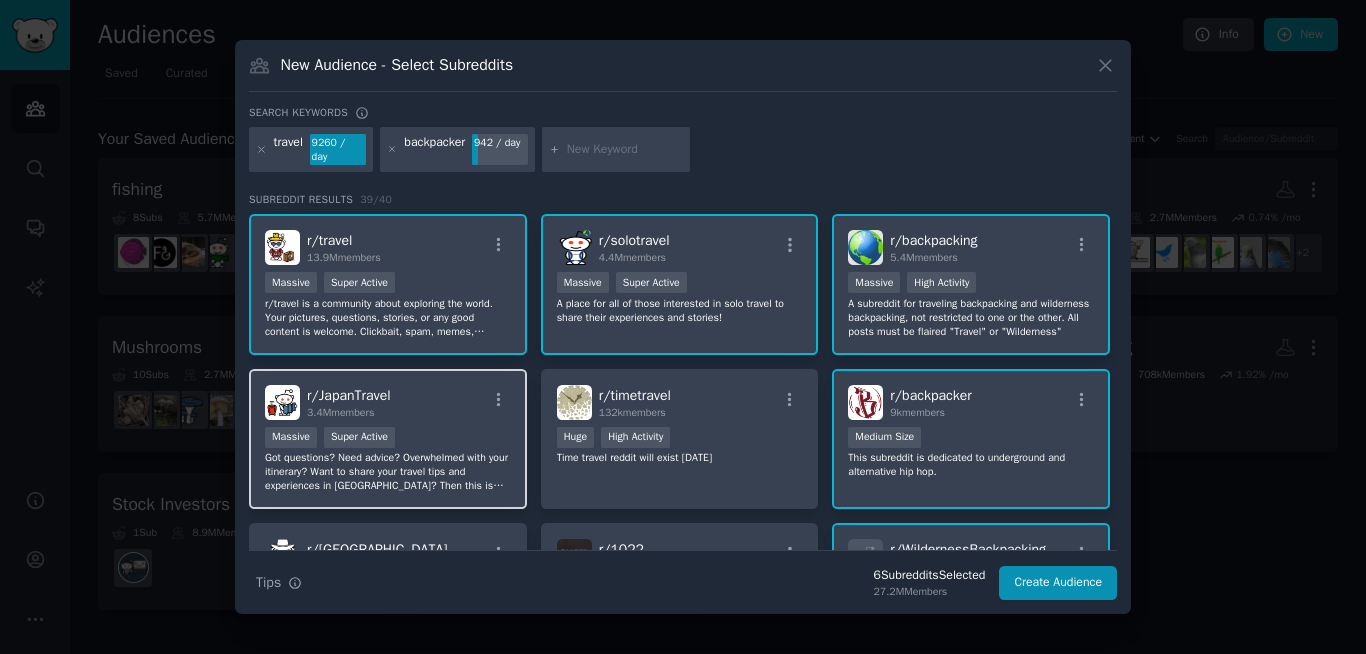 click on "Got questions? Need advice? Overwhelmed with your itinerary? Want to share your travel tips and experiences in Japan? Then this is the place for you! /r/JapanTravel is for any and all looking to visit Japan as a tourist — including those who have already been." at bounding box center [388, 472] 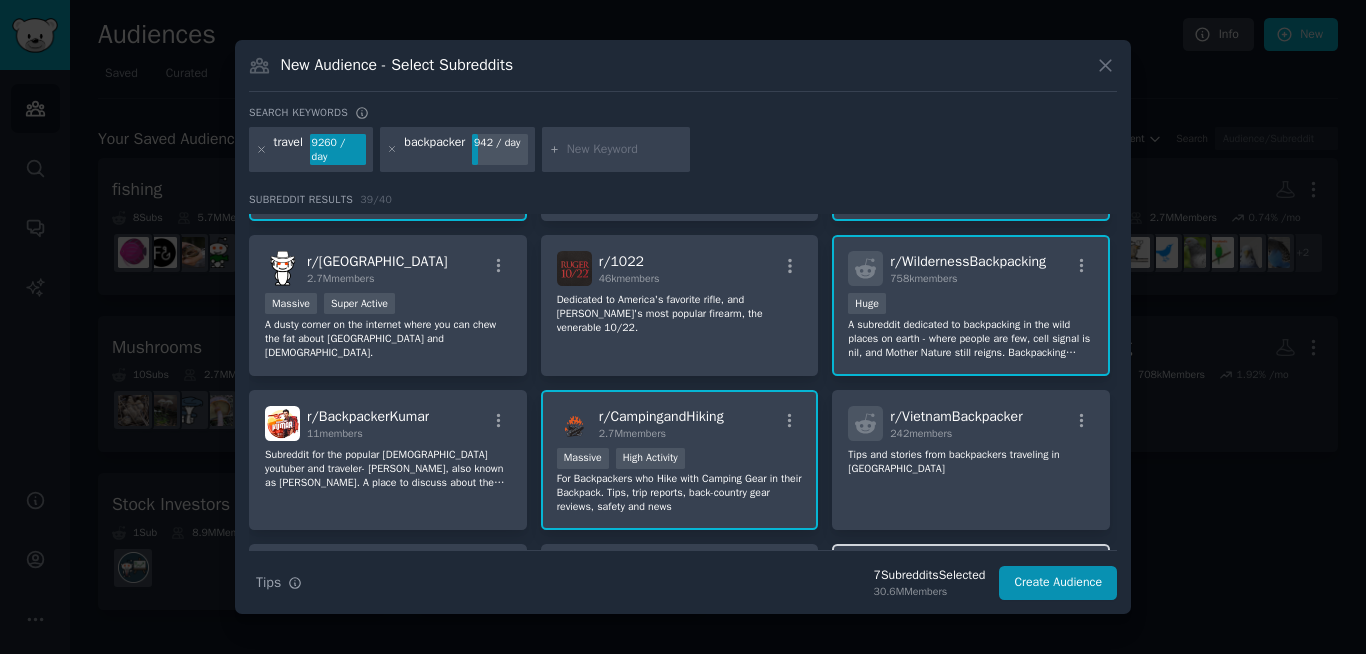 scroll, scrollTop: 480, scrollLeft: 0, axis: vertical 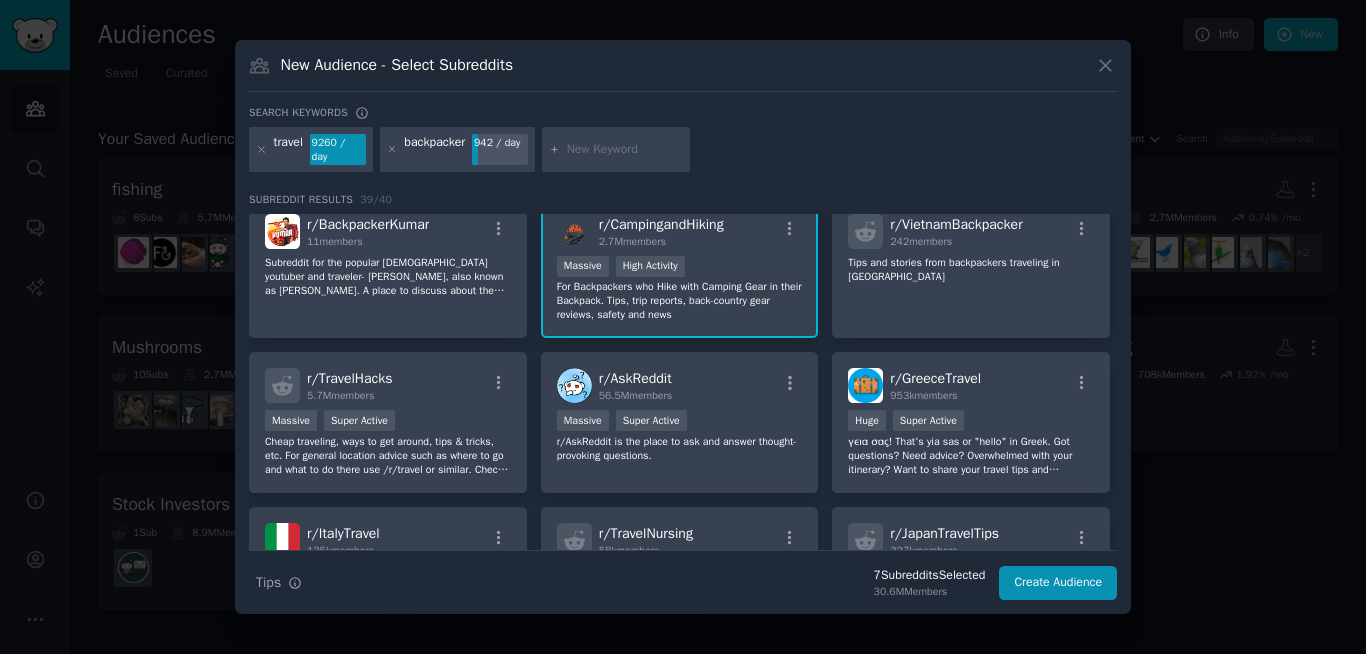 click at bounding box center (625, 150) 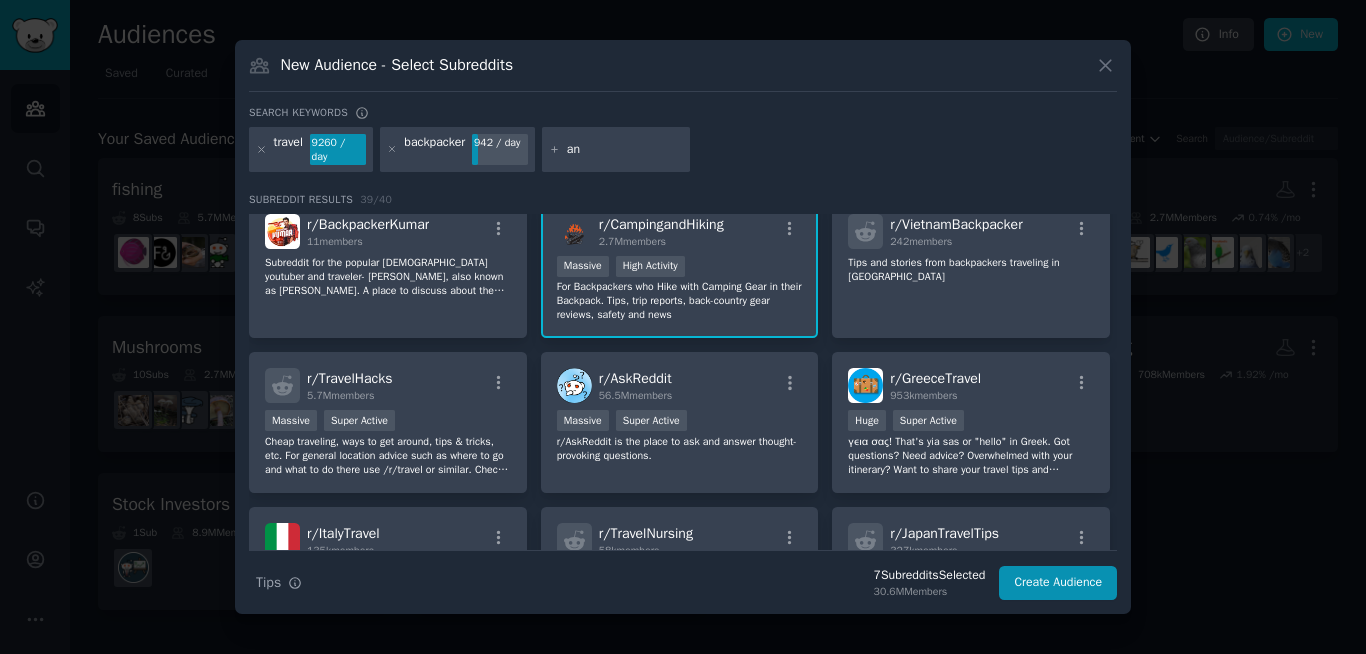 type on "a" 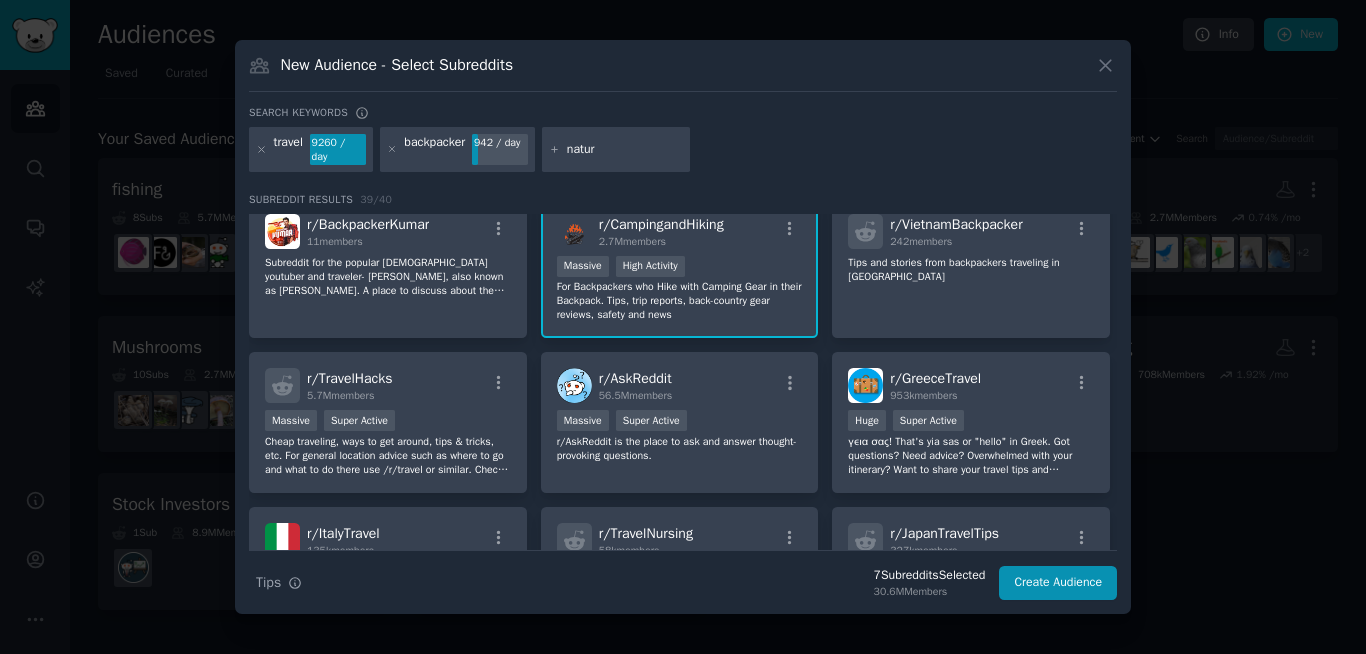 type on "nature" 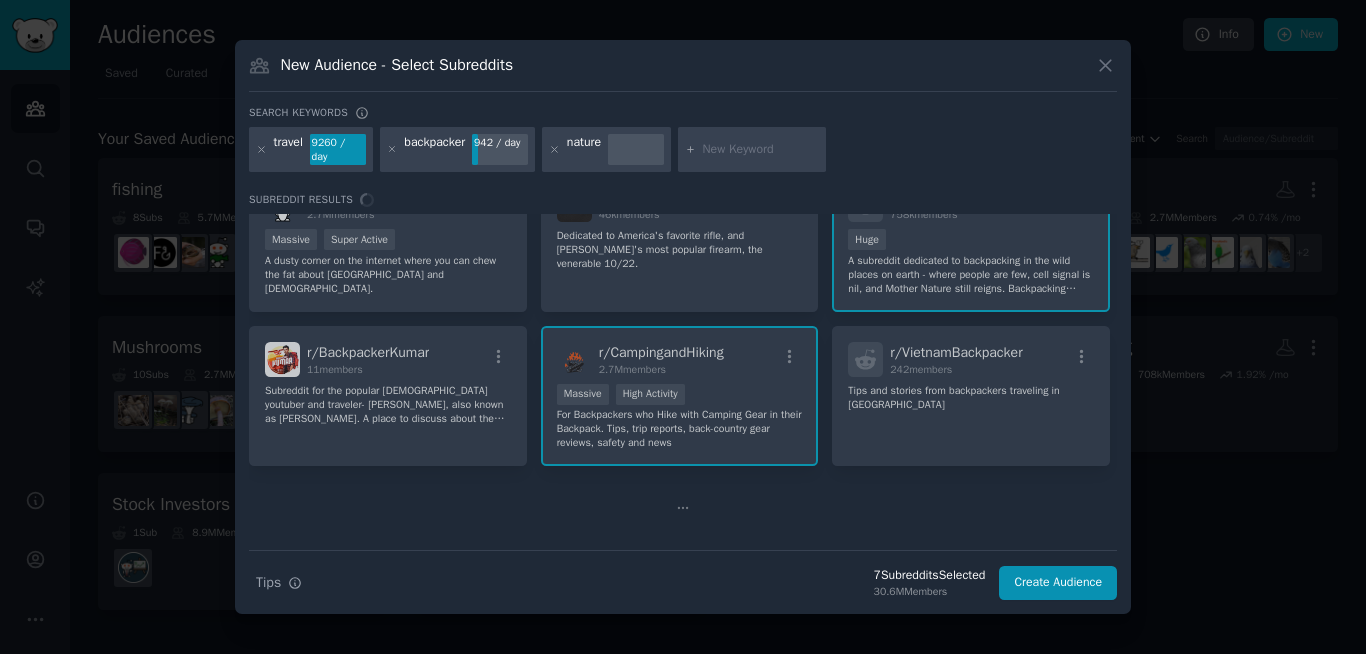 scroll, scrollTop: 0, scrollLeft: 0, axis: both 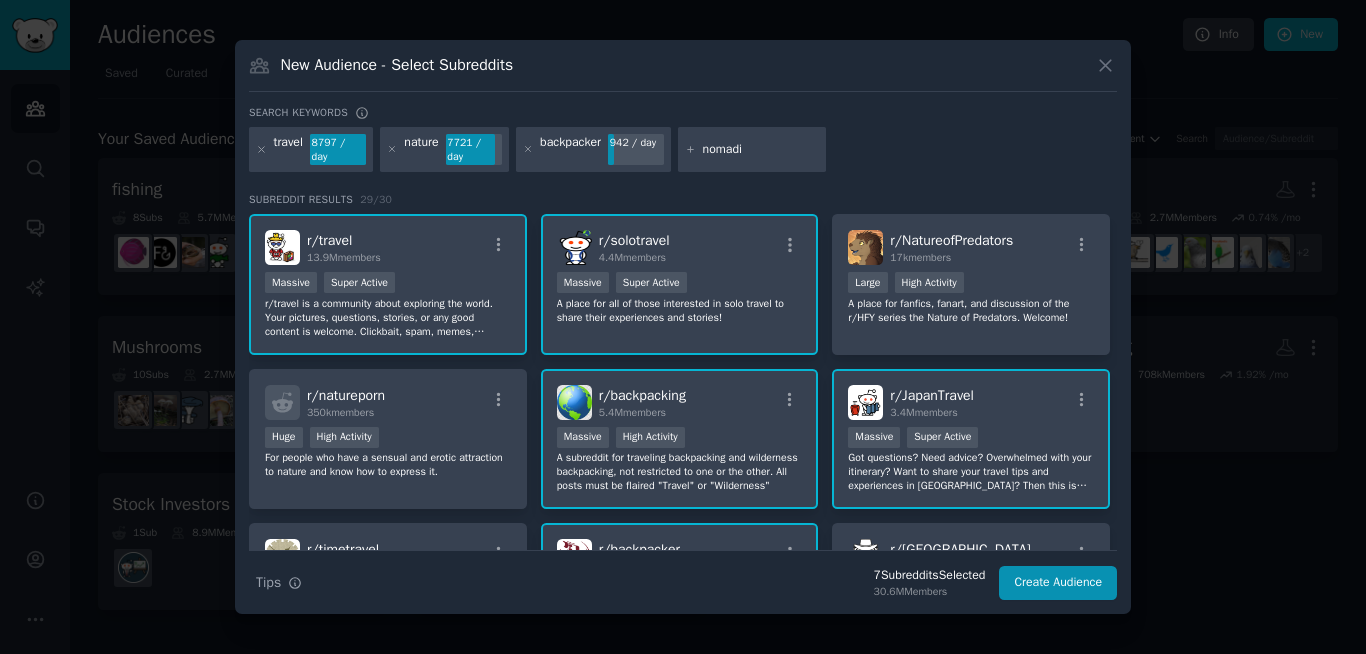 type on "nomadic" 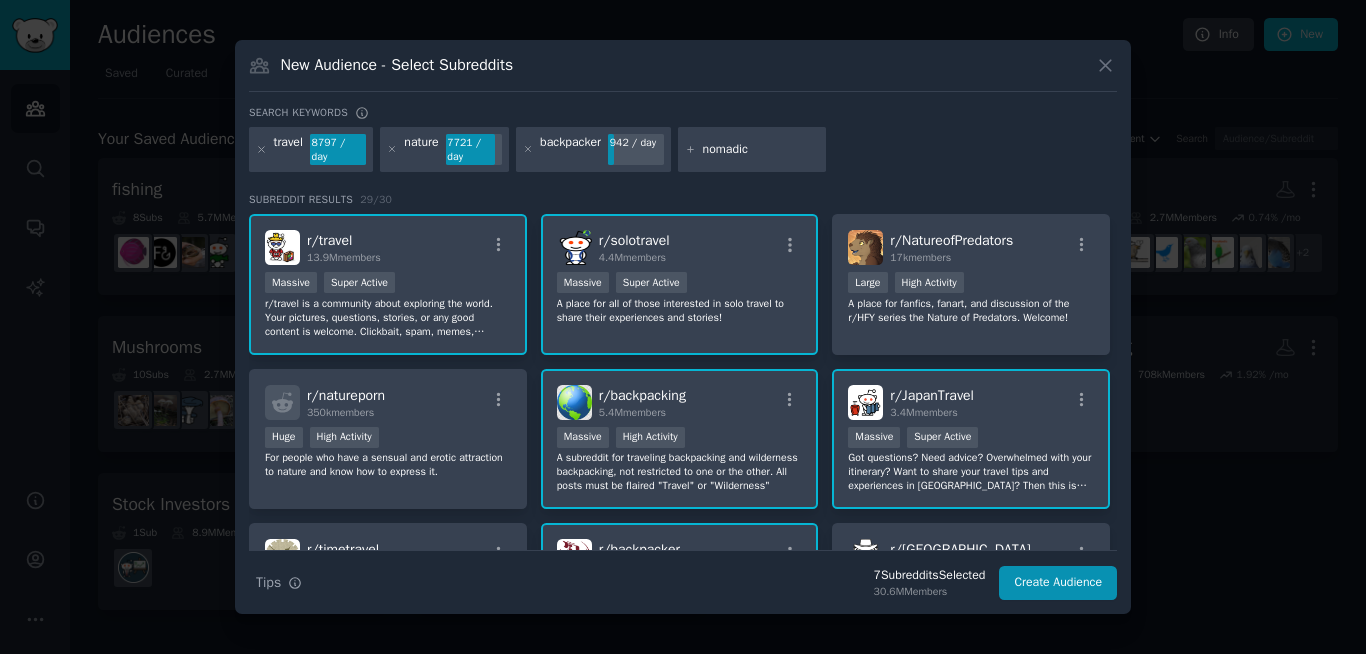 type 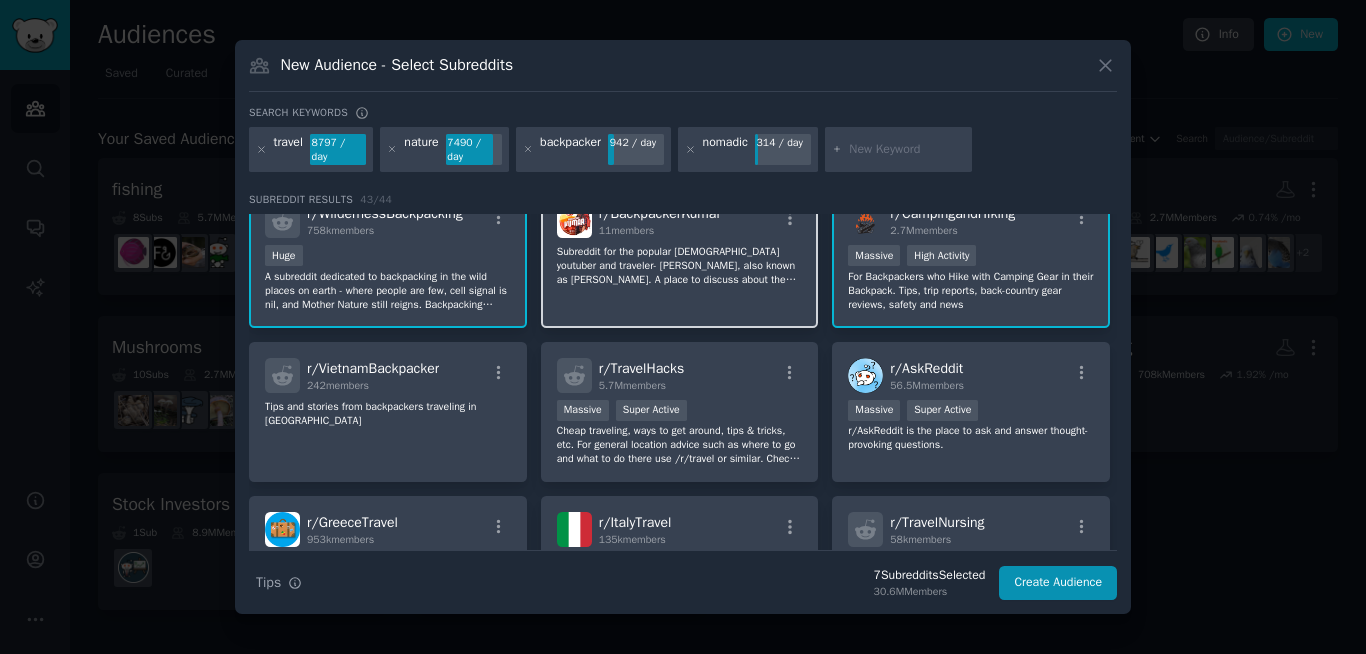 scroll, scrollTop: 672, scrollLeft: 0, axis: vertical 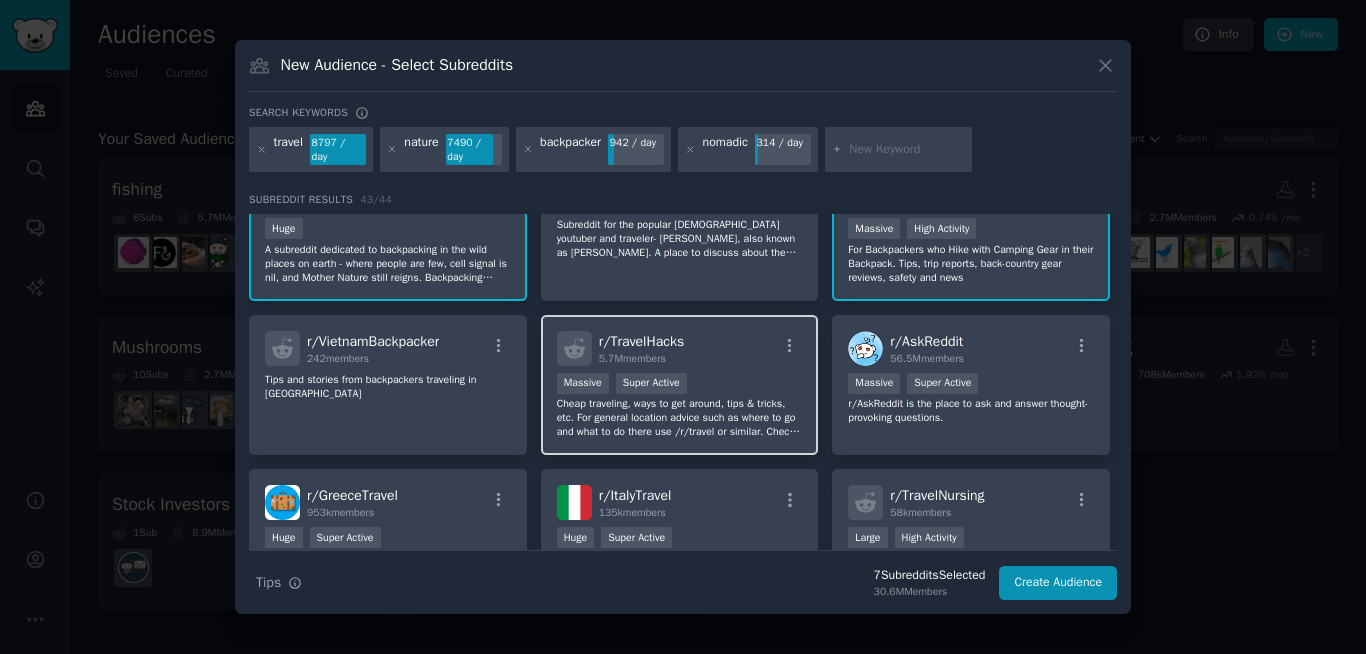click on "Cheap traveling, ways to get around, tips & tricks, etc.
For general location advice such as where to go and what to do there use /r/travel or similar. Check sidebars for helpful links first." at bounding box center [680, 418] 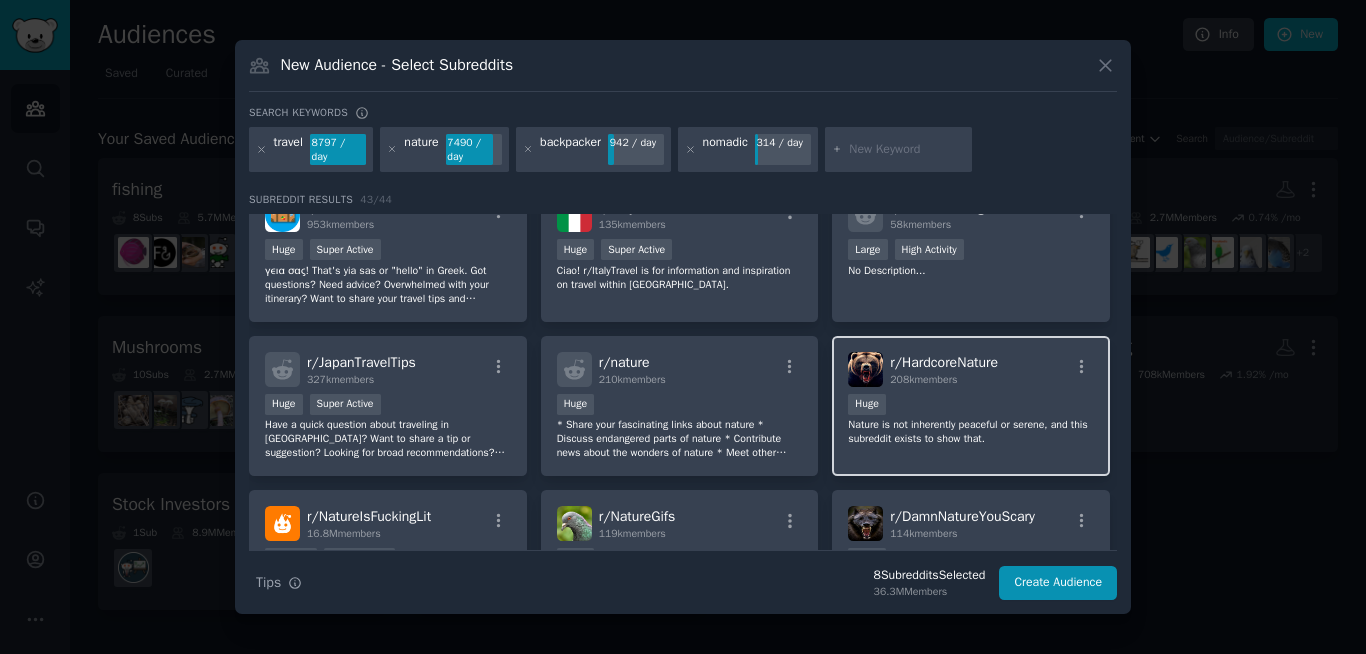 scroll, scrollTop: 864, scrollLeft: 0, axis: vertical 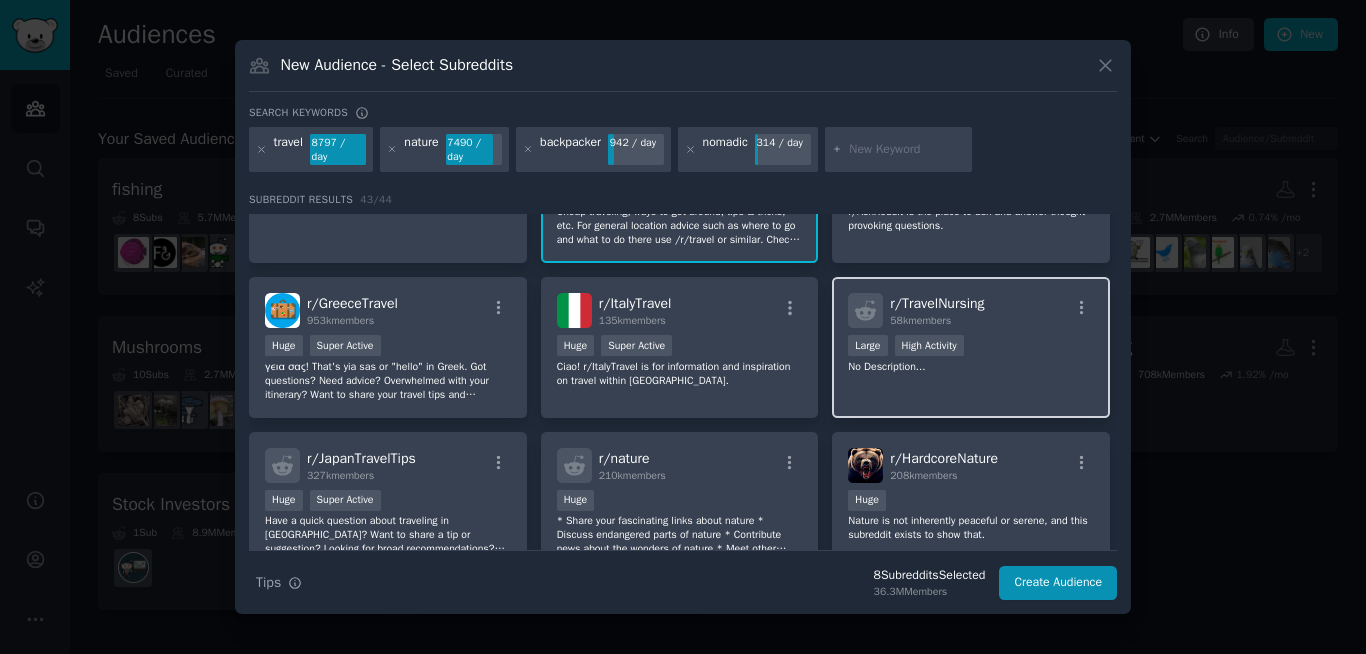 click on "r/ TravelNursing 58k  members Large High Activity No Description..." at bounding box center [971, 347] 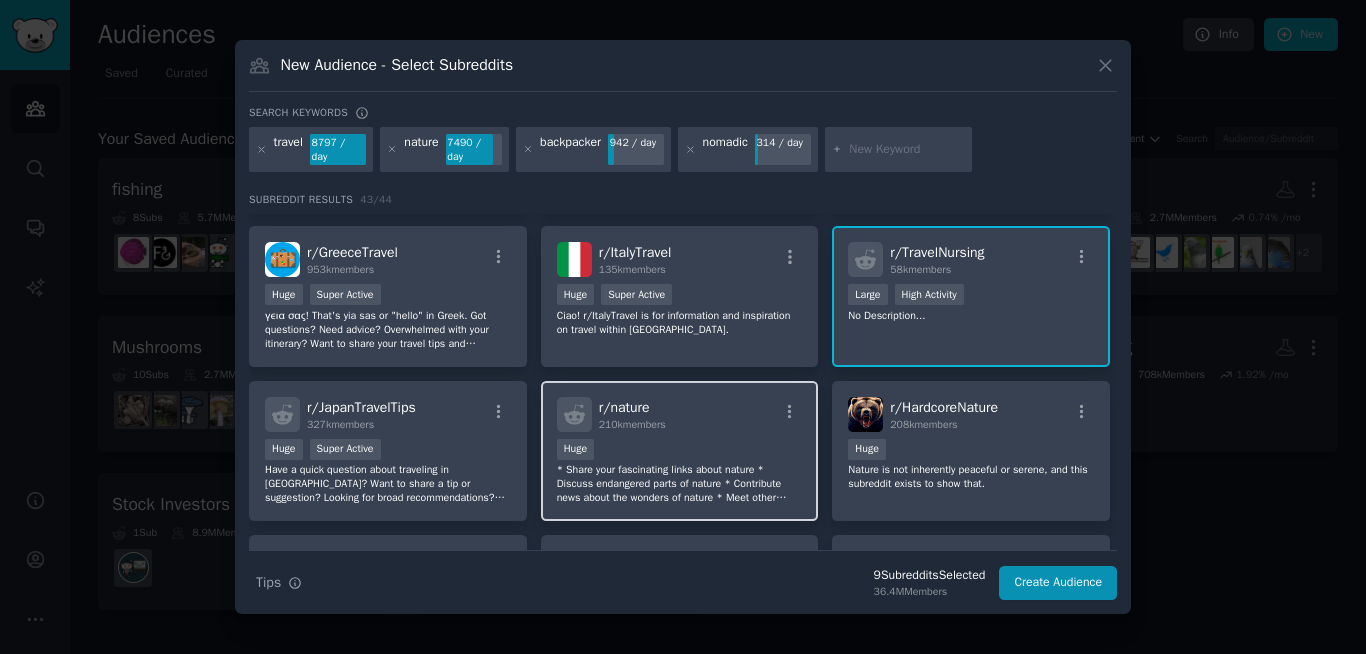 scroll, scrollTop: 960, scrollLeft: 0, axis: vertical 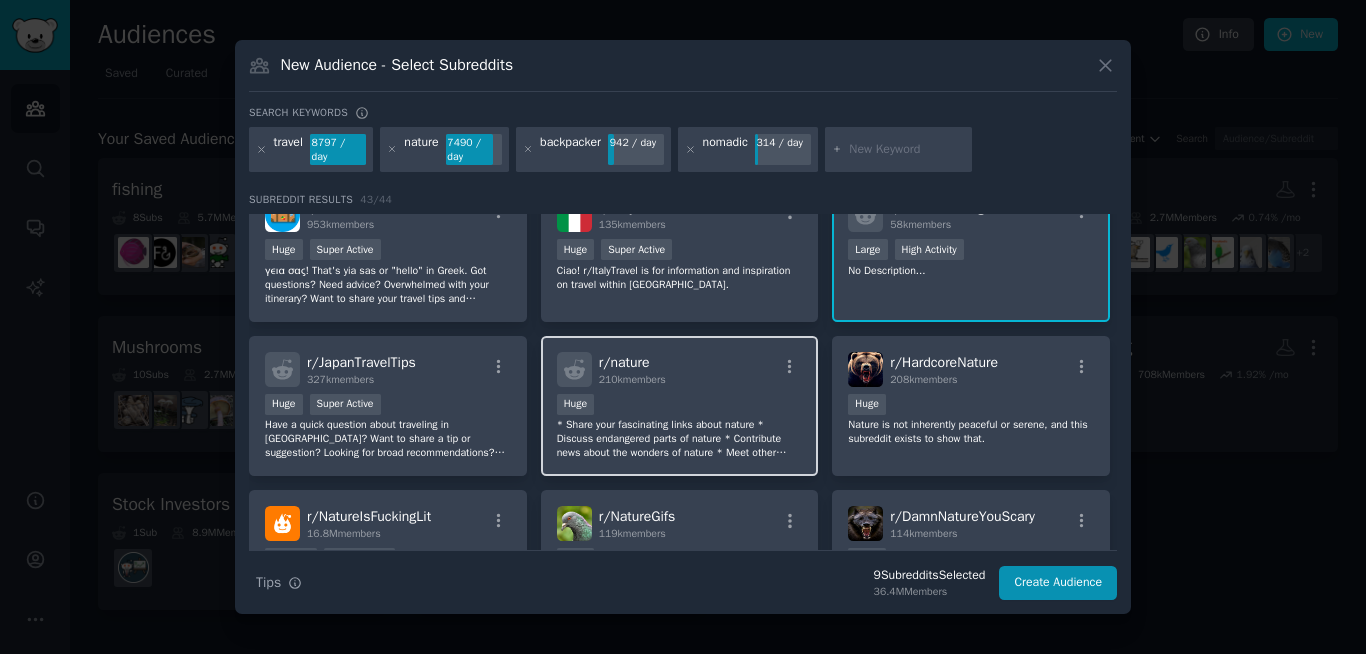 click on "Huge" at bounding box center [680, 406] 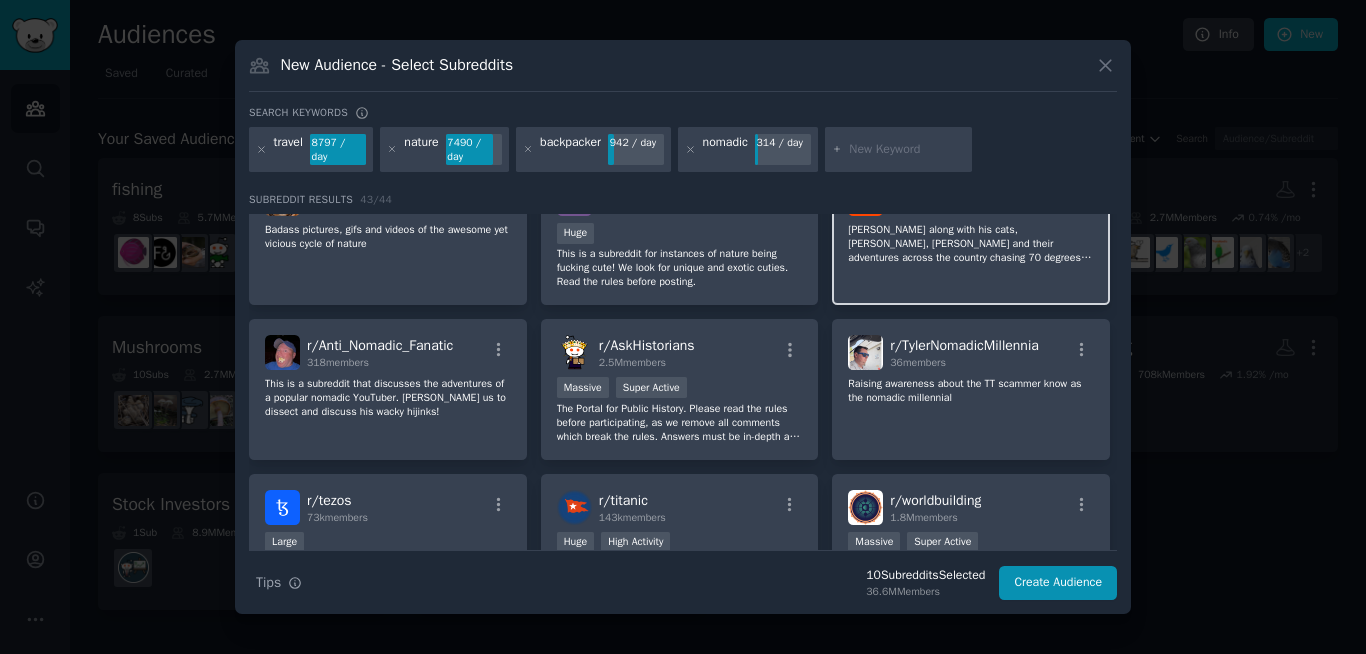 scroll, scrollTop: 1344, scrollLeft: 0, axis: vertical 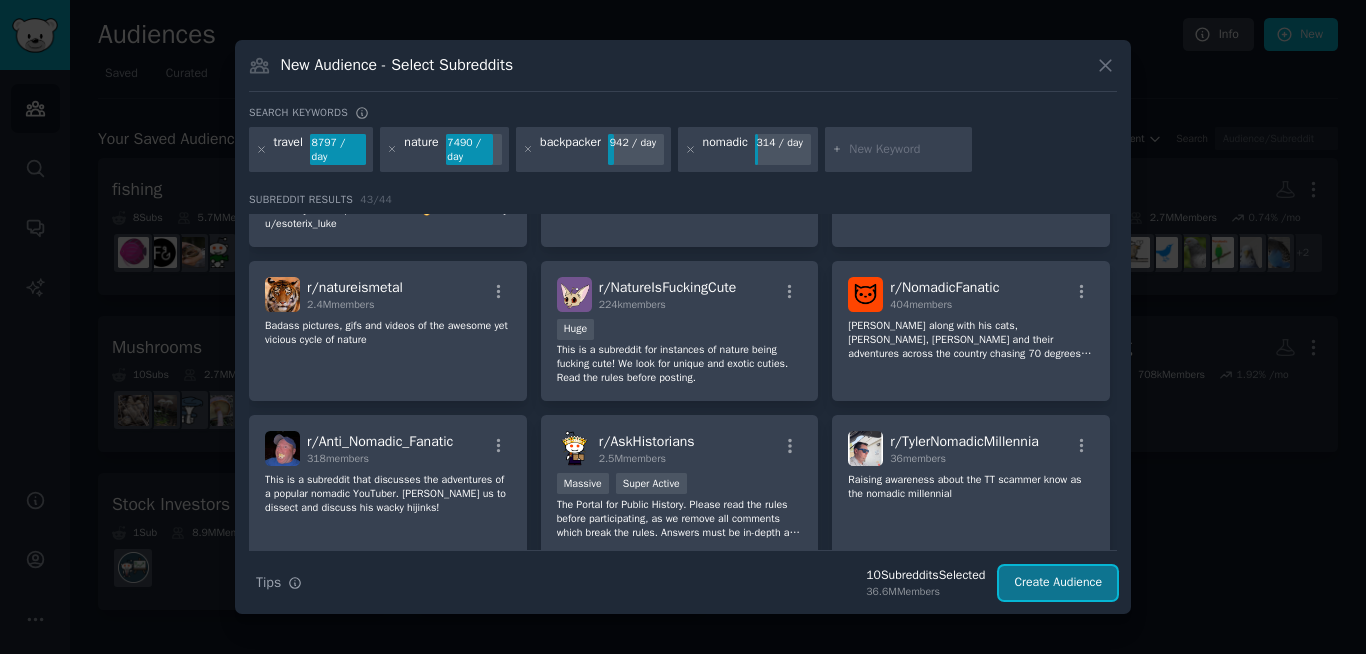 click on "Create Audience" at bounding box center [1058, 583] 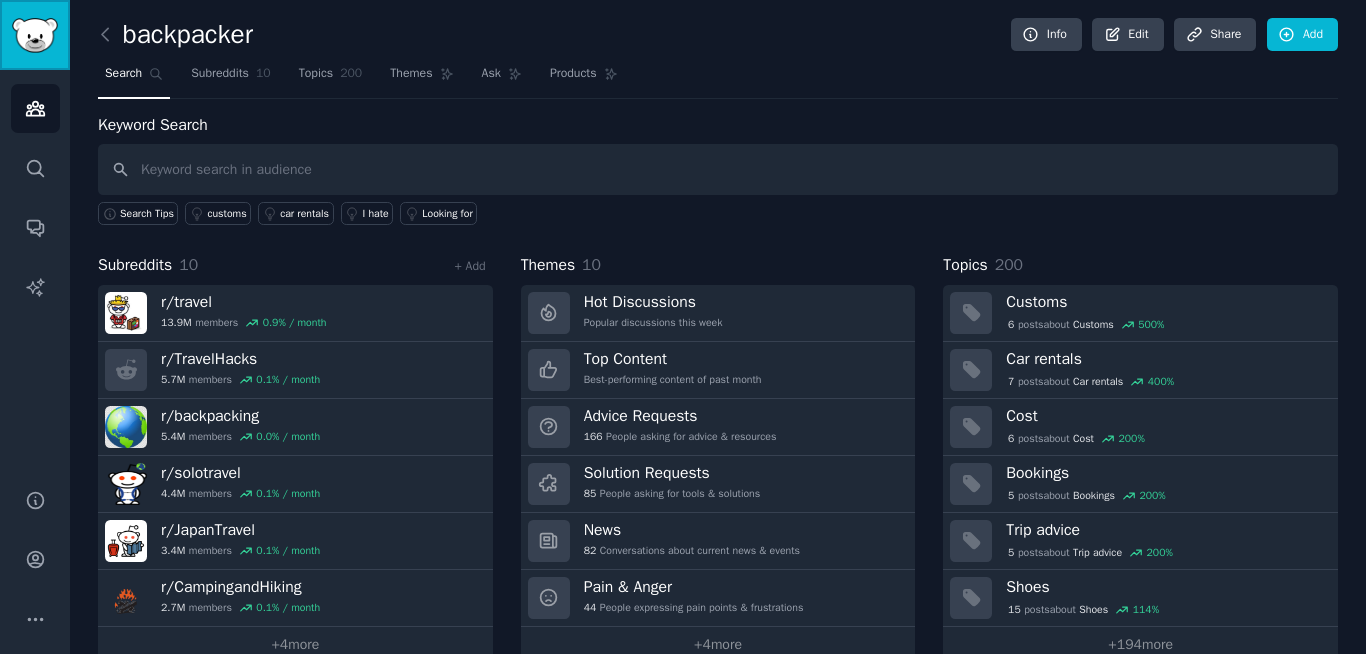 click at bounding box center [35, 35] 